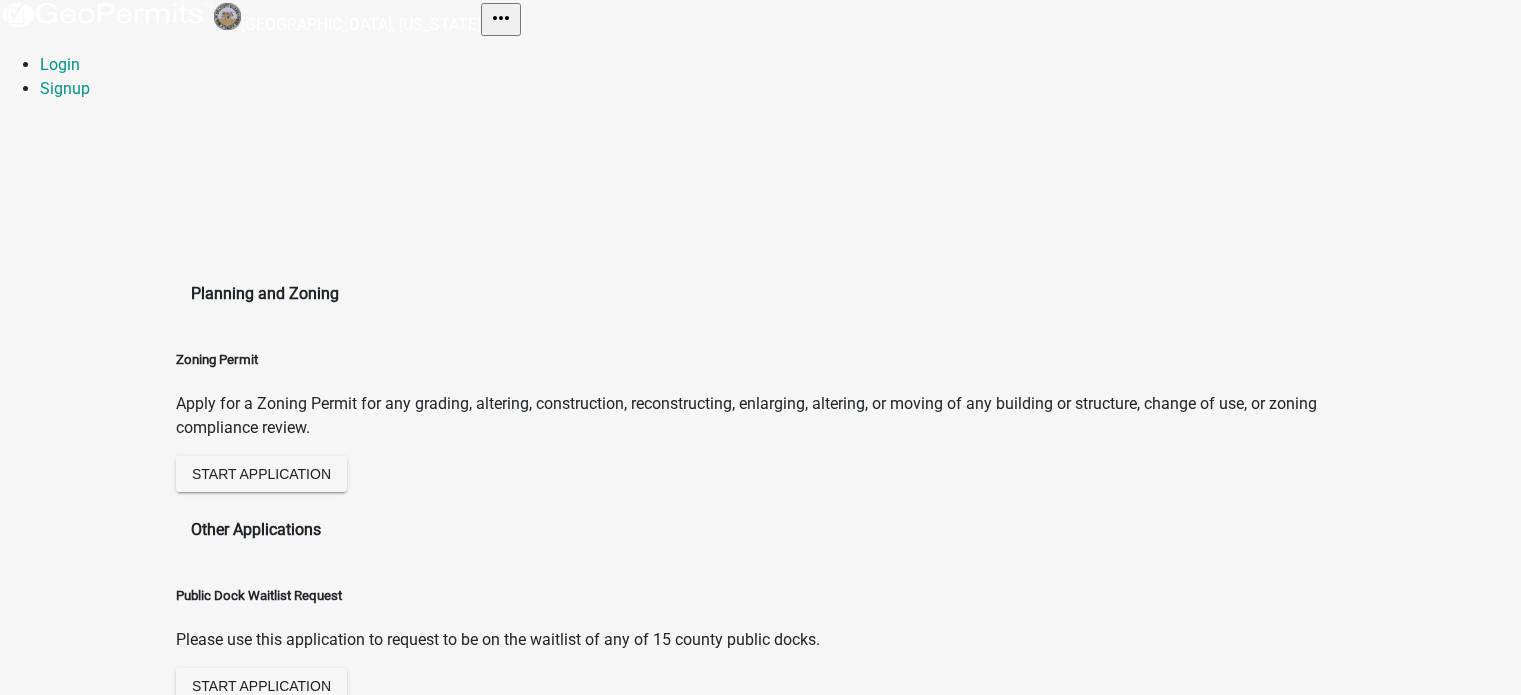 scroll, scrollTop: 0, scrollLeft: 0, axis: both 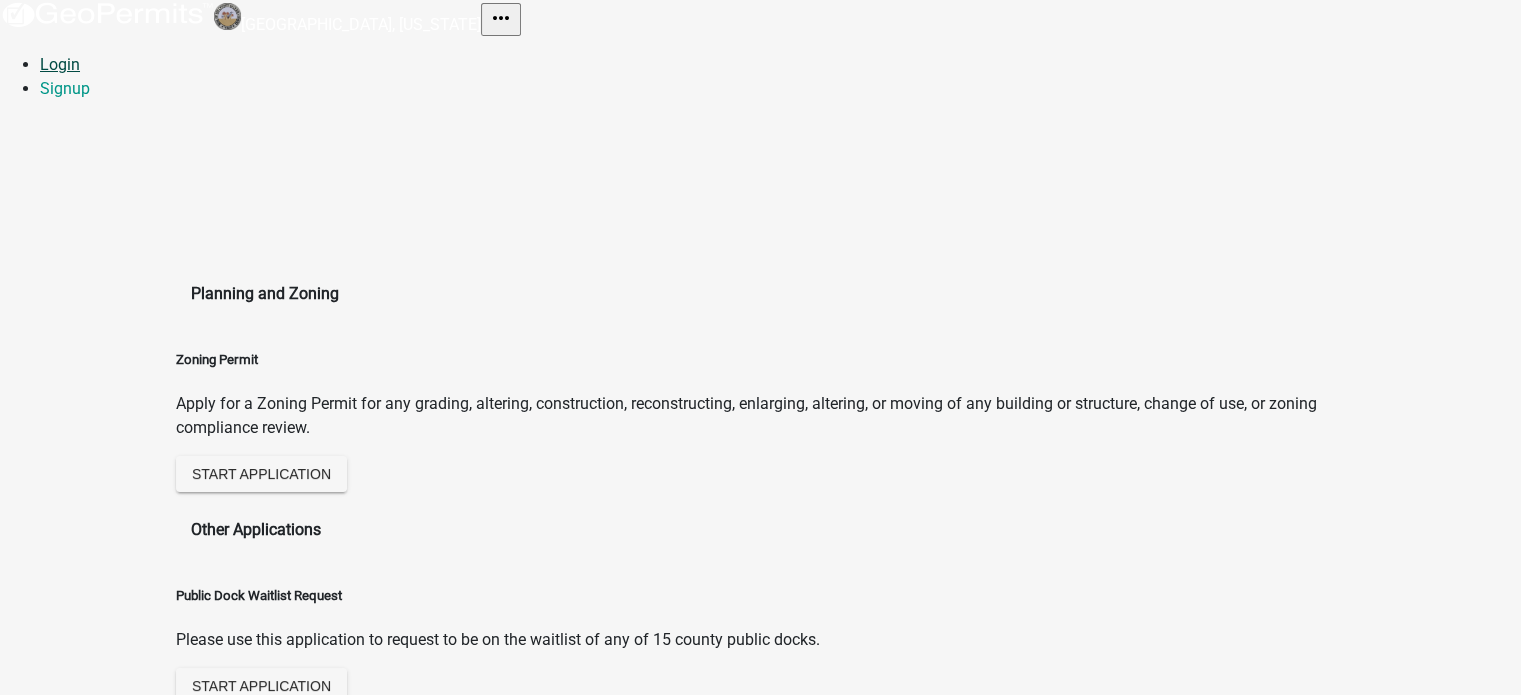 click on "Login" at bounding box center (60, 64) 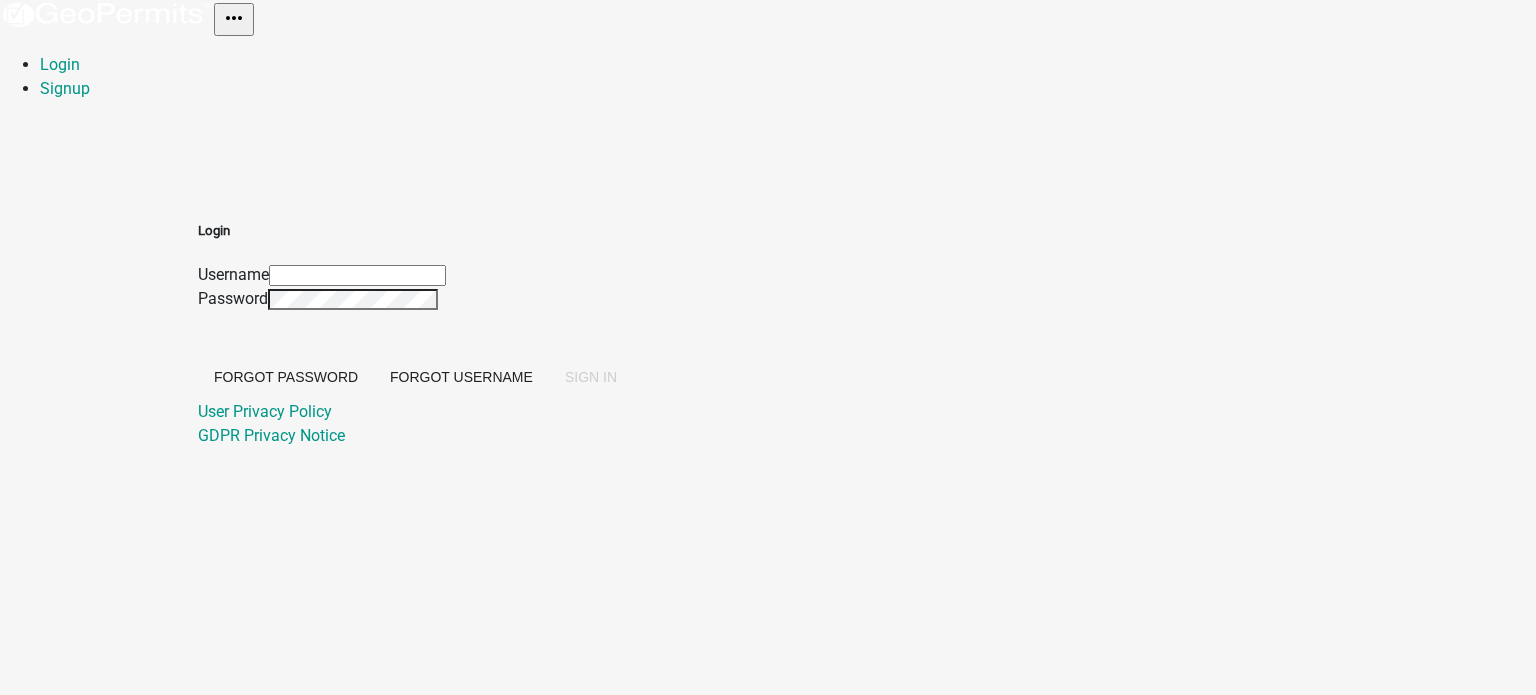 click on "Username" at bounding box center (357, 275) 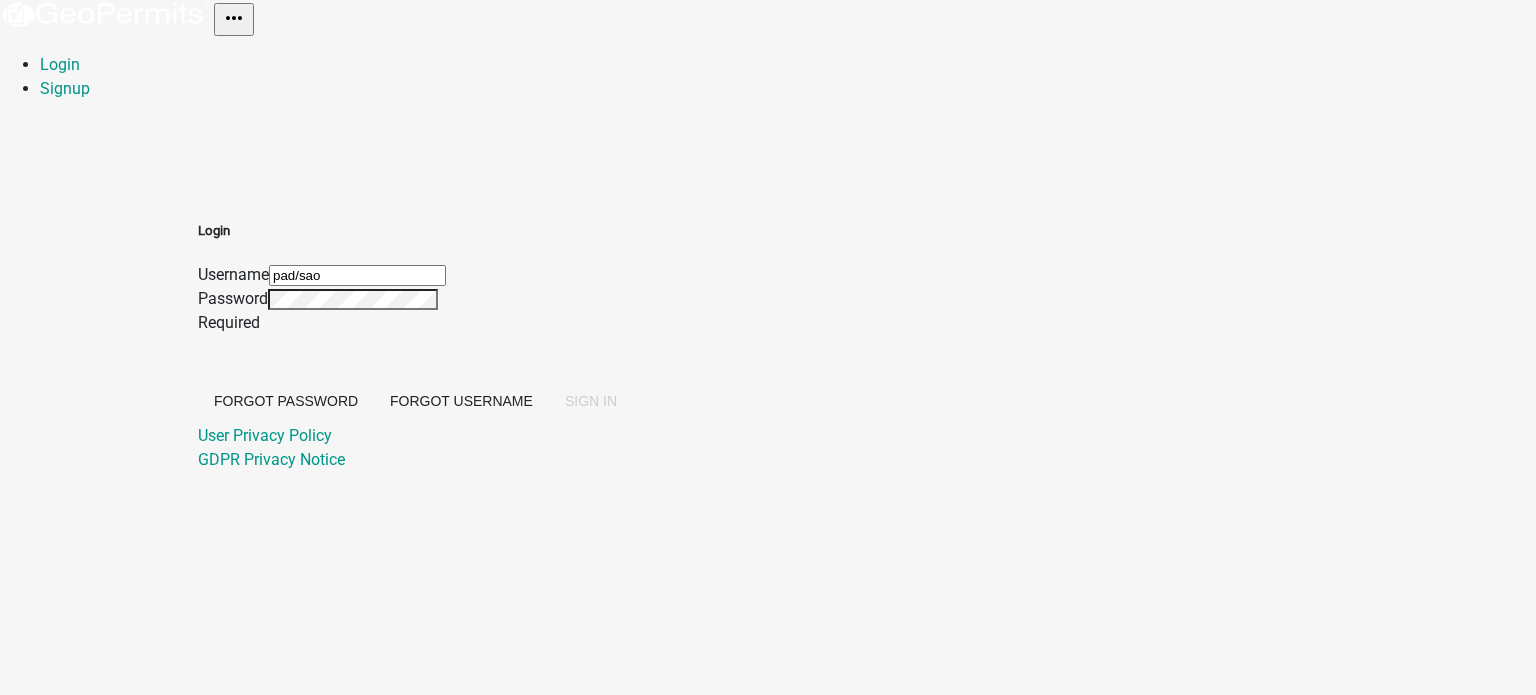 click on "Login Username pad/sao Password Required  Forgot Password   Forgot Username  SIGN IN User Privacy Policy GDPR Privacy Notice" 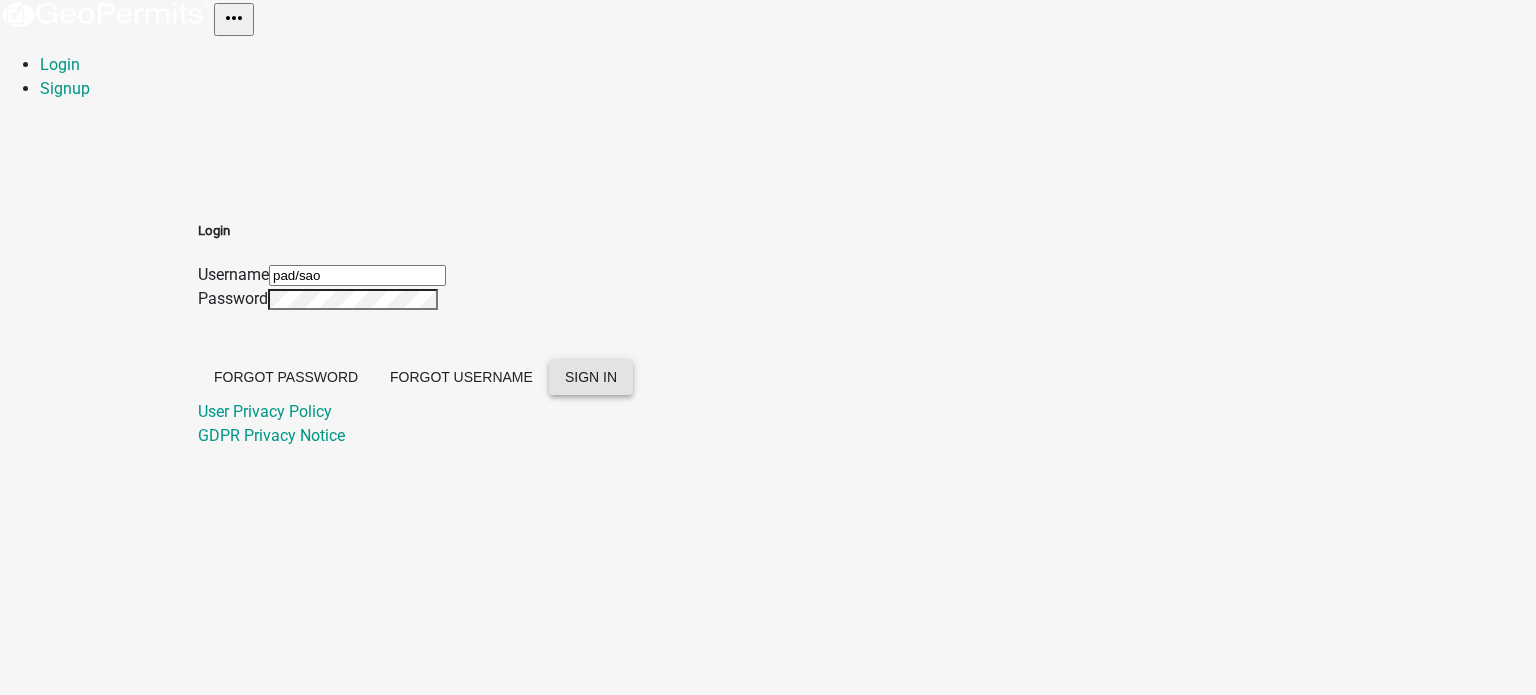 click on "SIGN IN" 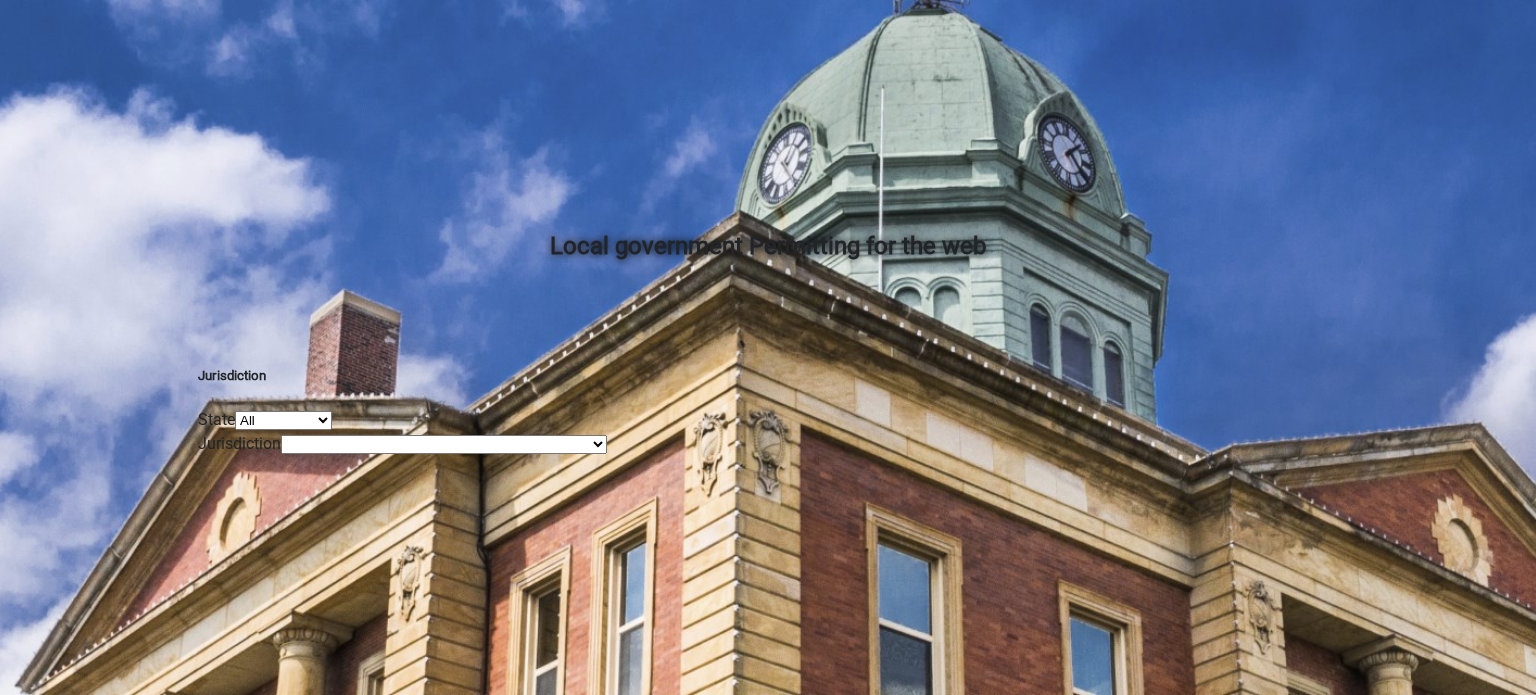 click on "All  Colorado   Georgia   Indiana   Iowa   Kansas   Minnesota   Ohio   South Carolina   Wisconsin" 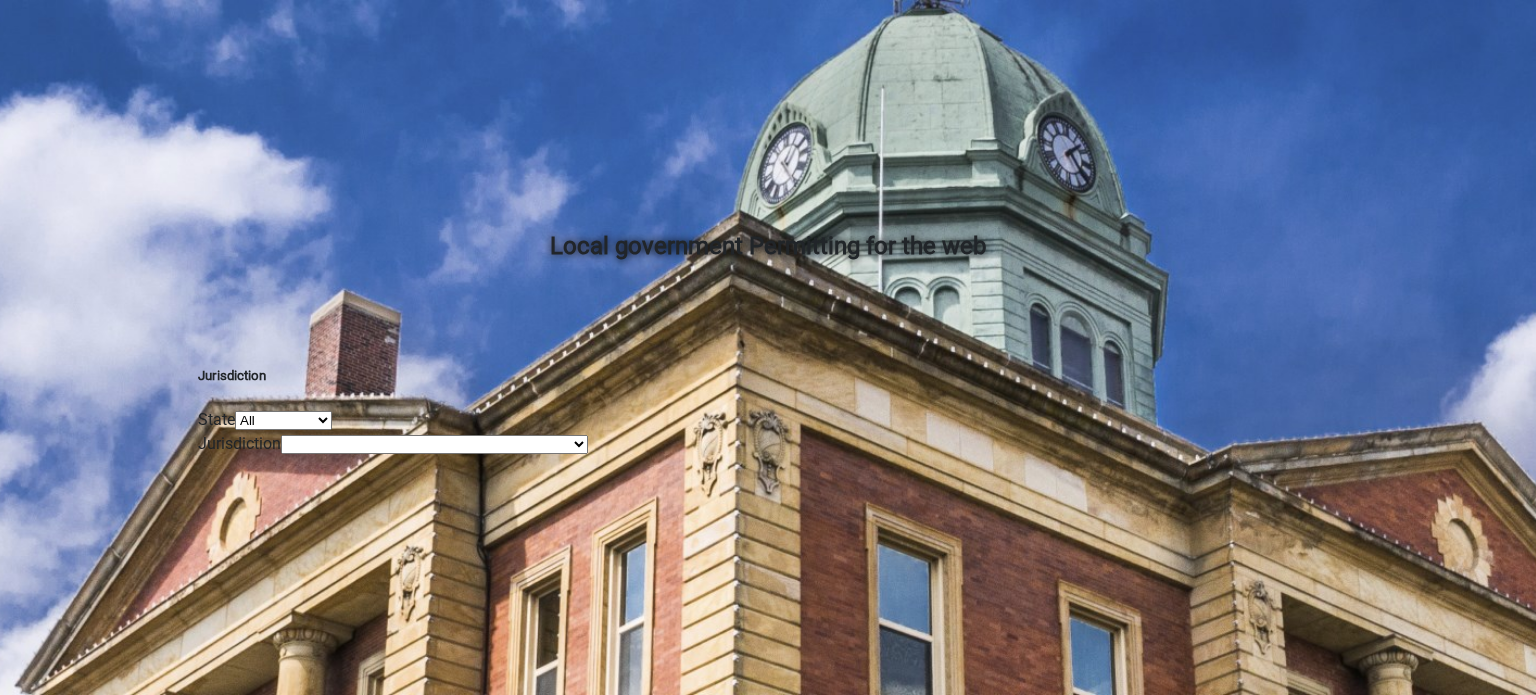 click on "Boone County, Iowa Butler County, Iowa Cerro Gordo County, Iowa City of Harlan, Iowa City of Indianola, Iowa City of Newton, Iowa Clayton County, Iowa Dickinson County, Iowa Franklin County, Iowa Grundy County, Iowa Hardin County, Iowa Henry County, Iowa Humboldt County, Iowa Jackson County, Iowa Jasper County, Iowa Johnson County, Iowa Madison County, Iowa Mahaska County, Iowa Marion County, Iowa Marshall County, Iowa Poweshiek County, IA Sioux County, Iowa Wapello County, Iowa Warren County, Iowa Wright County, Iowa" 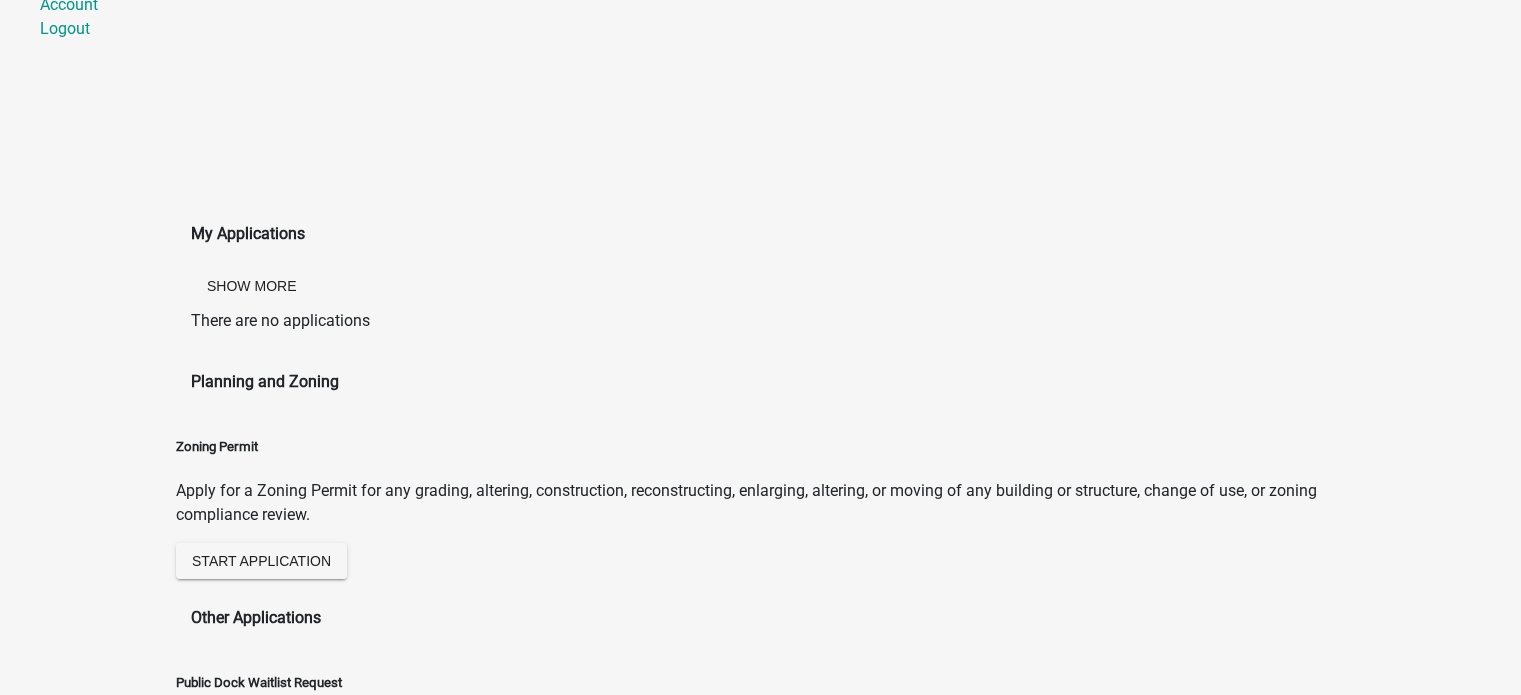 scroll, scrollTop: 186, scrollLeft: 0, axis: vertical 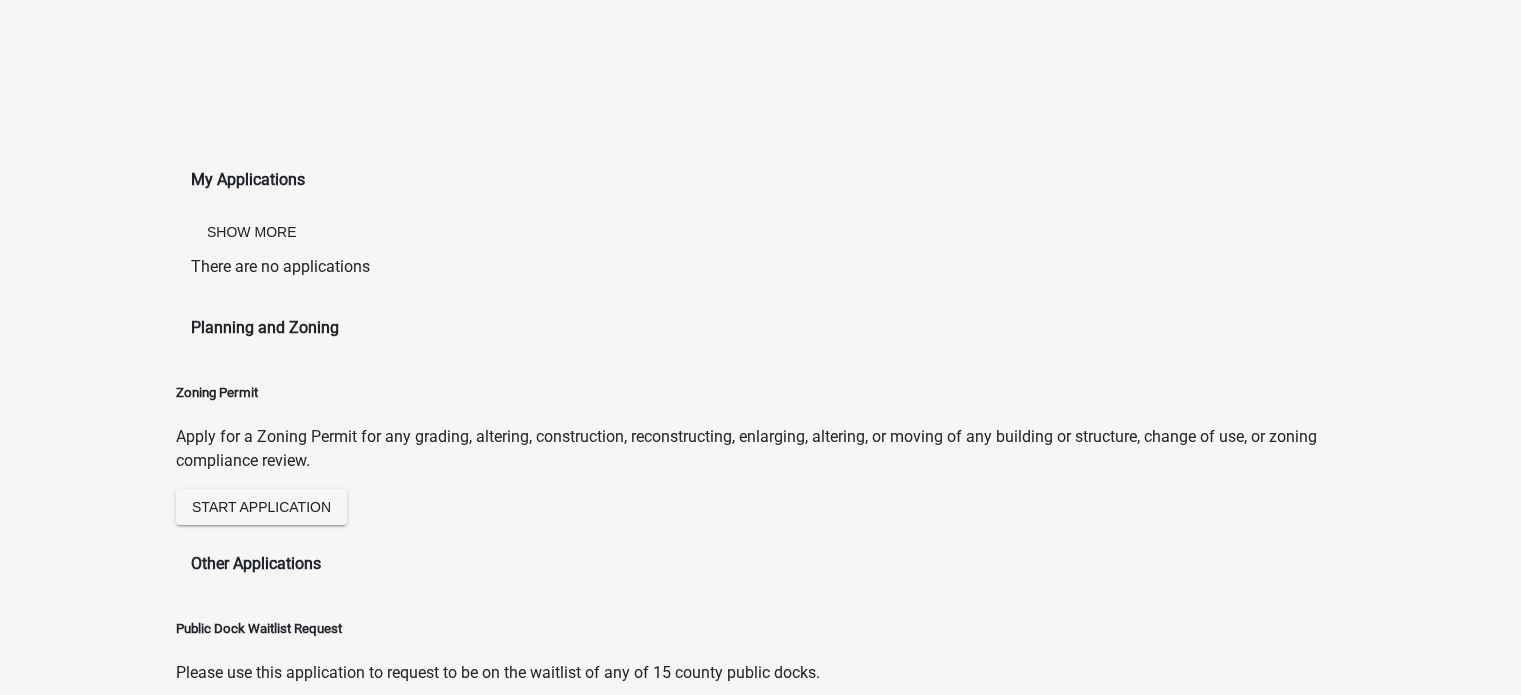 click on "Other Applications Public Dock Waitlist Request Please use this application to request to be on the waitlist of any of 15 county public docks. Start Application" 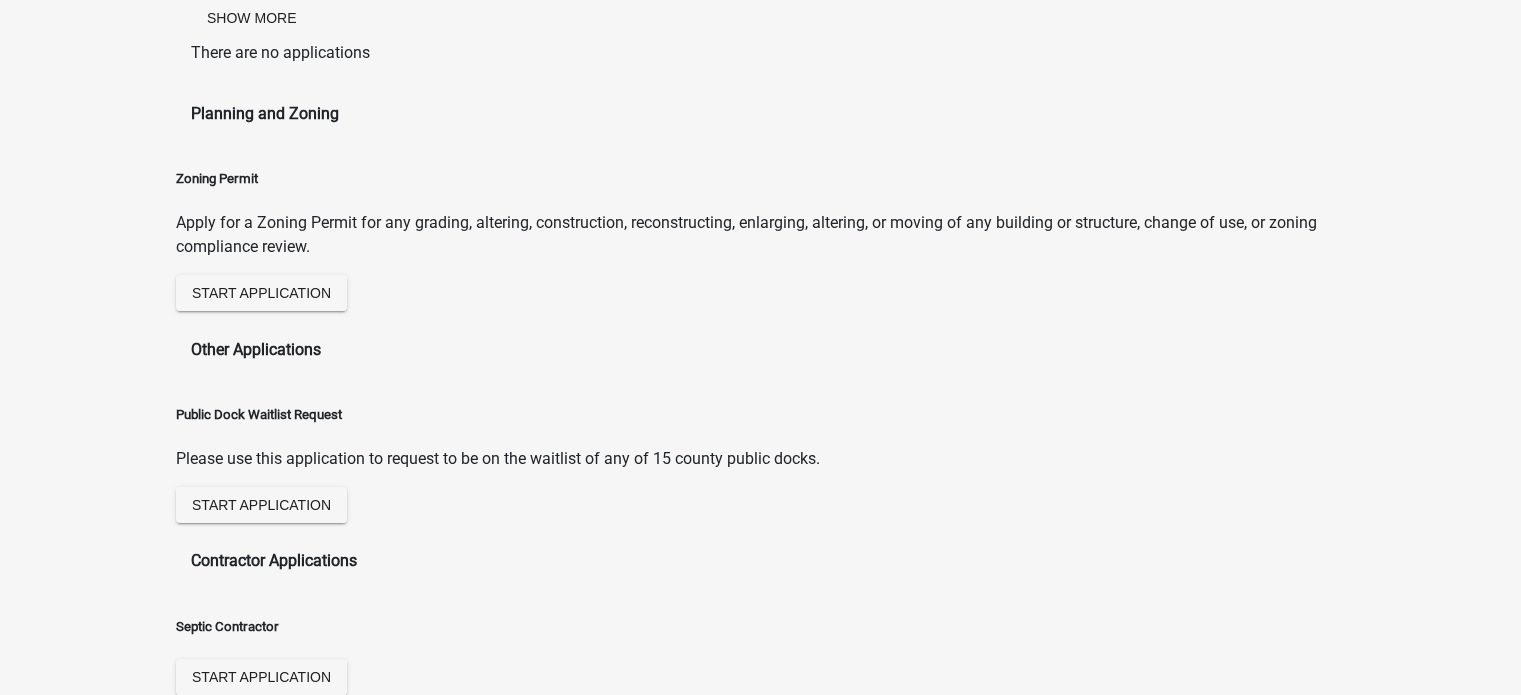 scroll, scrollTop: 480, scrollLeft: 0, axis: vertical 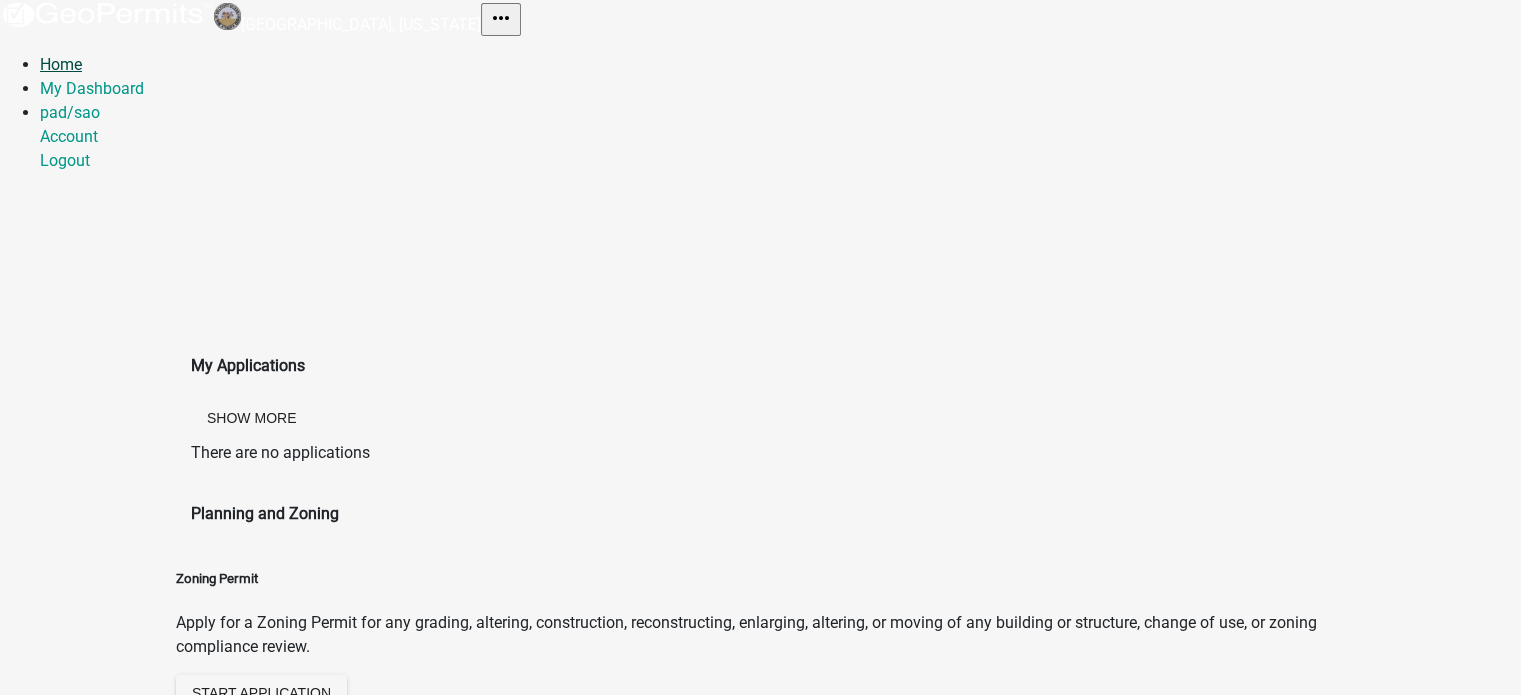 click on "Home" at bounding box center [61, 64] 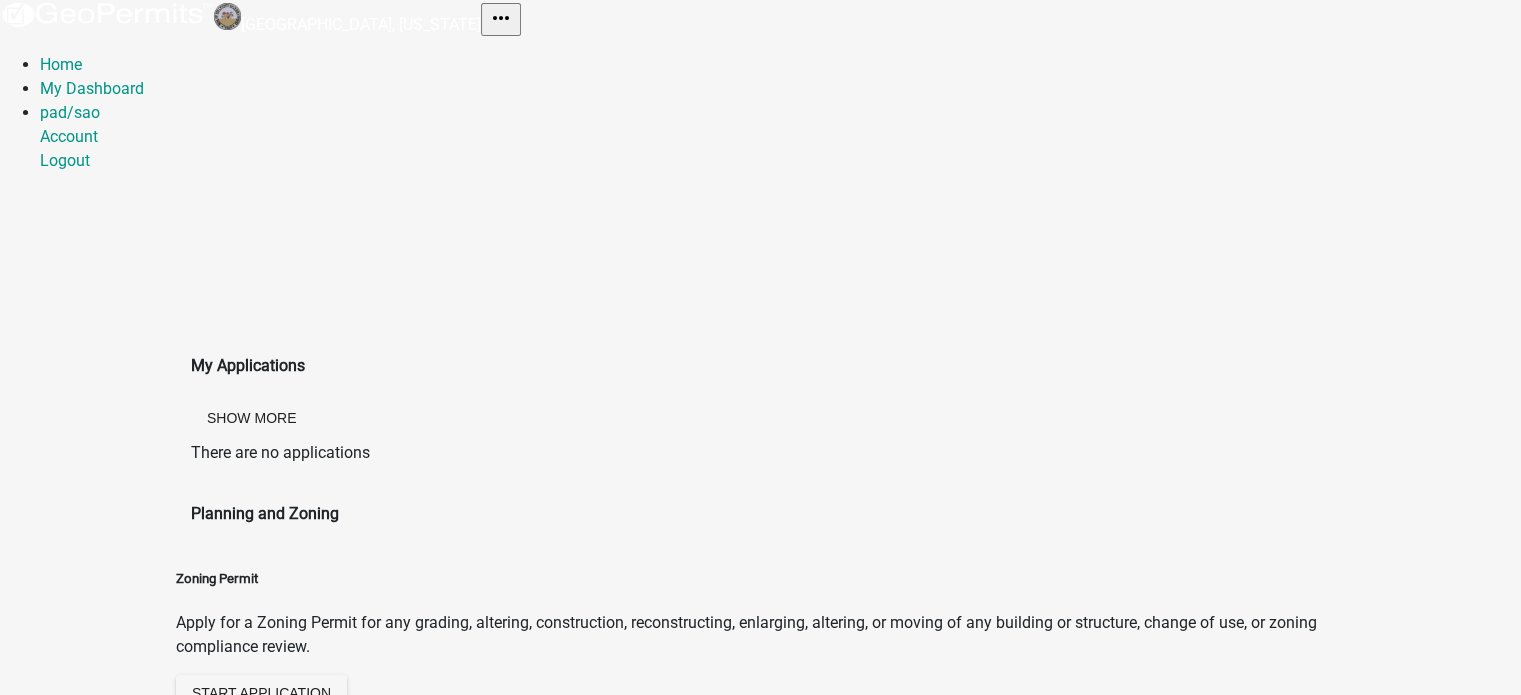 click on "more_horiz" 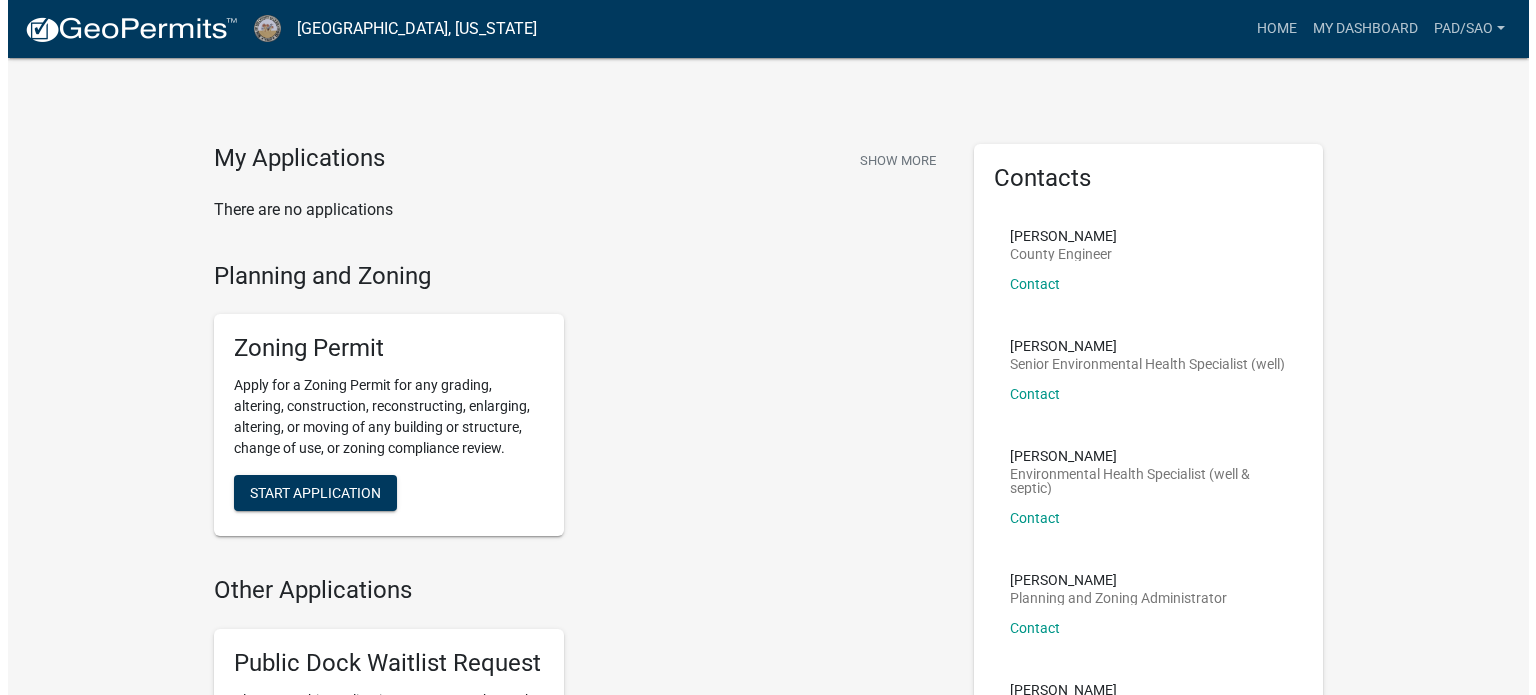 scroll, scrollTop: 0, scrollLeft: 0, axis: both 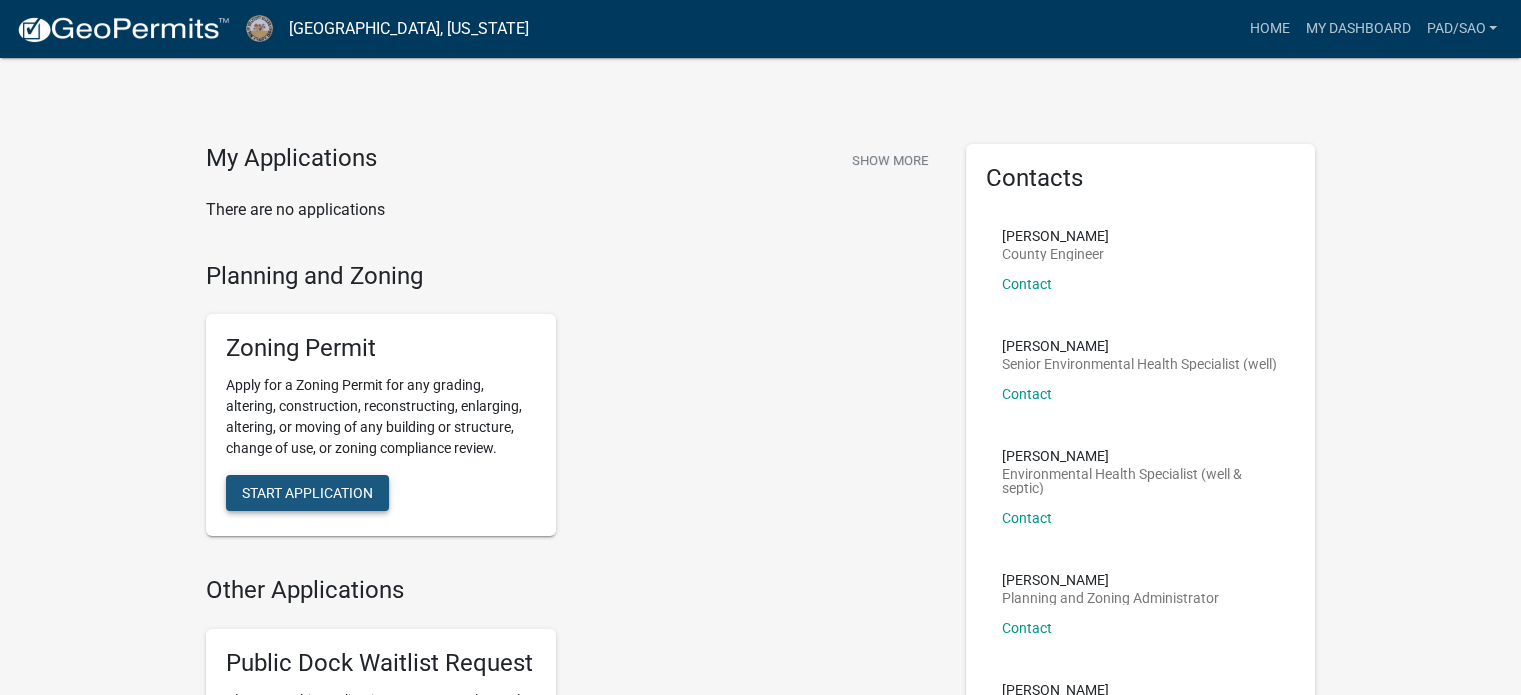 click on "Start Application" at bounding box center [307, 493] 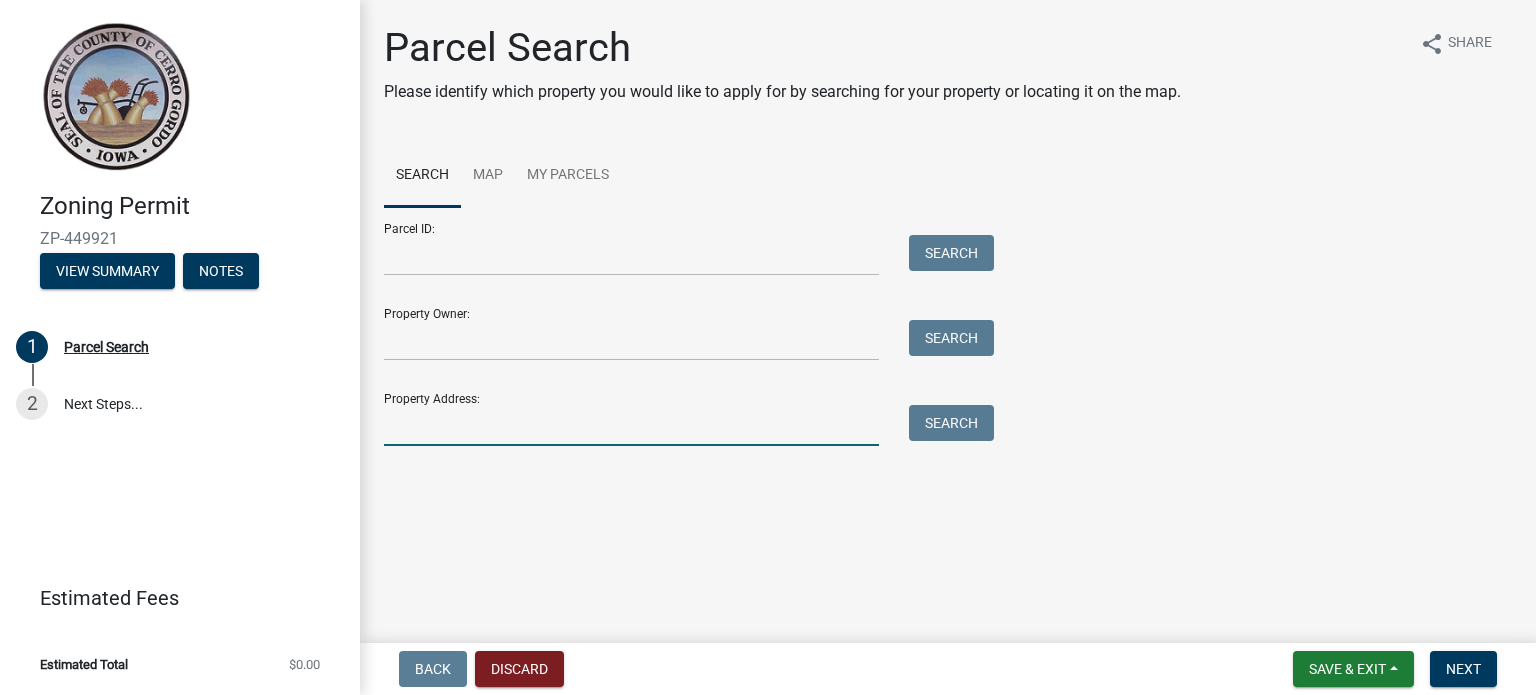 click on "Property Address:" at bounding box center (631, 425) 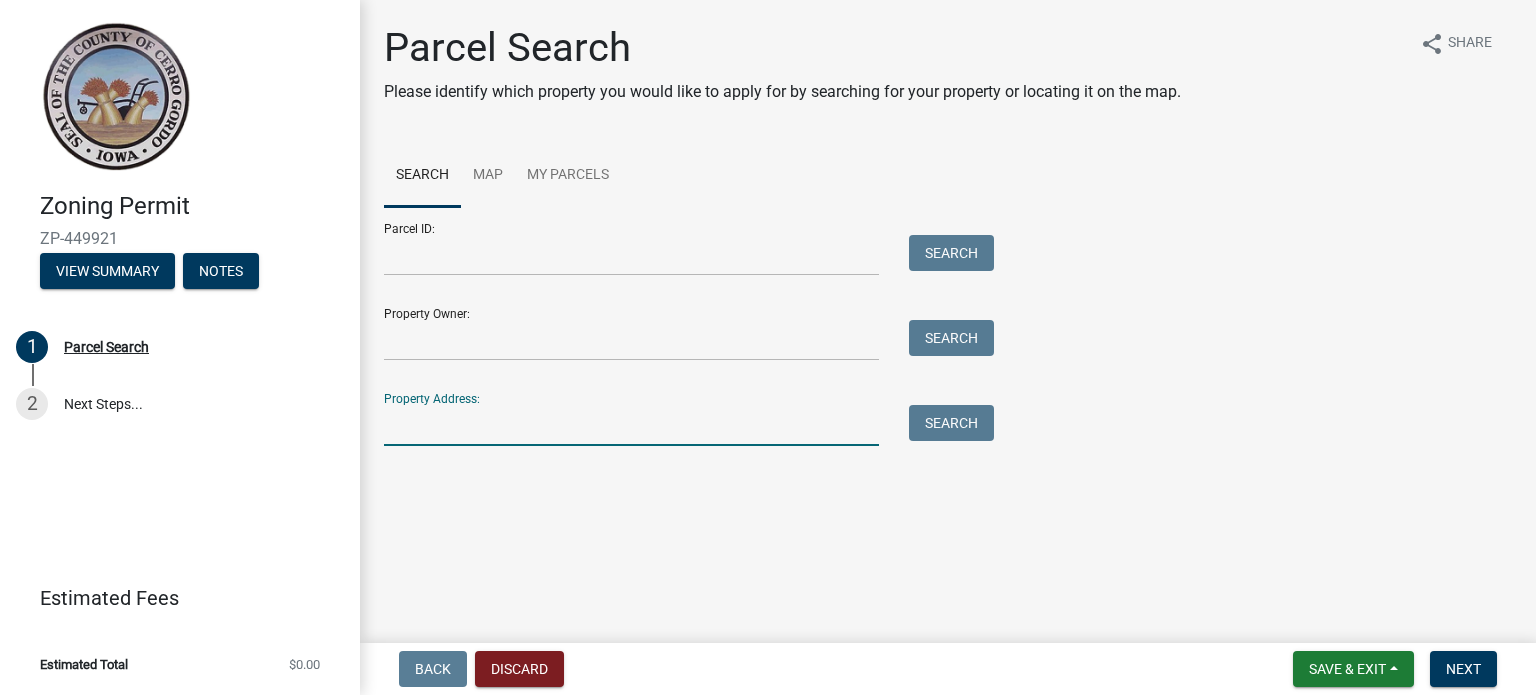 type on "23123 [MEDICAL_DATA] ave" 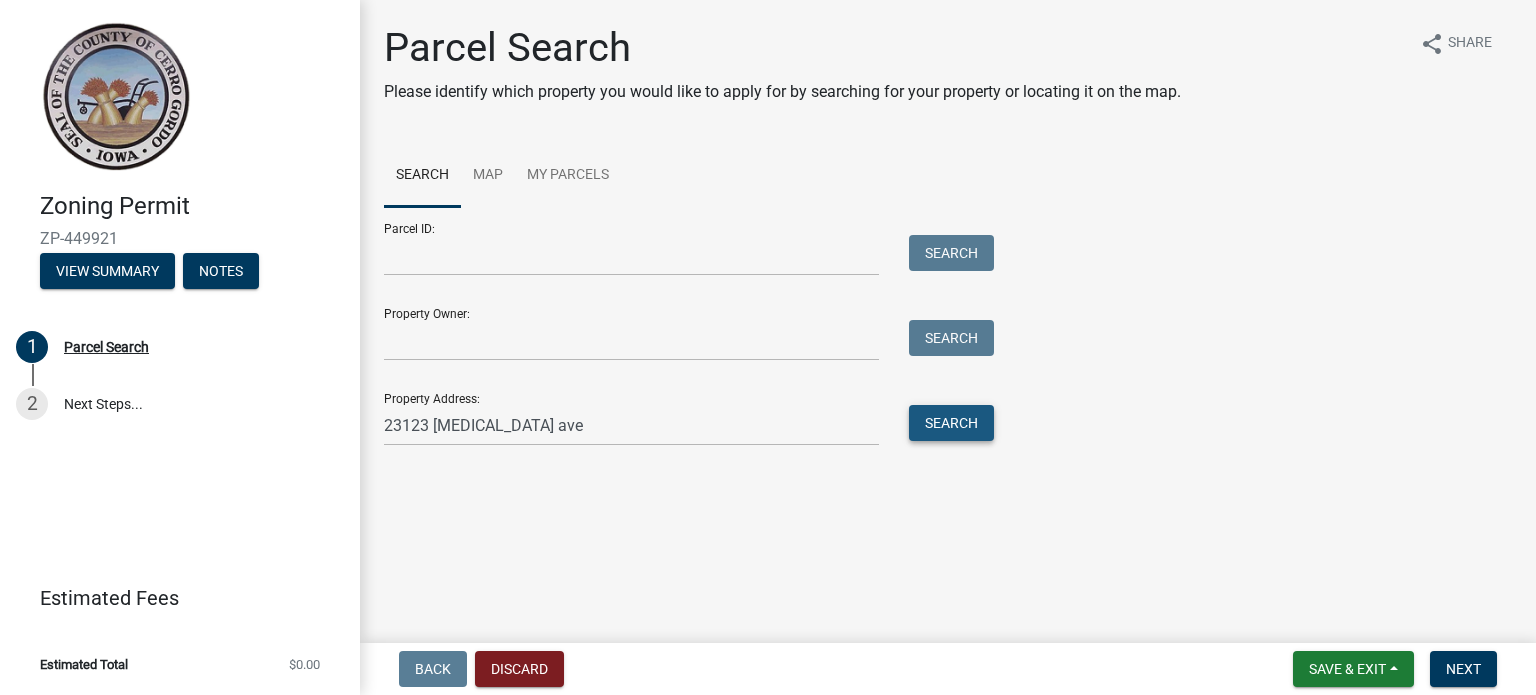 click on "Search" at bounding box center (951, 423) 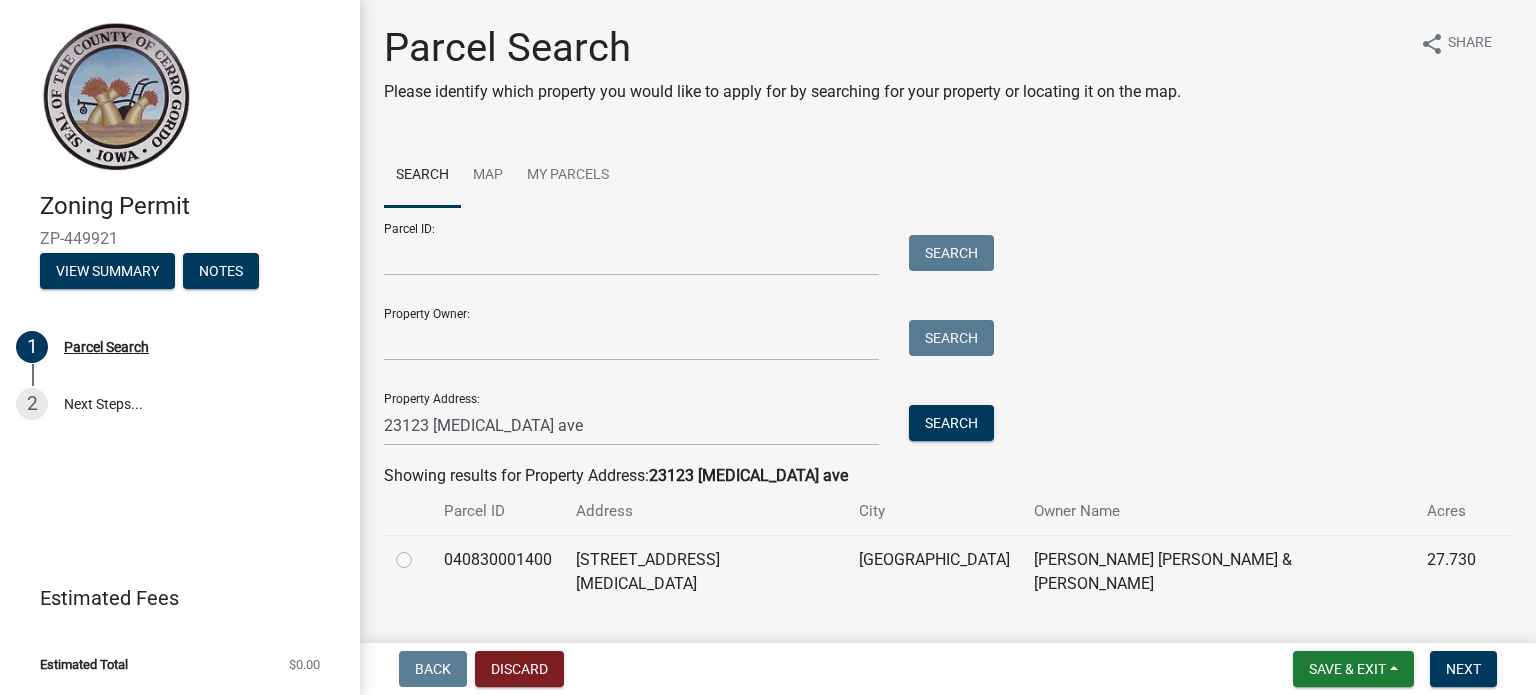 click 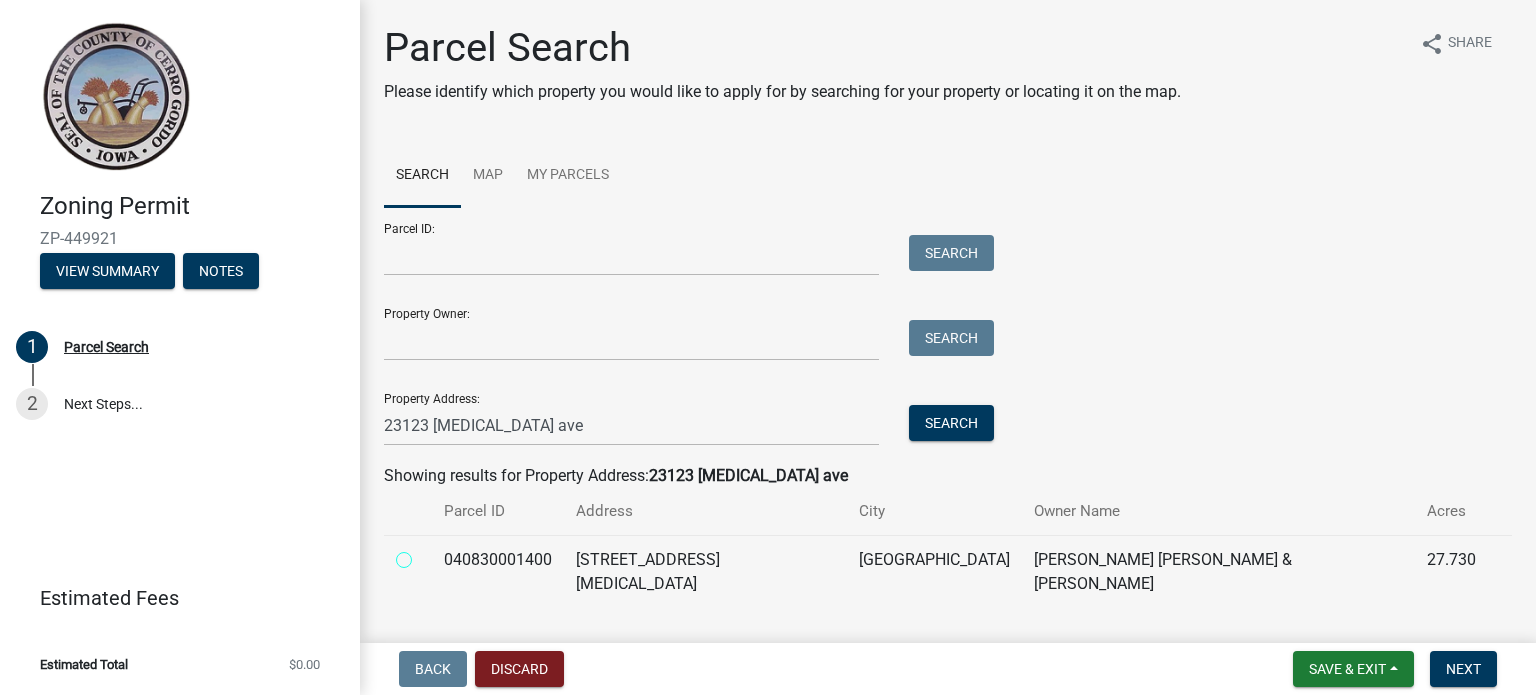 click at bounding box center [426, 554] 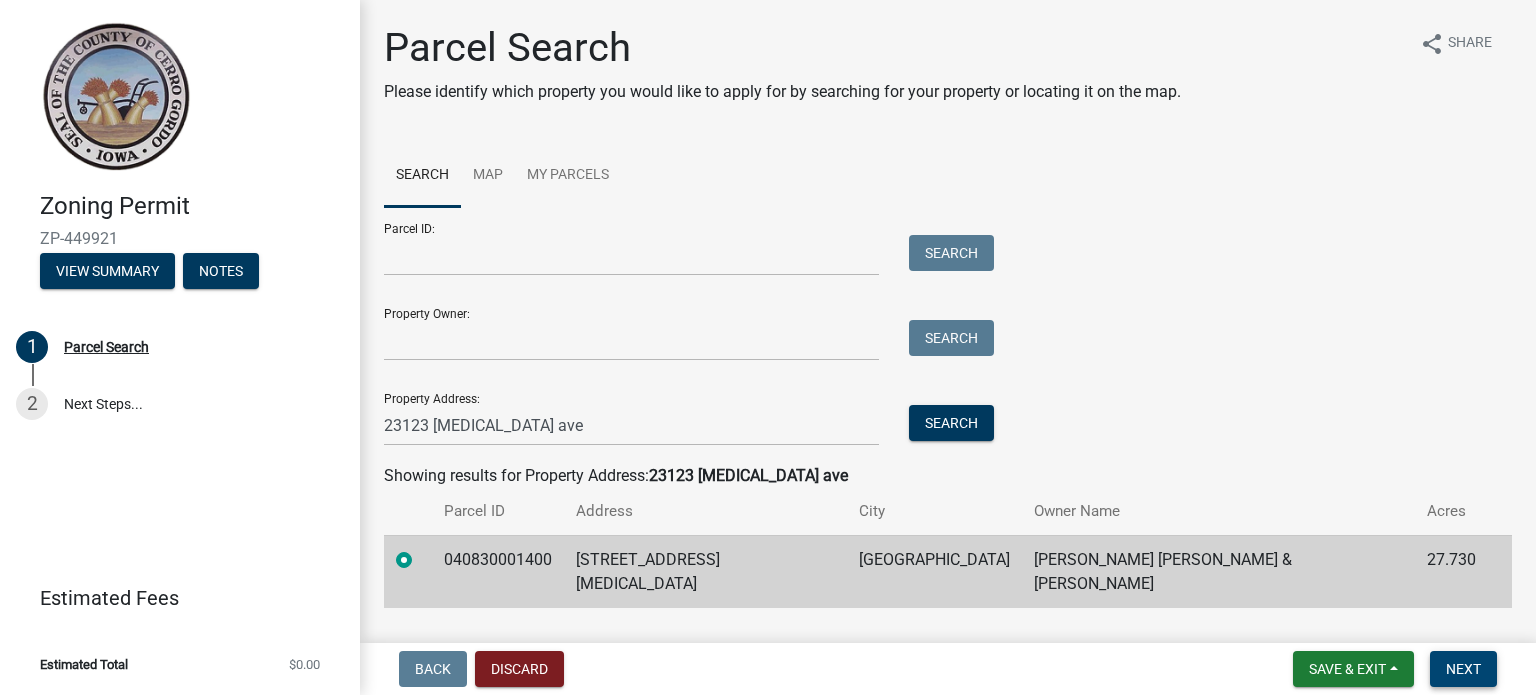 click on "Next" at bounding box center (1463, 669) 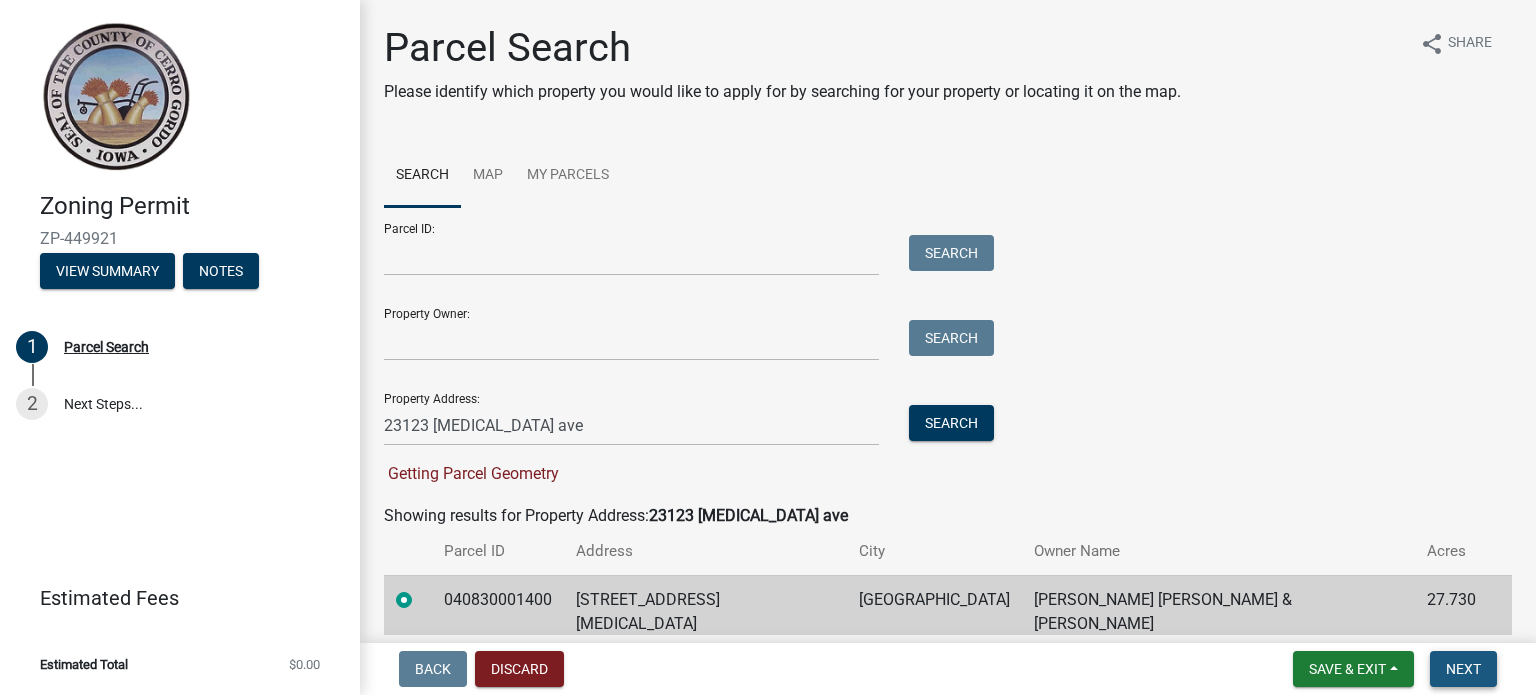 click on "Next" at bounding box center [1463, 669] 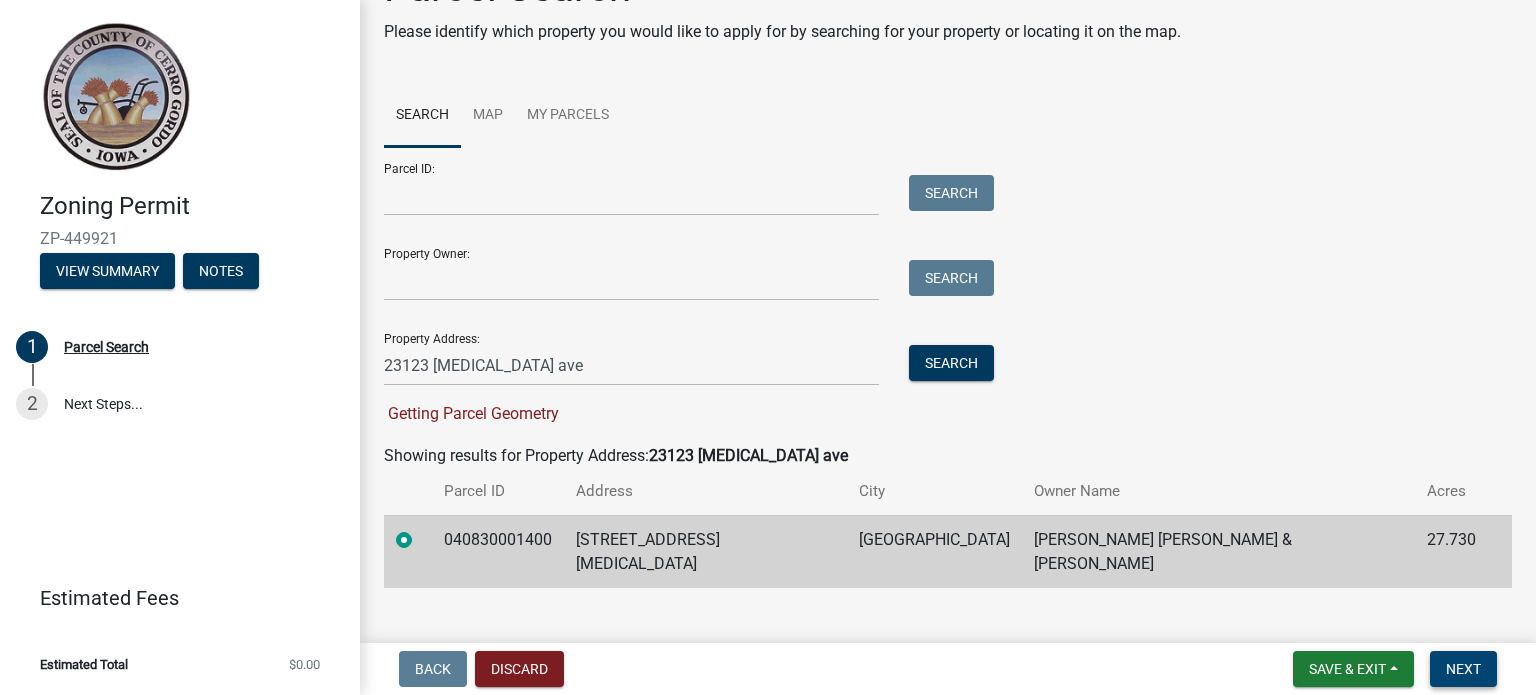 scroll, scrollTop: 66, scrollLeft: 0, axis: vertical 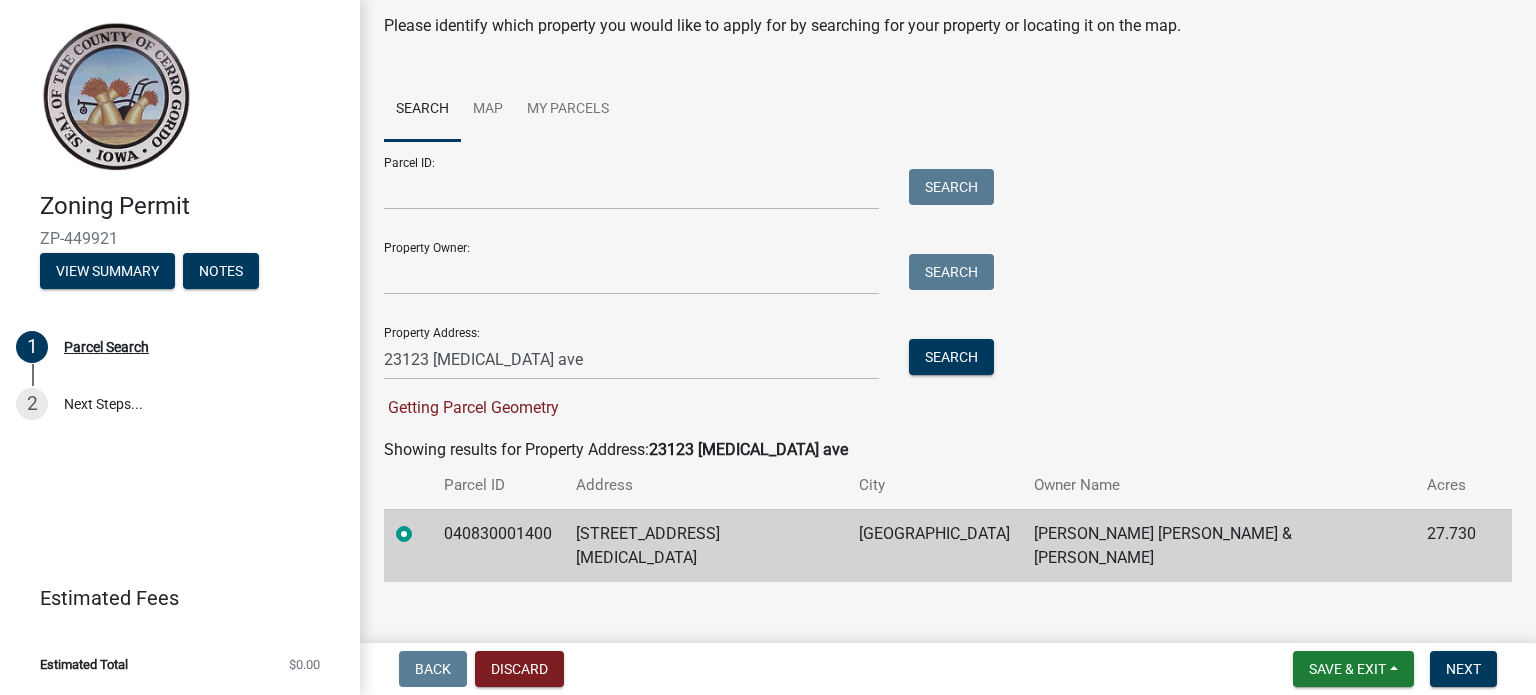 click 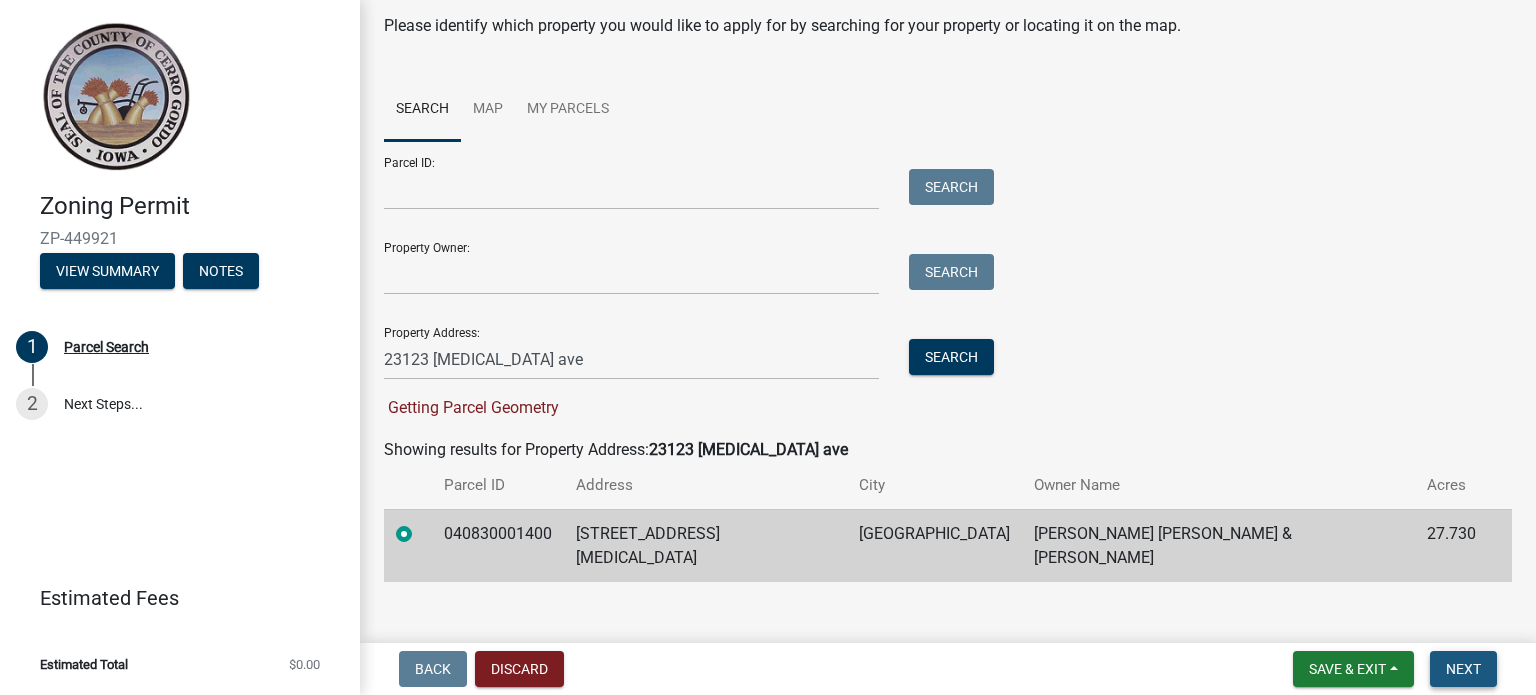 click on "Next" at bounding box center (1463, 669) 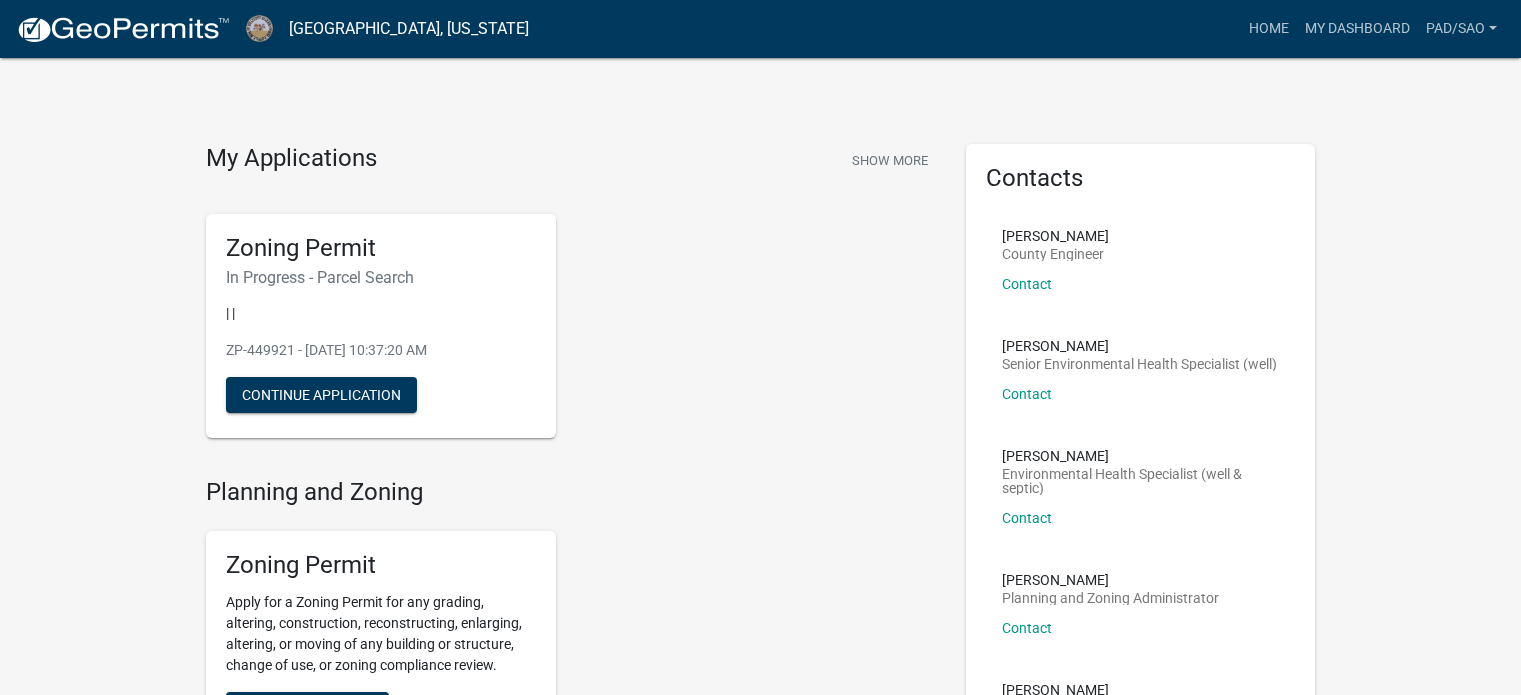 scroll, scrollTop: 0, scrollLeft: 0, axis: both 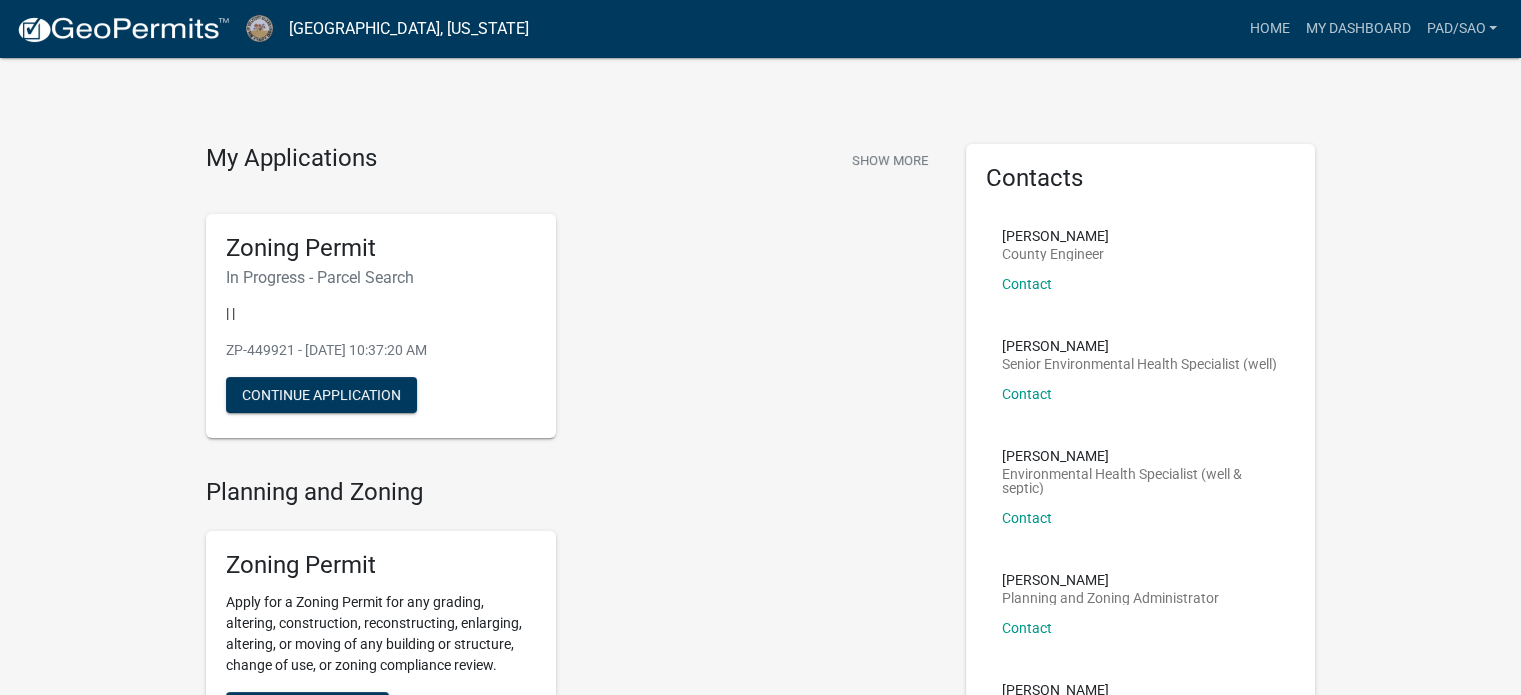 click on "|  |" 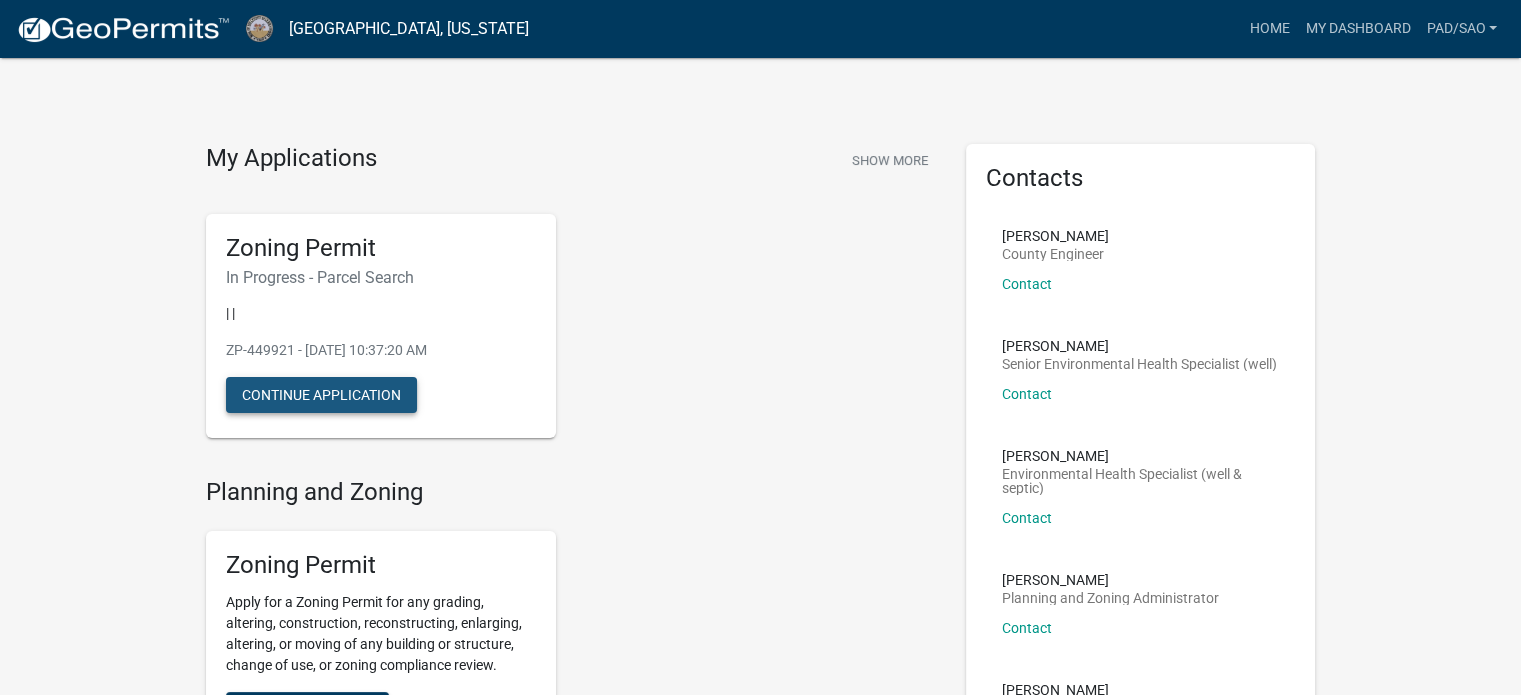click on "Continue Application" 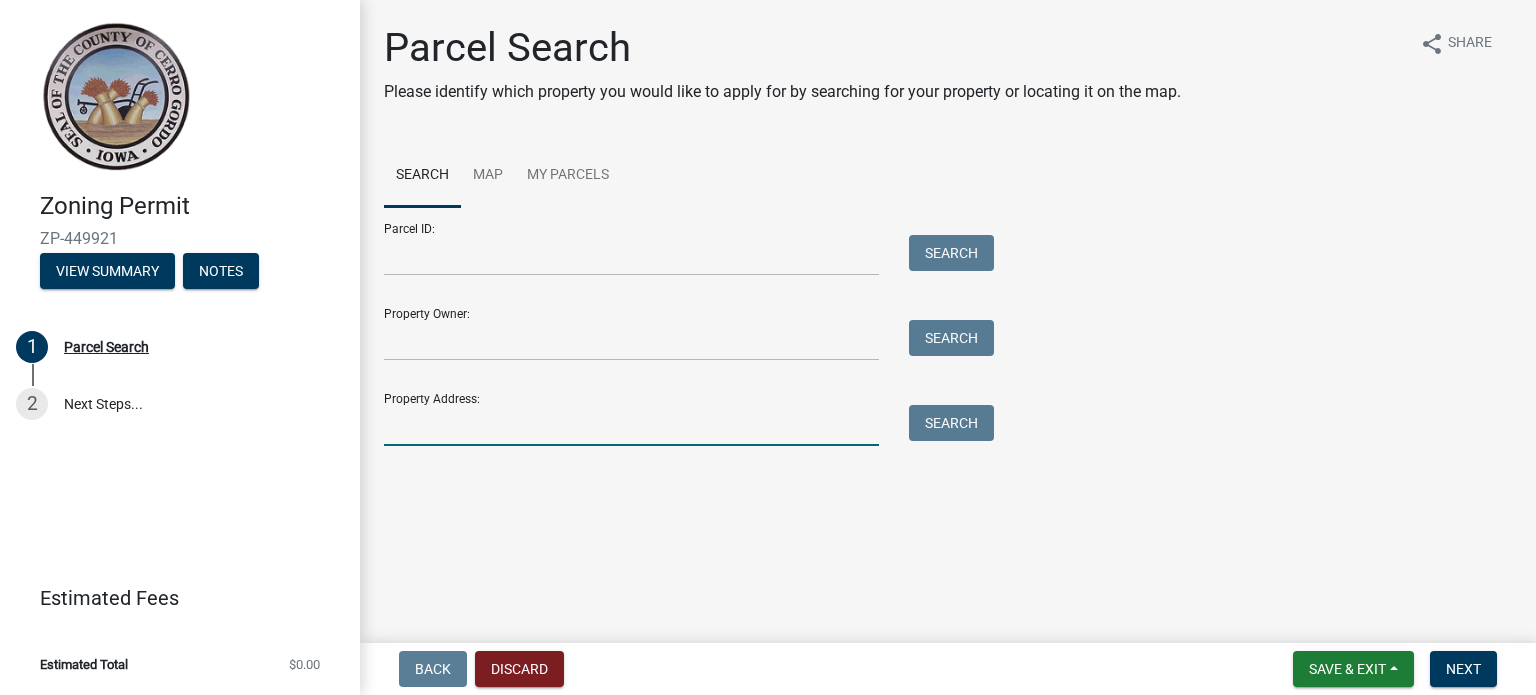click on "Property Address:" at bounding box center (631, 425) 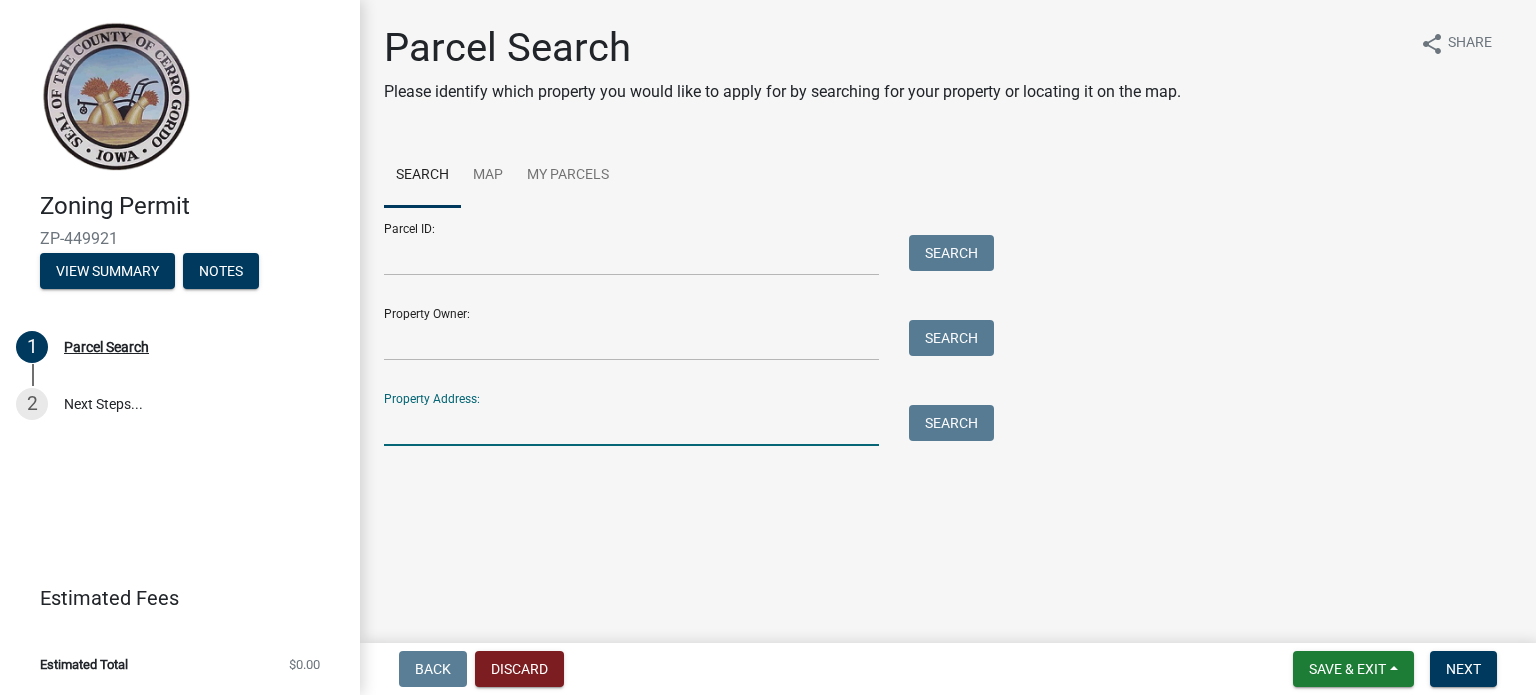 type on "23123 [MEDICAL_DATA] ave" 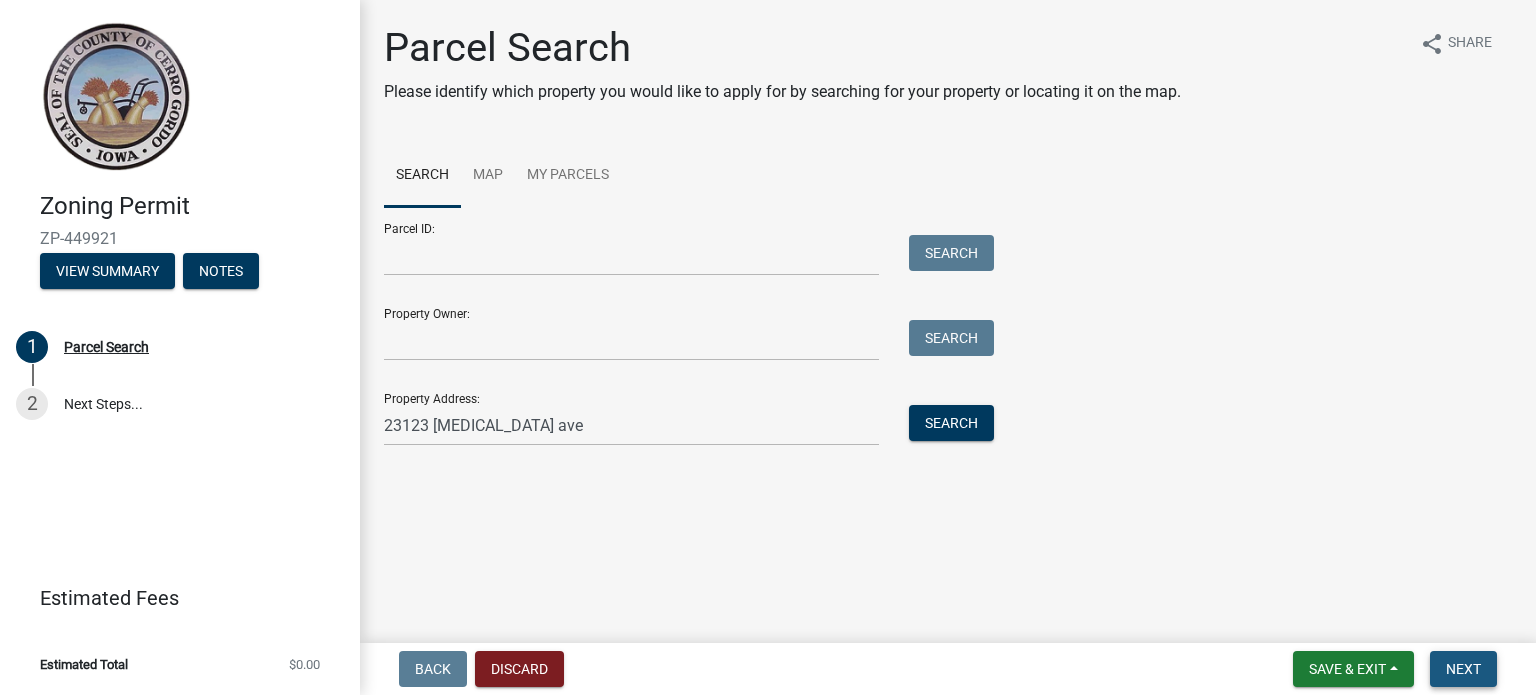 click on "Next" at bounding box center (1463, 669) 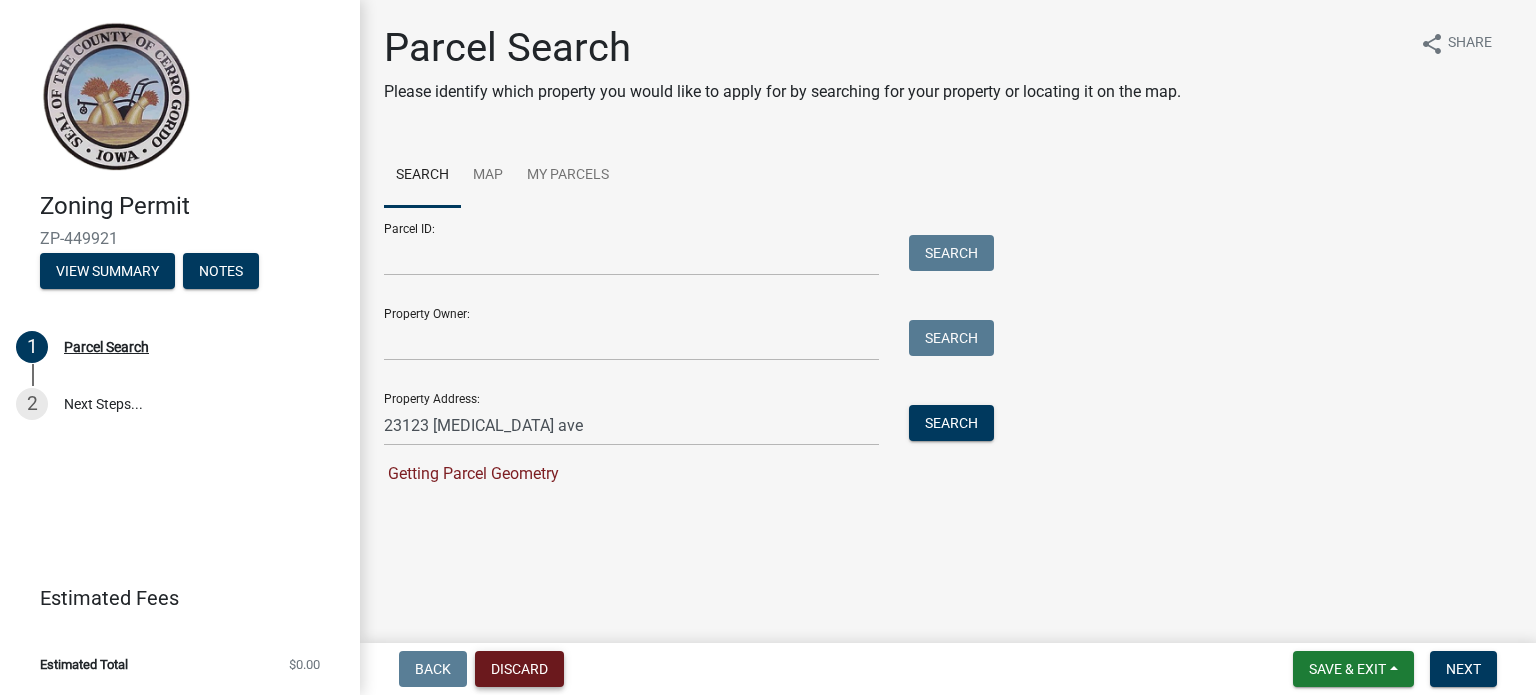 click on "Discard" at bounding box center (519, 669) 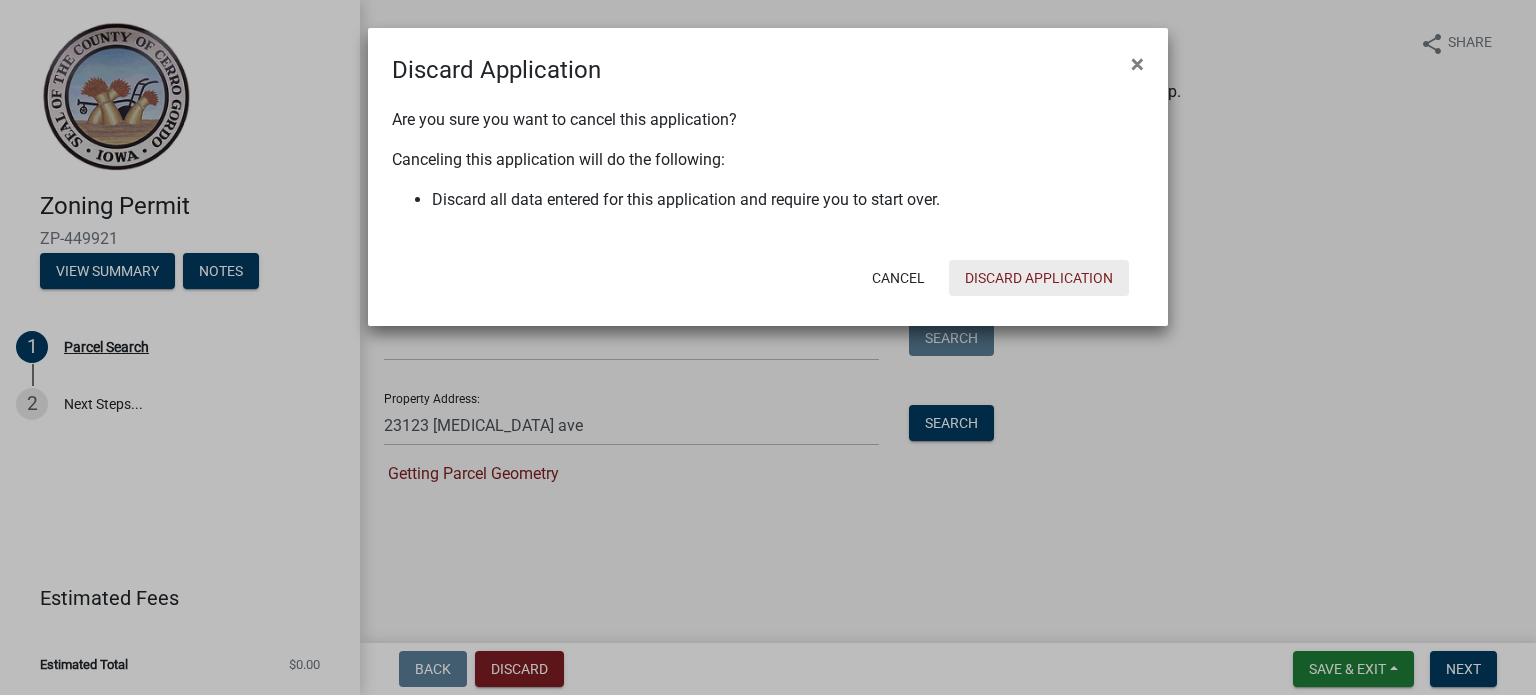 click on "Discard Application" 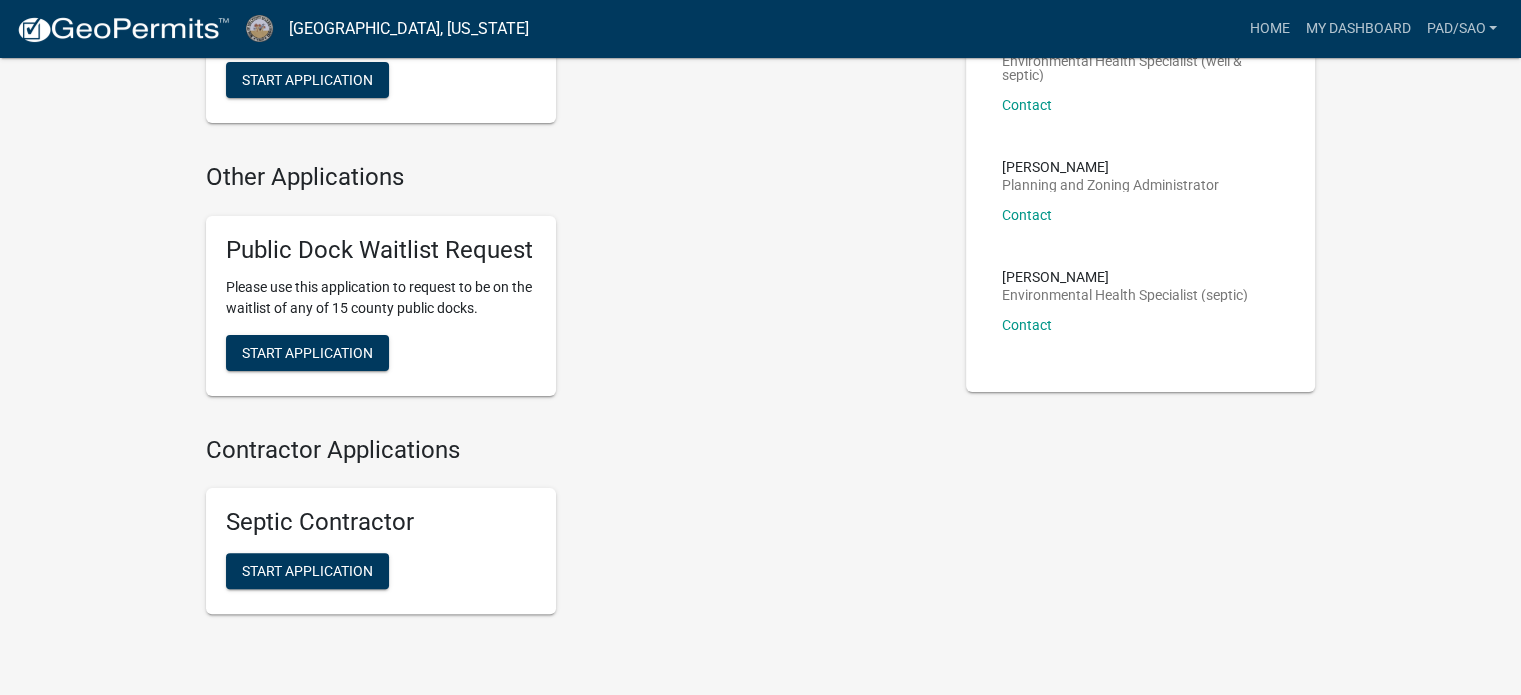 scroll, scrollTop: 504, scrollLeft: 0, axis: vertical 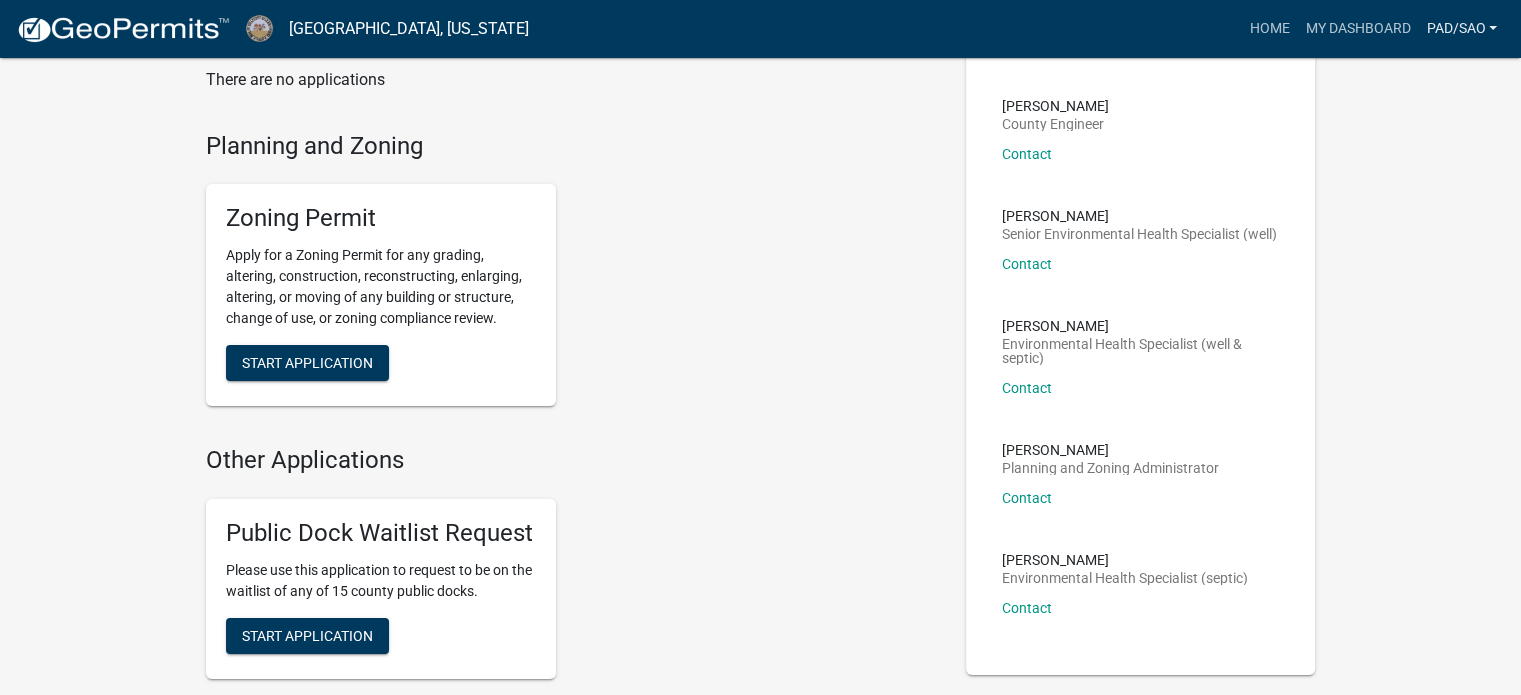 click on "pad/sao" at bounding box center (1461, 29) 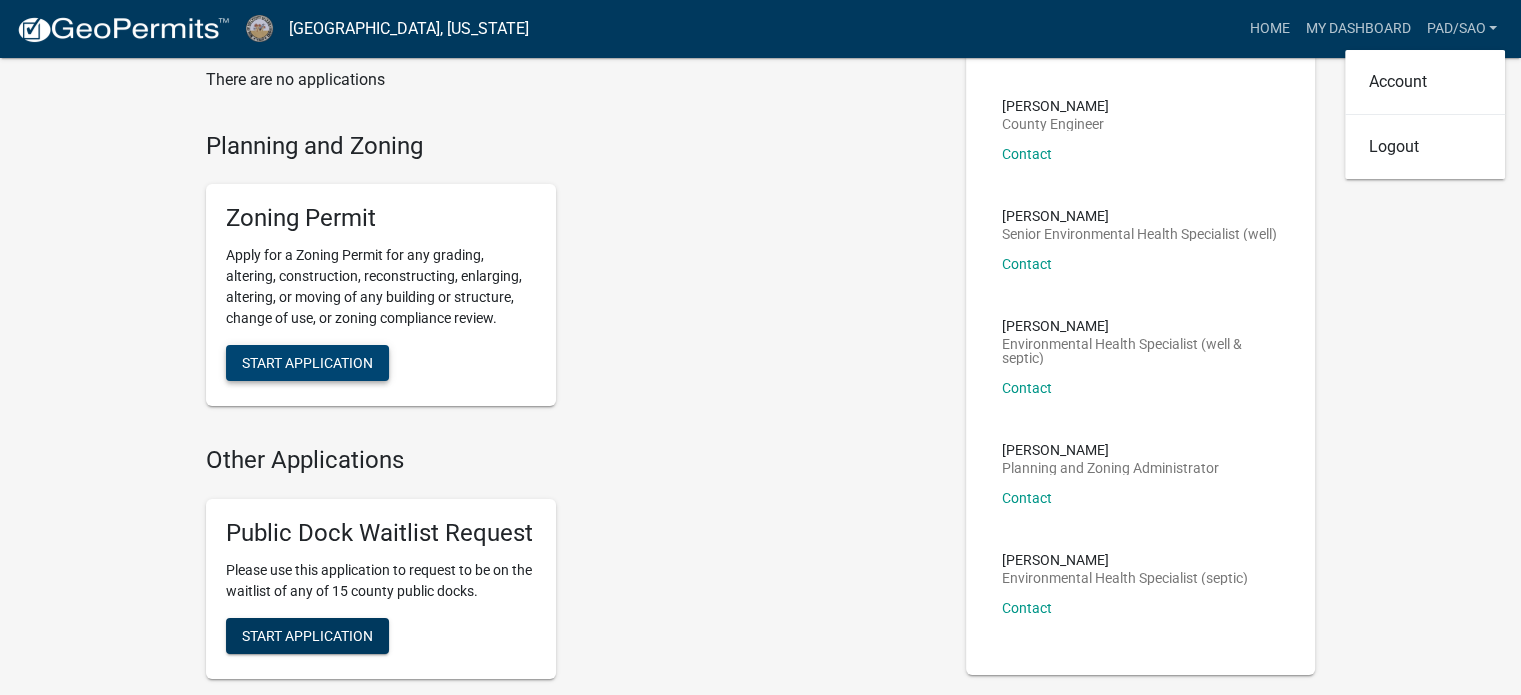 click on "Start Application" at bounding box center (307, 363) 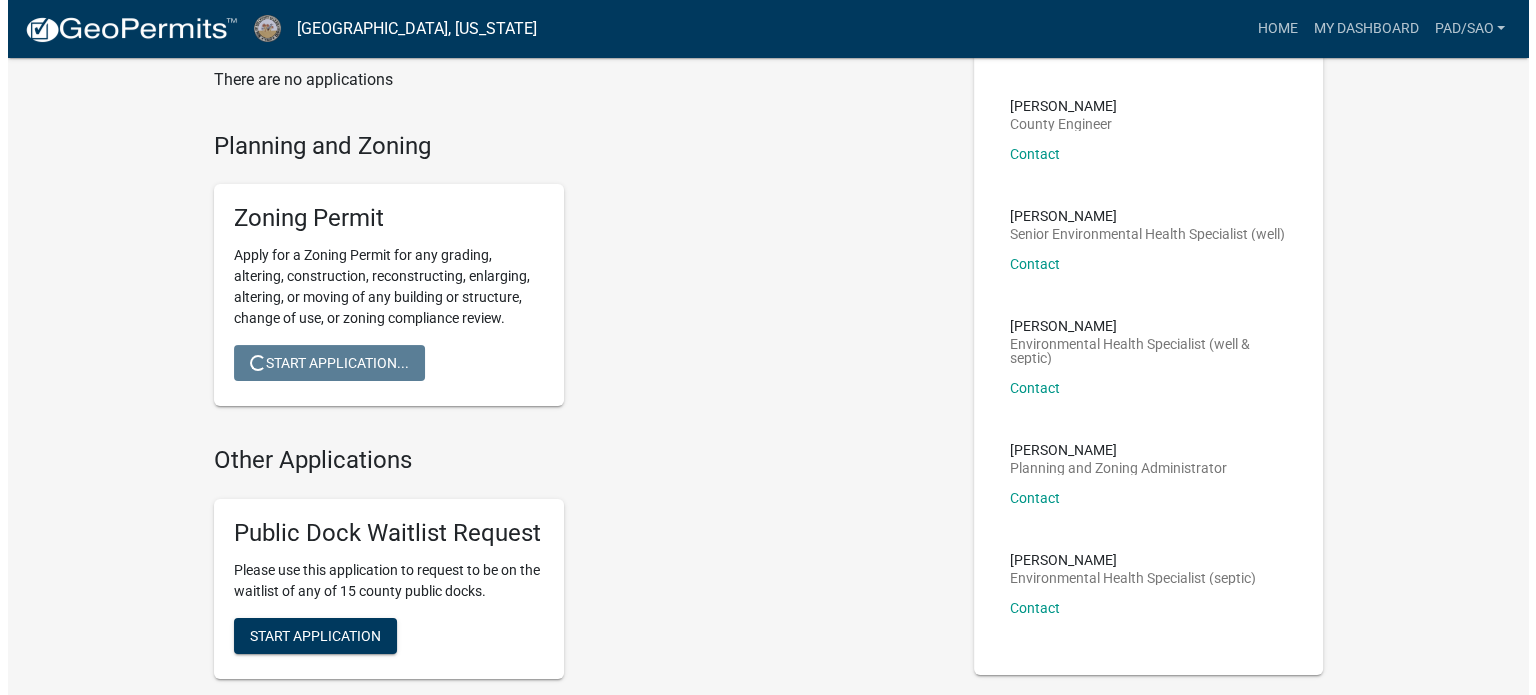 scroll, scrollTop: 0, scrollLeft: 0, axis: both 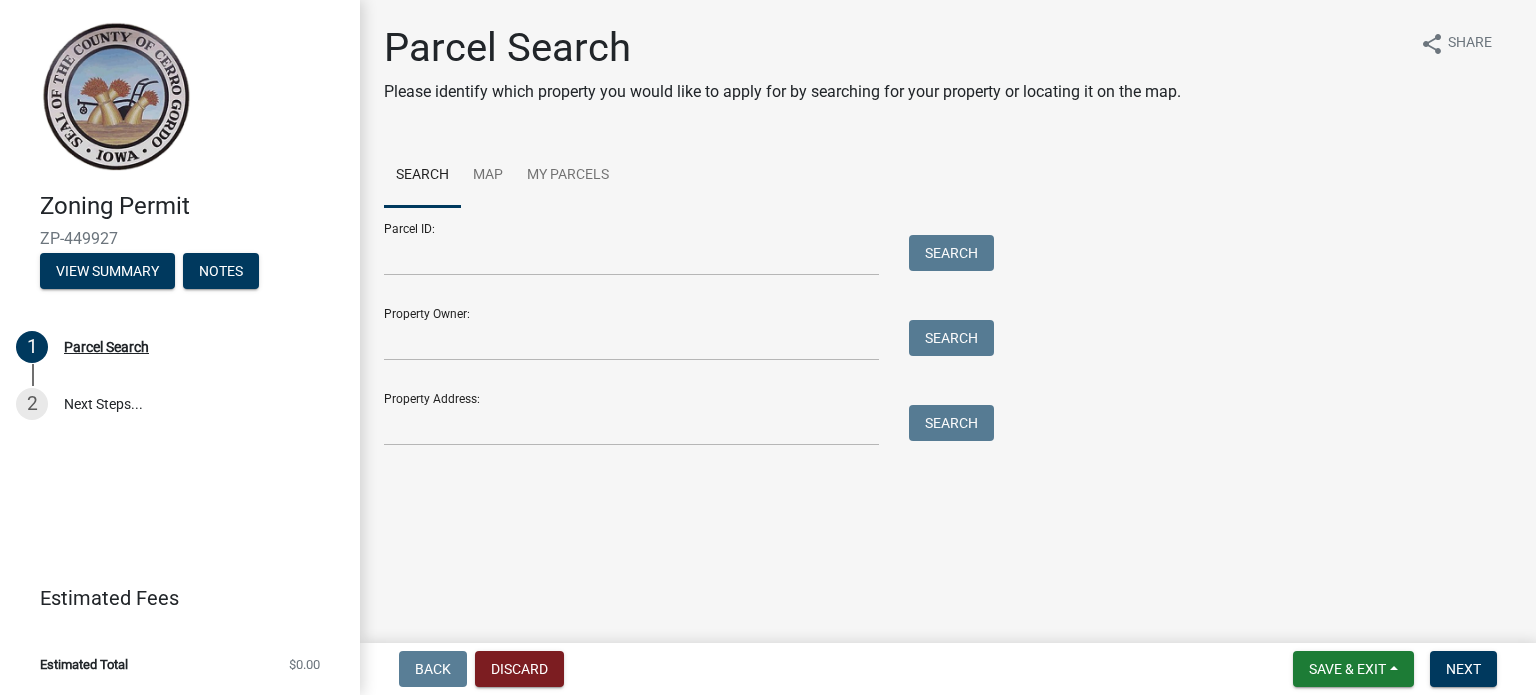 click on "Property Address:   Search" at bounding box center [684, 411] 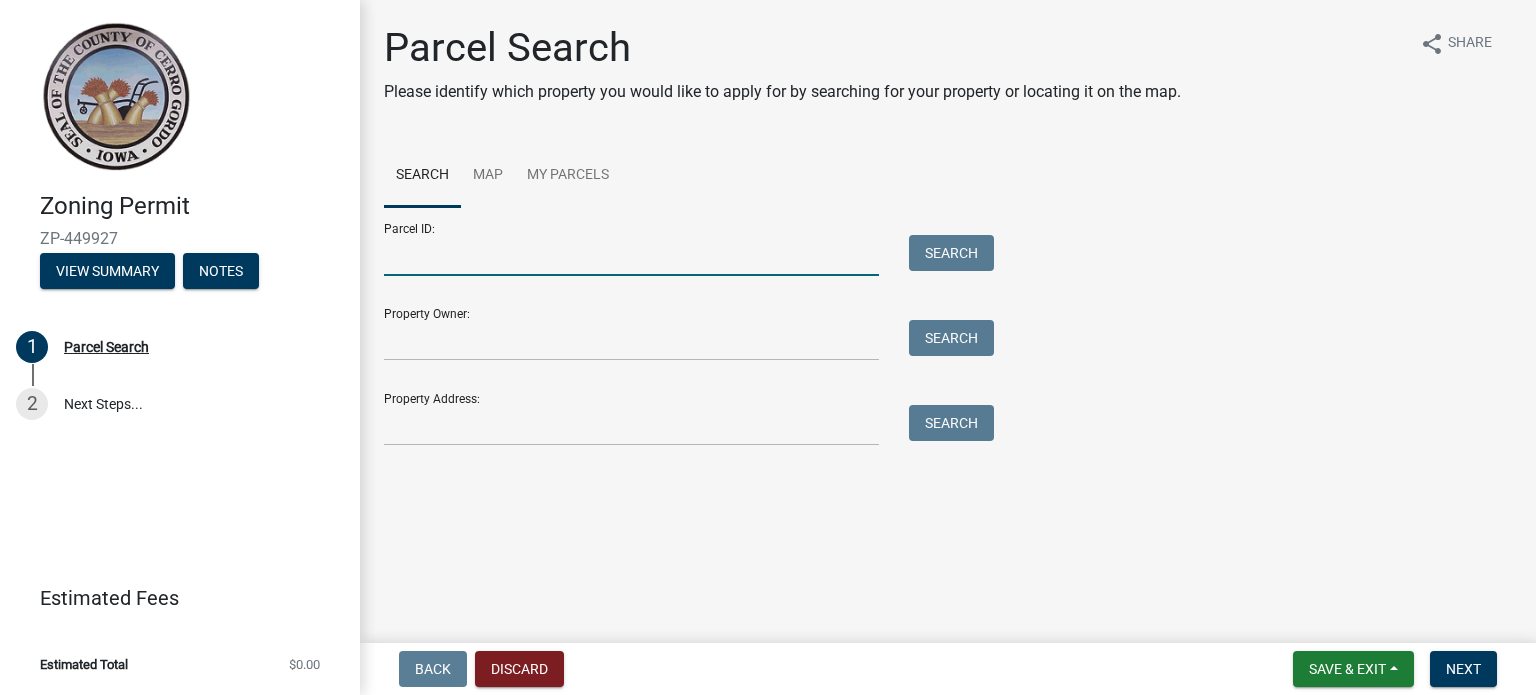 click on "Parcel ID:" at bounding box center (631, 255) 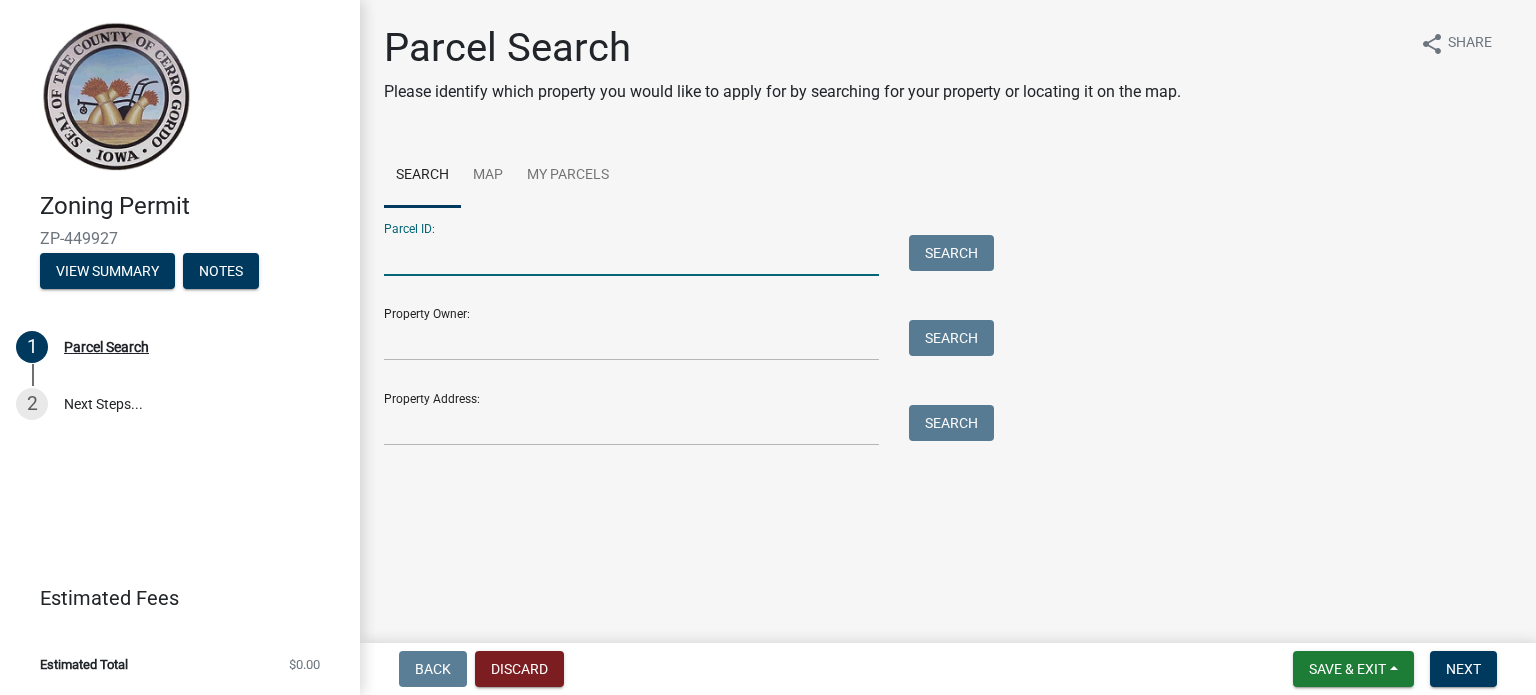 paste on "040830001400" 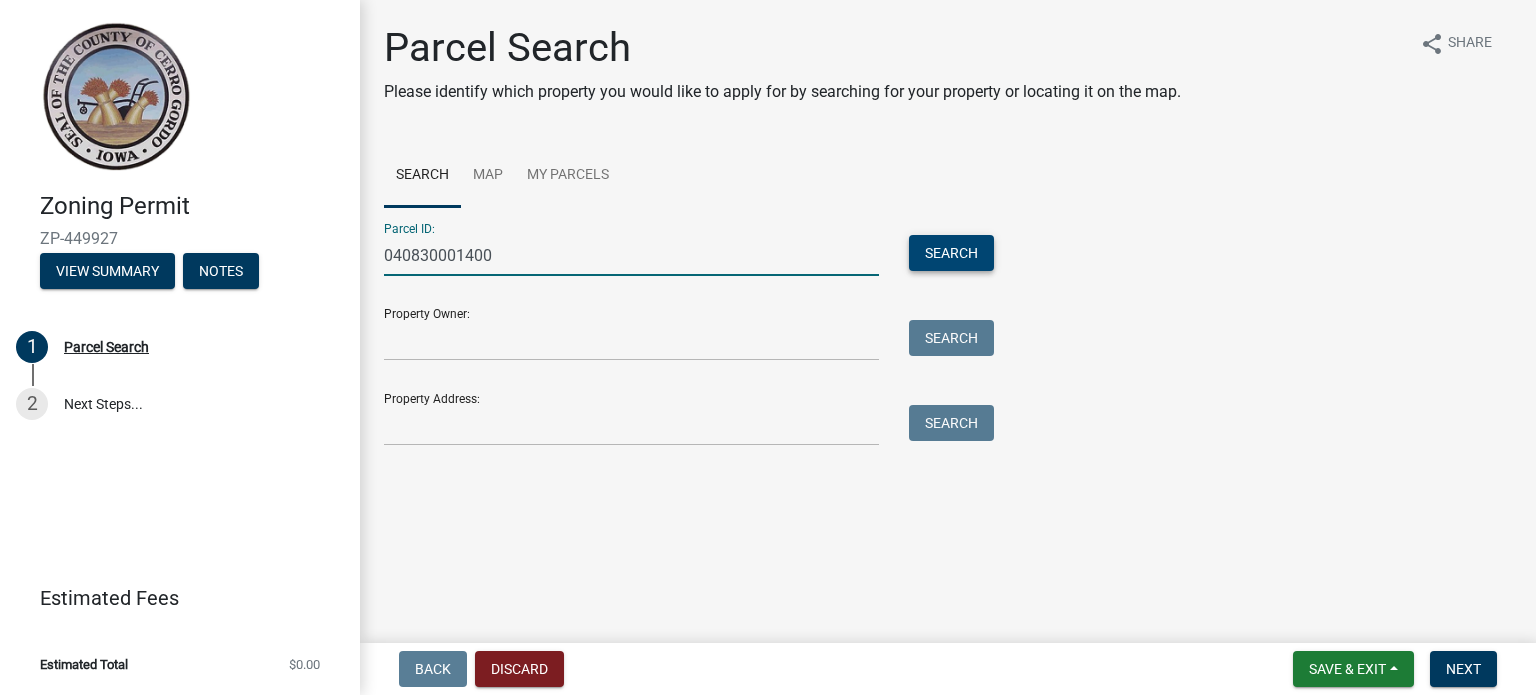 type on "040830001400" 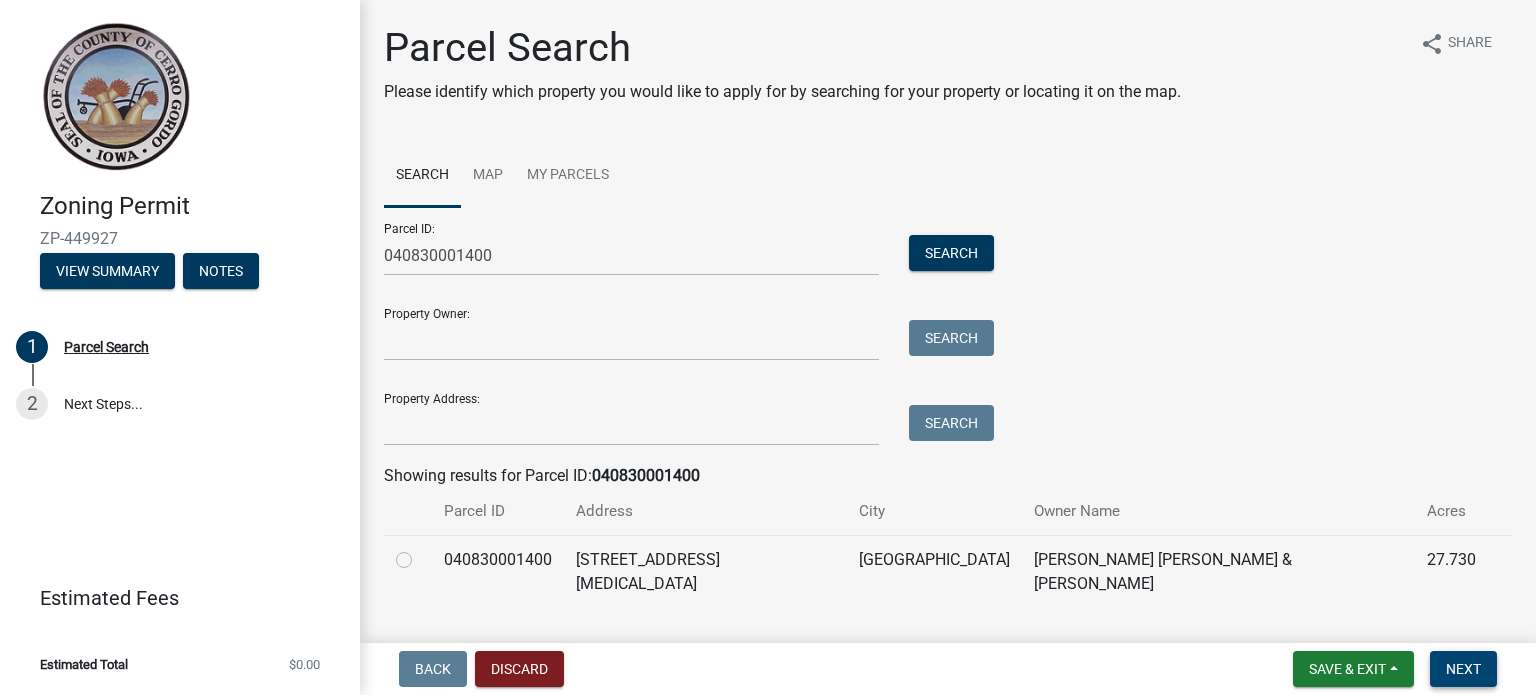 click on "Next" at bounding box center [1463, 669] 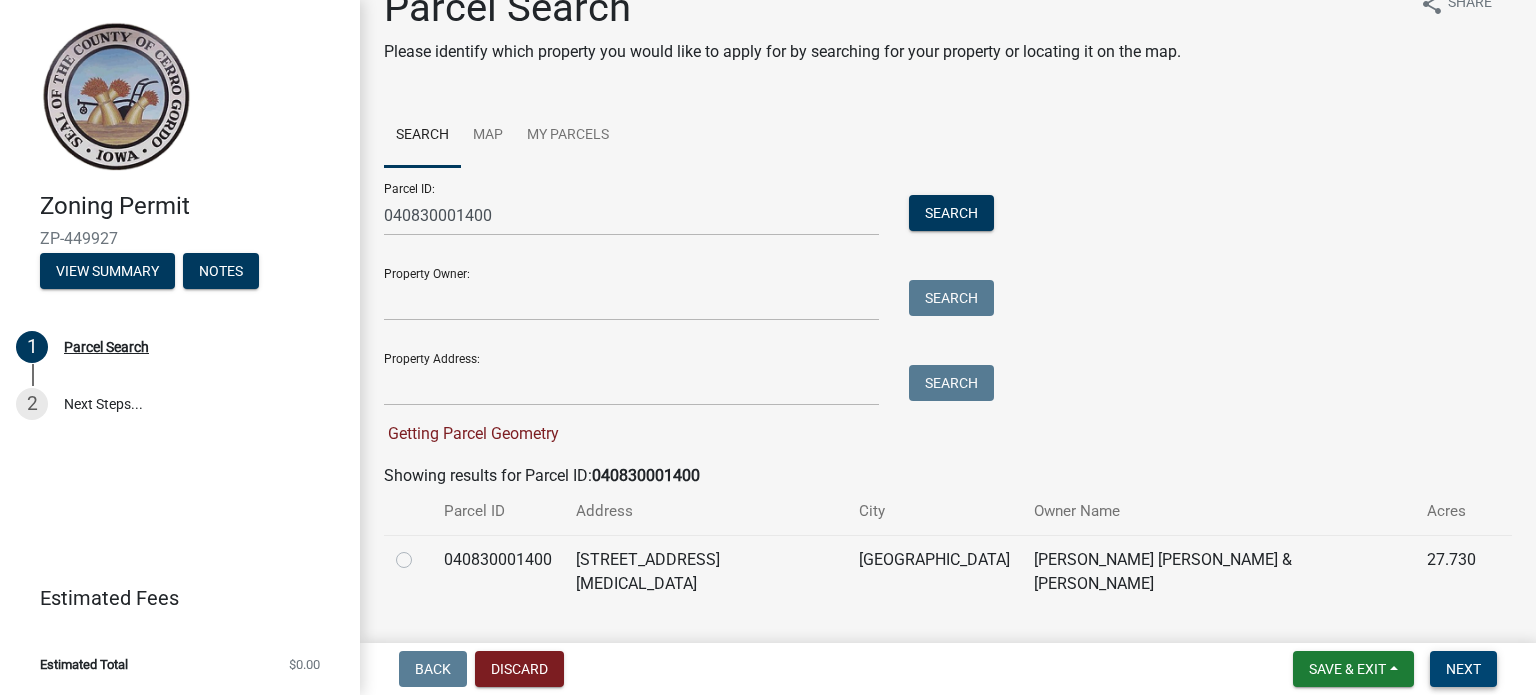 scroll, scrollTop: 66, scrollLeft: 0, axis: vertical 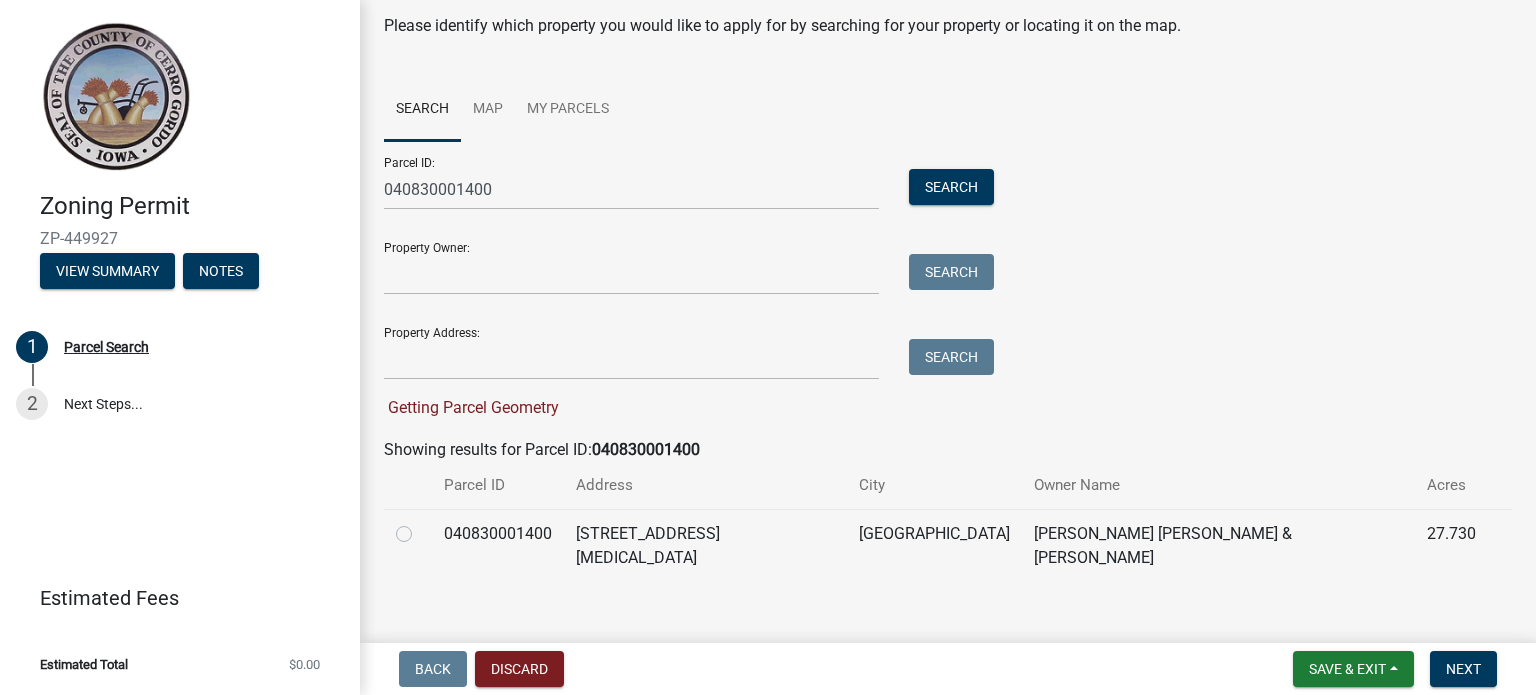 click 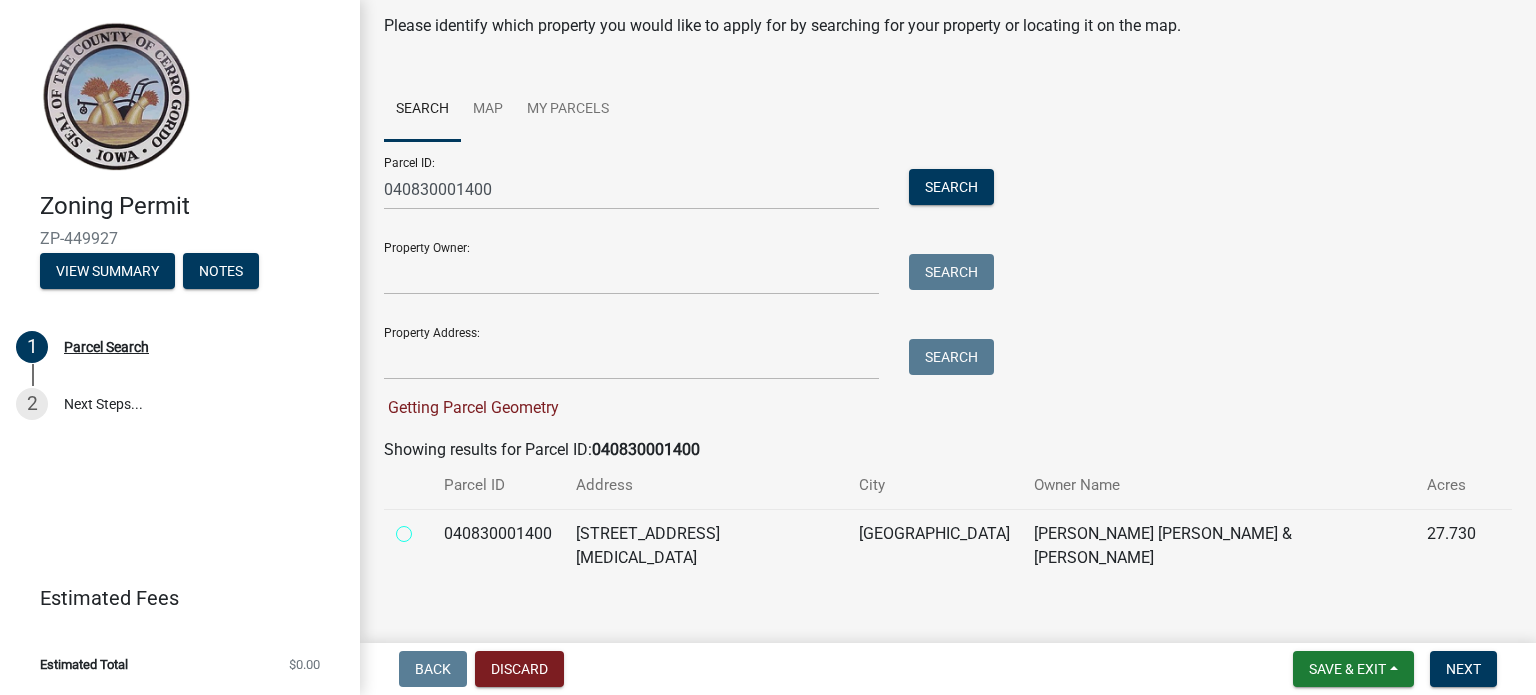 click at bounding box center (426, 528) 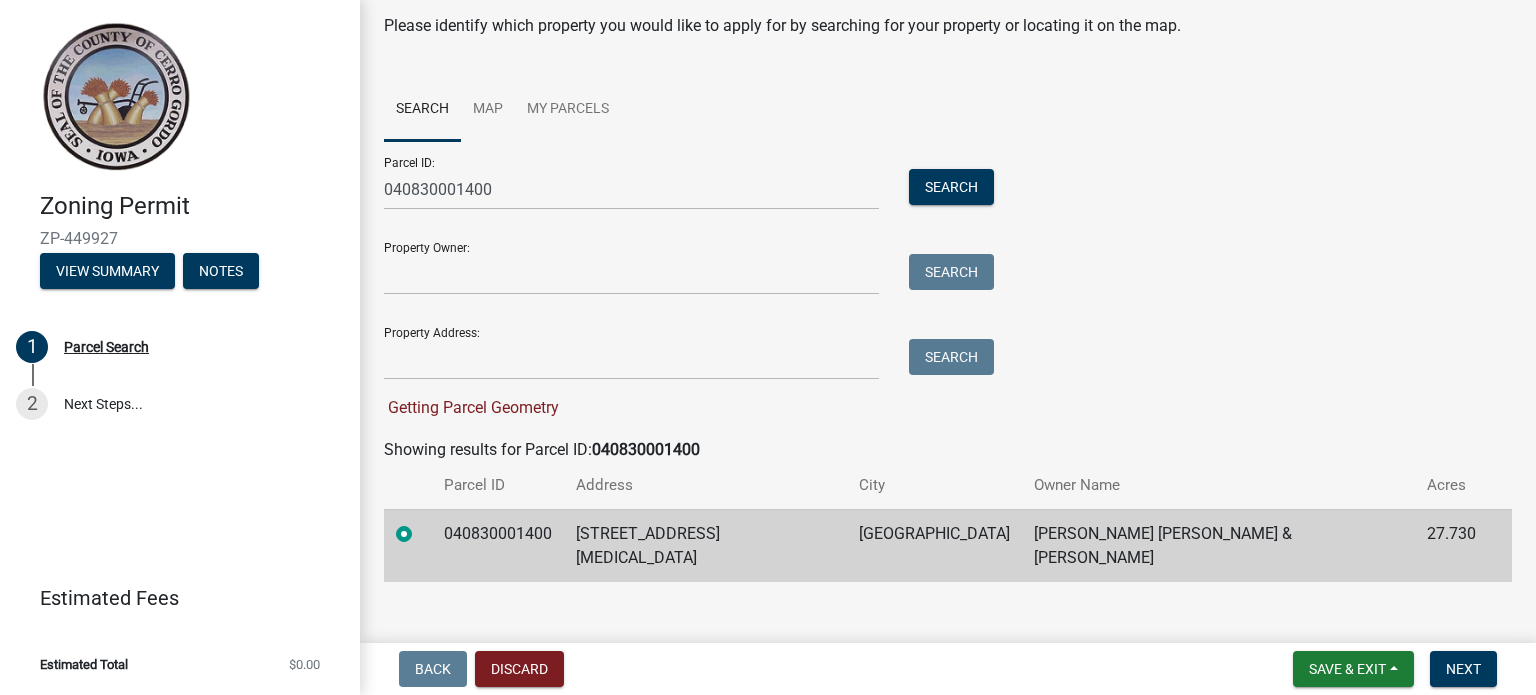 scroll, scrollTop: 26, scrollLeft: 0, axis: vertical 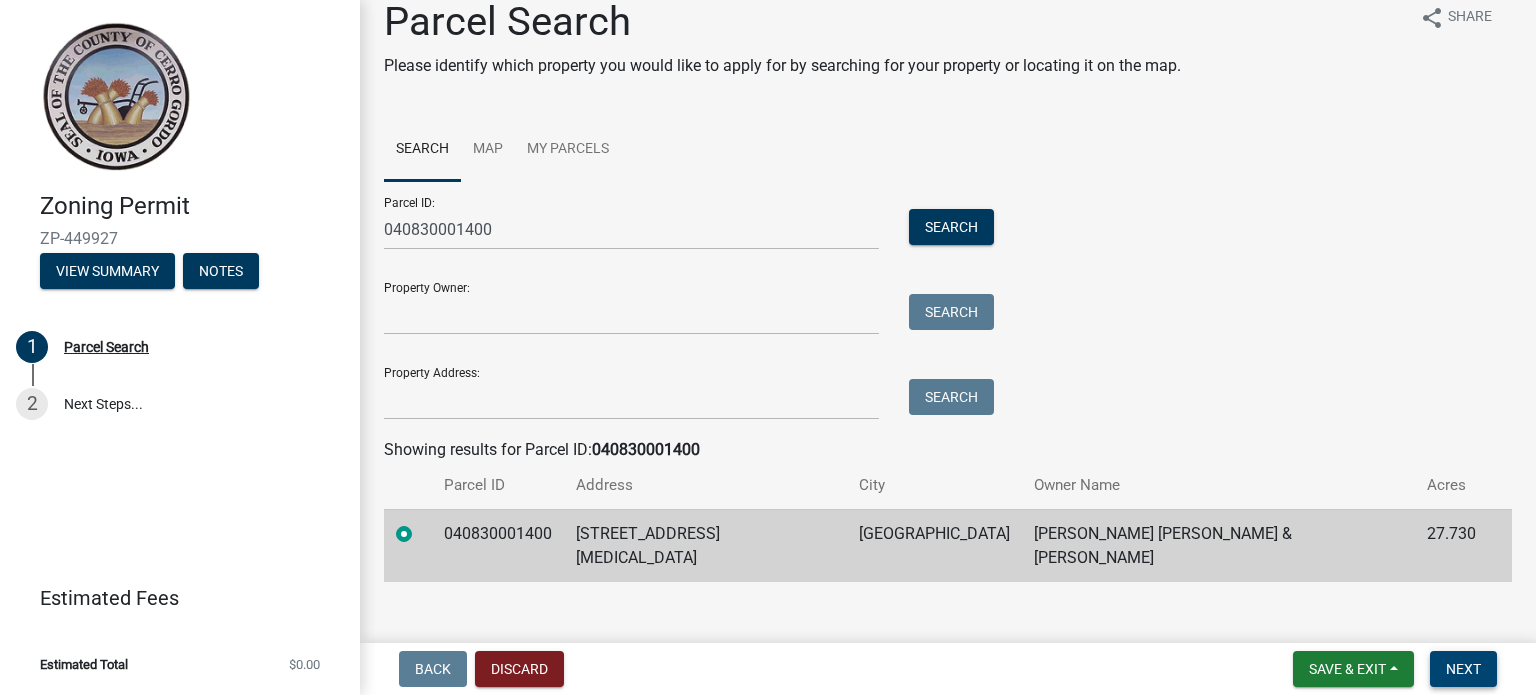 click on "Next" at bounding box center (1463, 669) 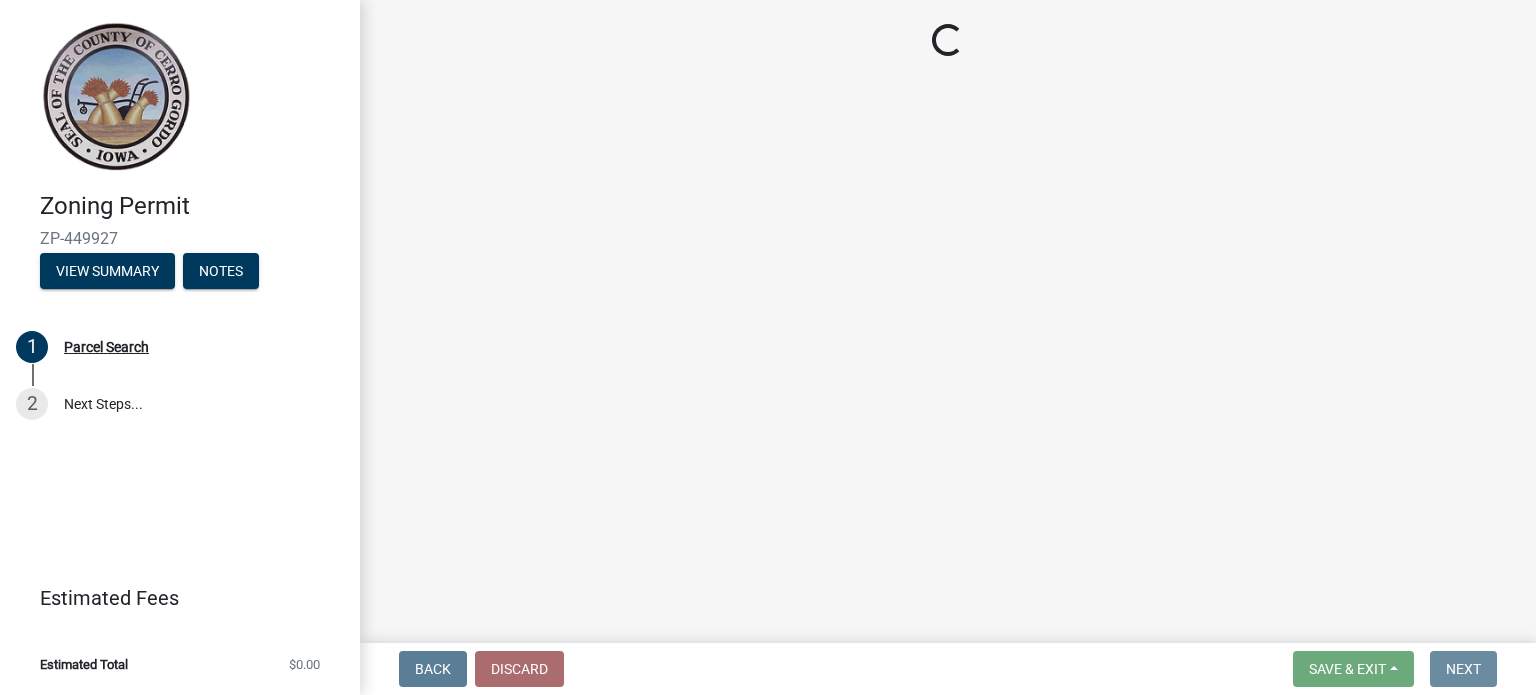 scroll, scrollTop: 0, scrollLeft: 0, axis: both 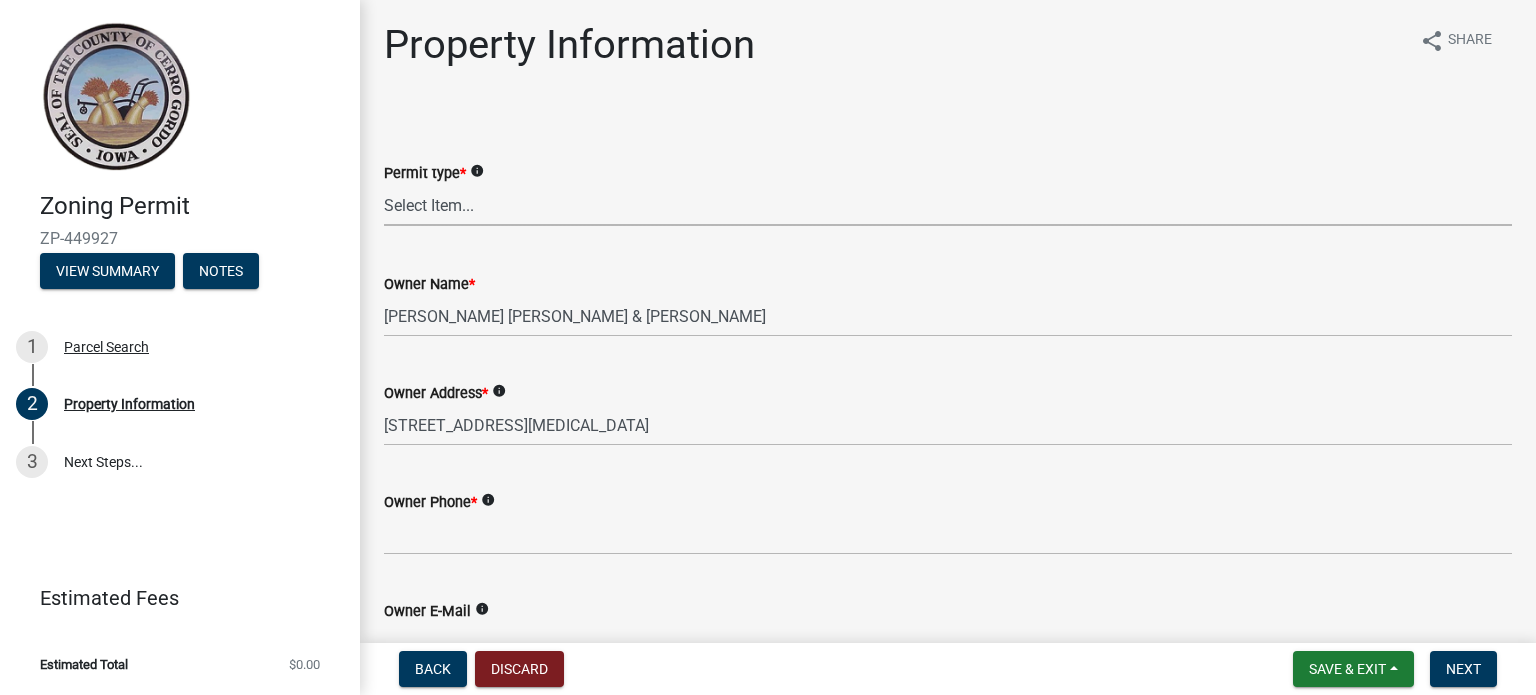 click on "Select Item...   New Request   Permit Renewal" at bounding box center [948, 205] 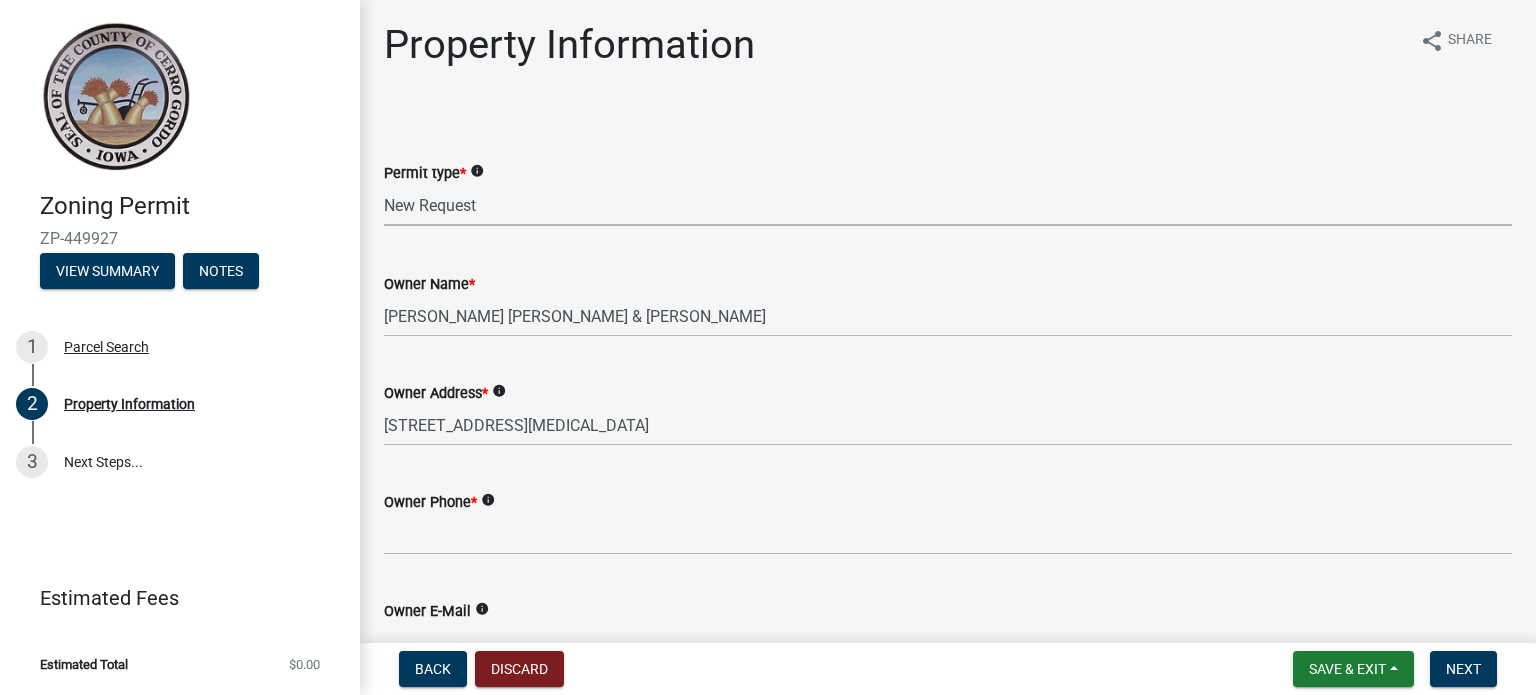 click on "Select Item...   New Request   Permit Renewal" at bounding box center [948, 205] 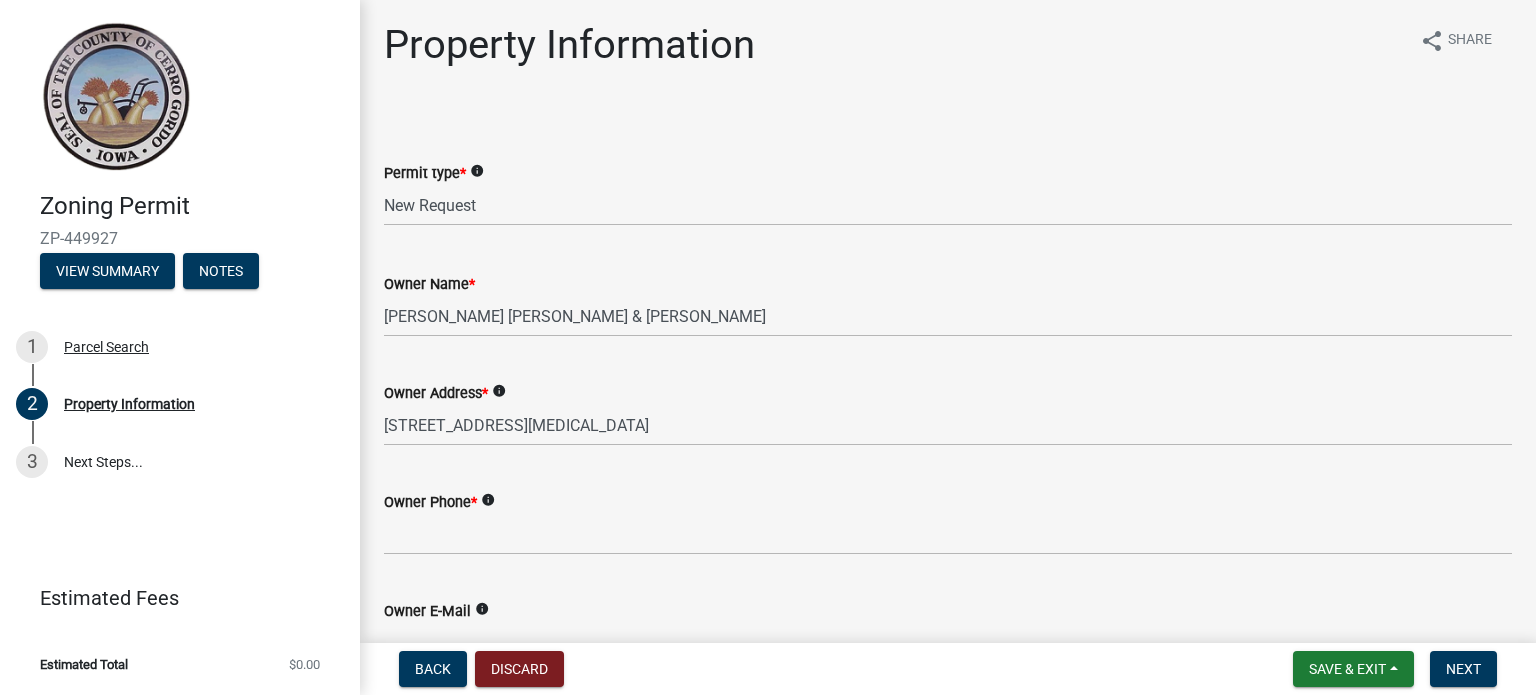 click on "Owner Phone  *  info" 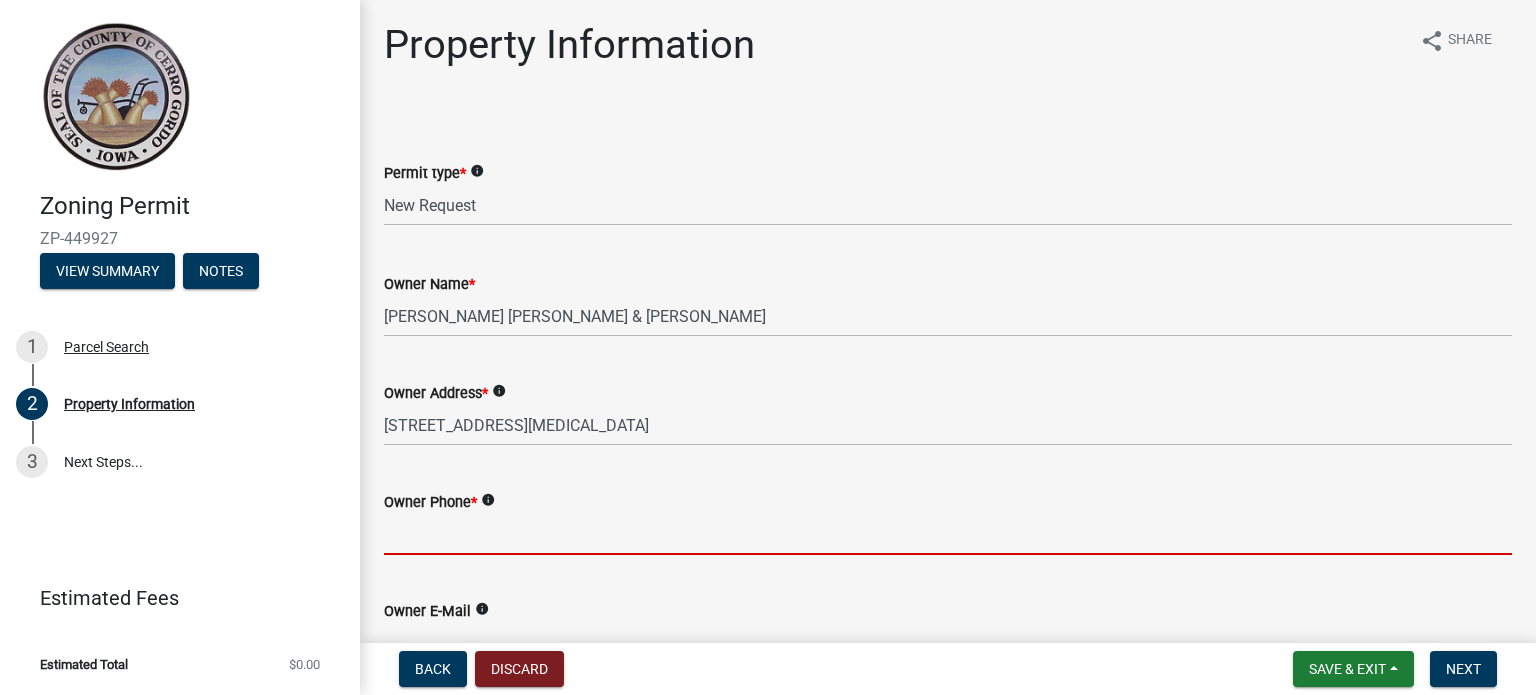 click on "Owner Phone  *" at bounding box center [948, 534] 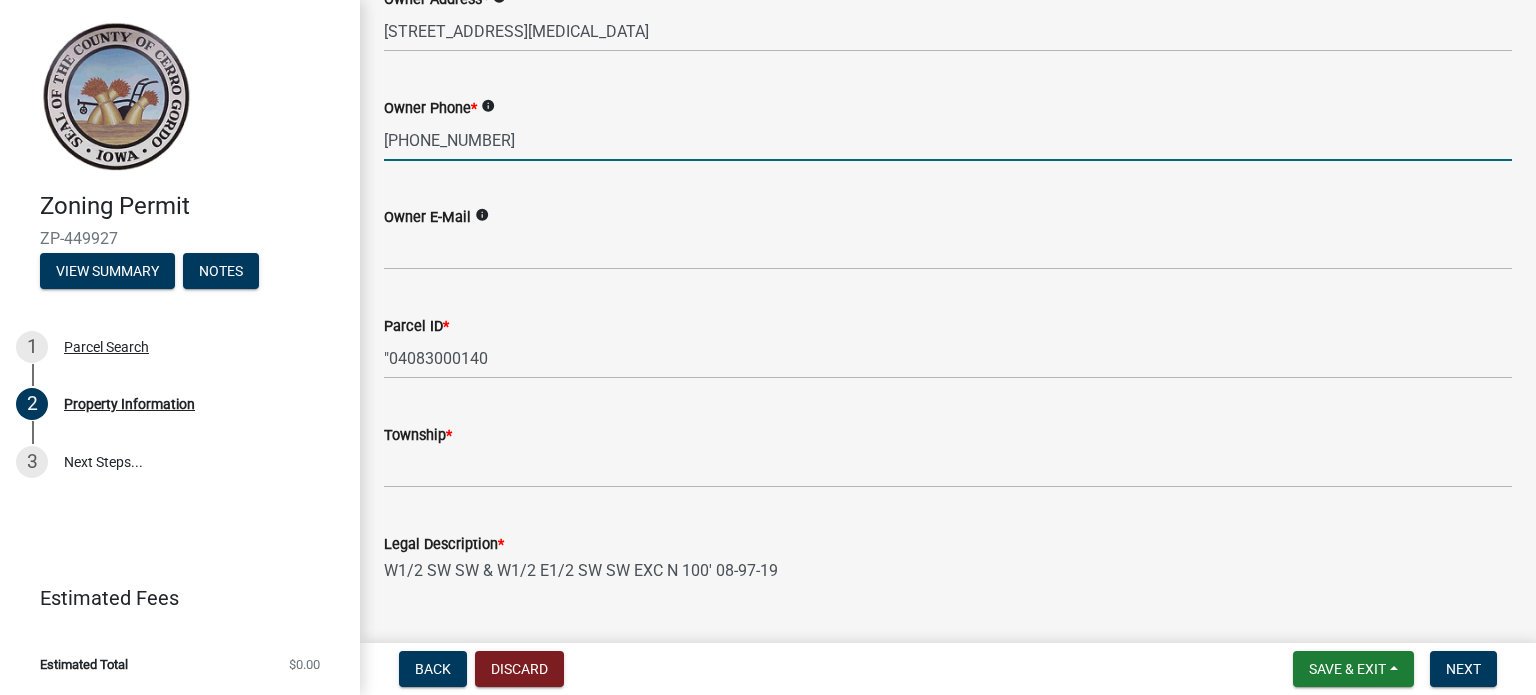scroll, scrollTop: 403, scrollLeft: 0, axis: vertical 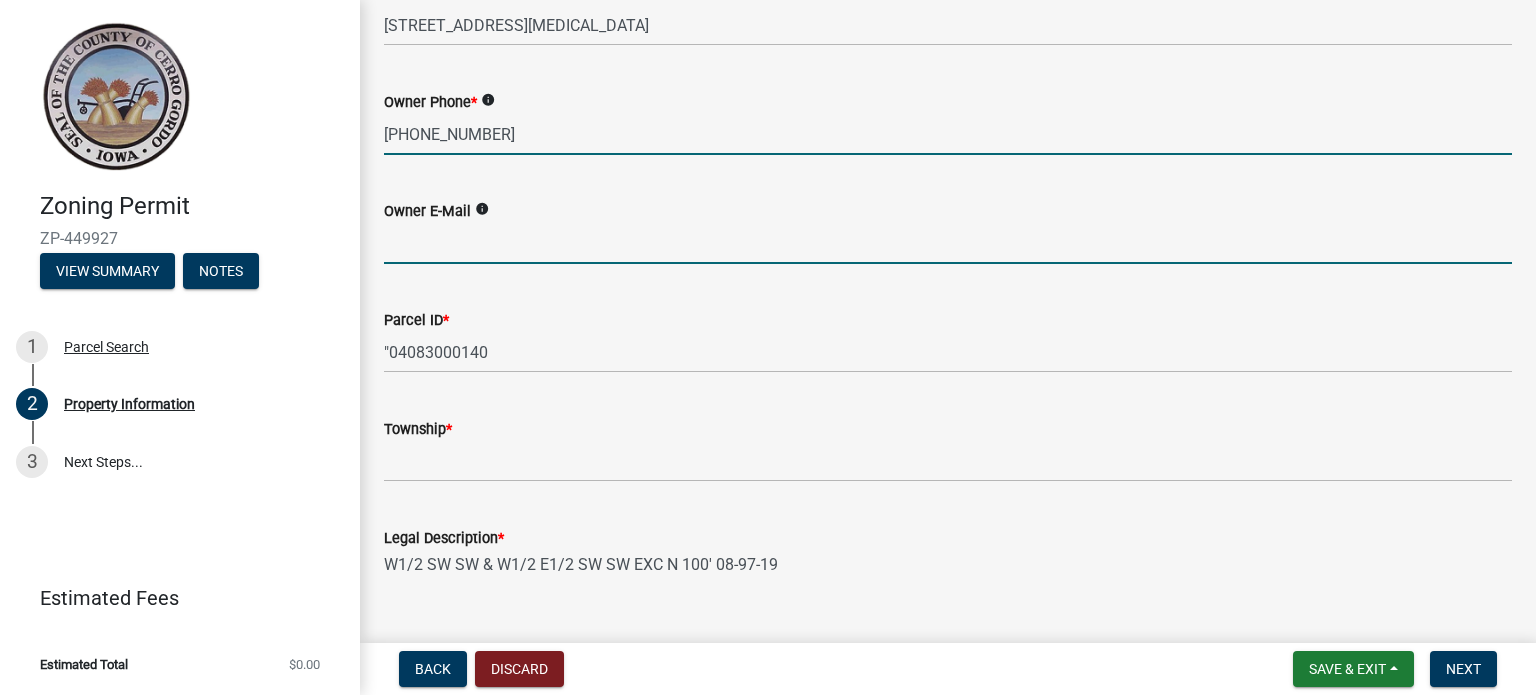 click on "Owner E-Mail" at bounding box center (948, 243) 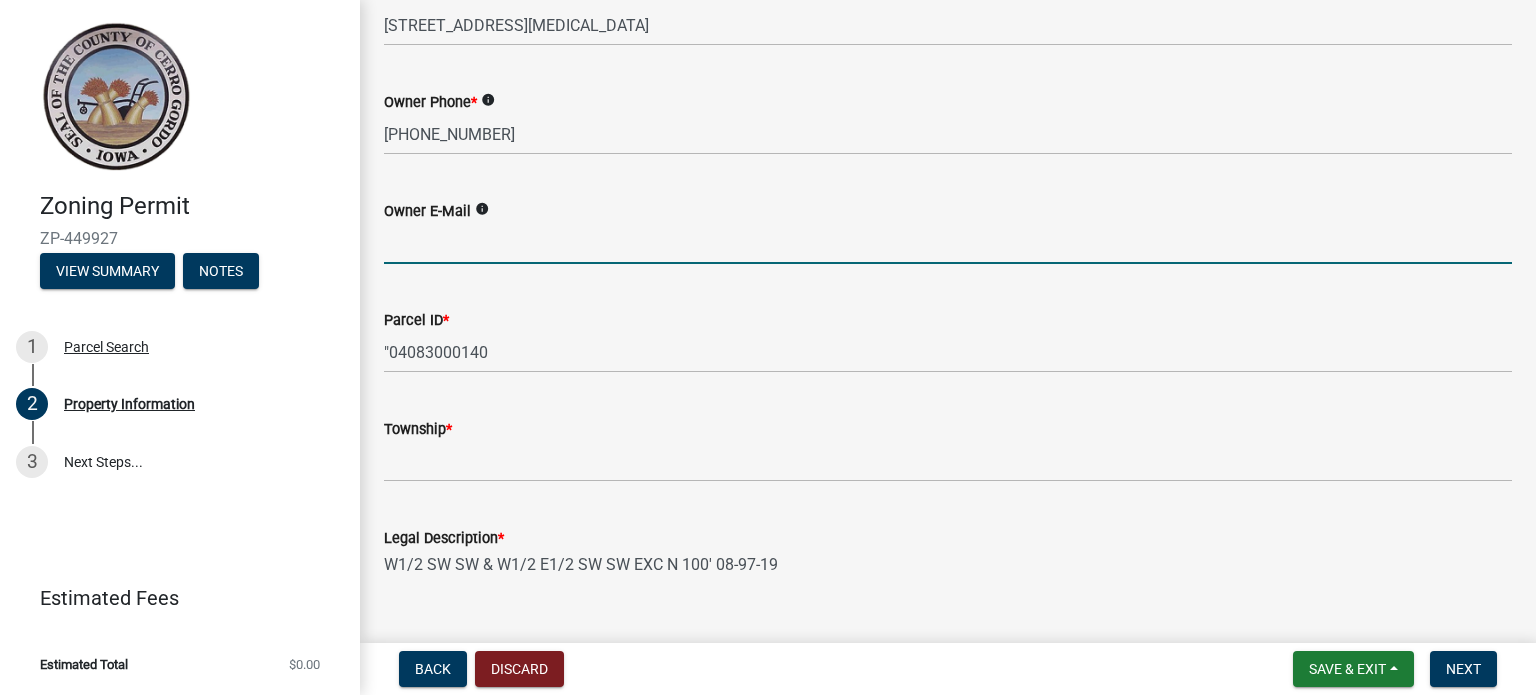 type on "pdfallsparkfarm@myomnitel.com" 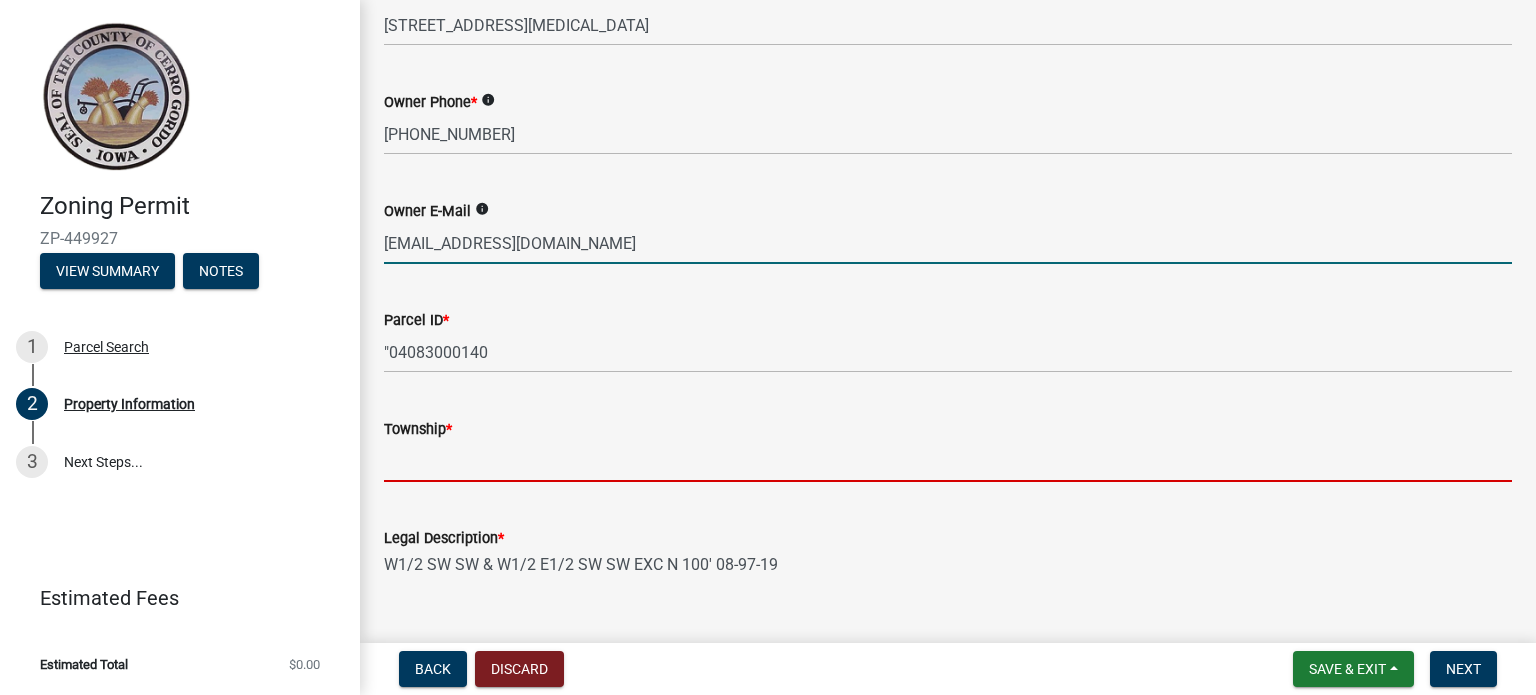 click on "Township  *" at bounding box center [948, 461] 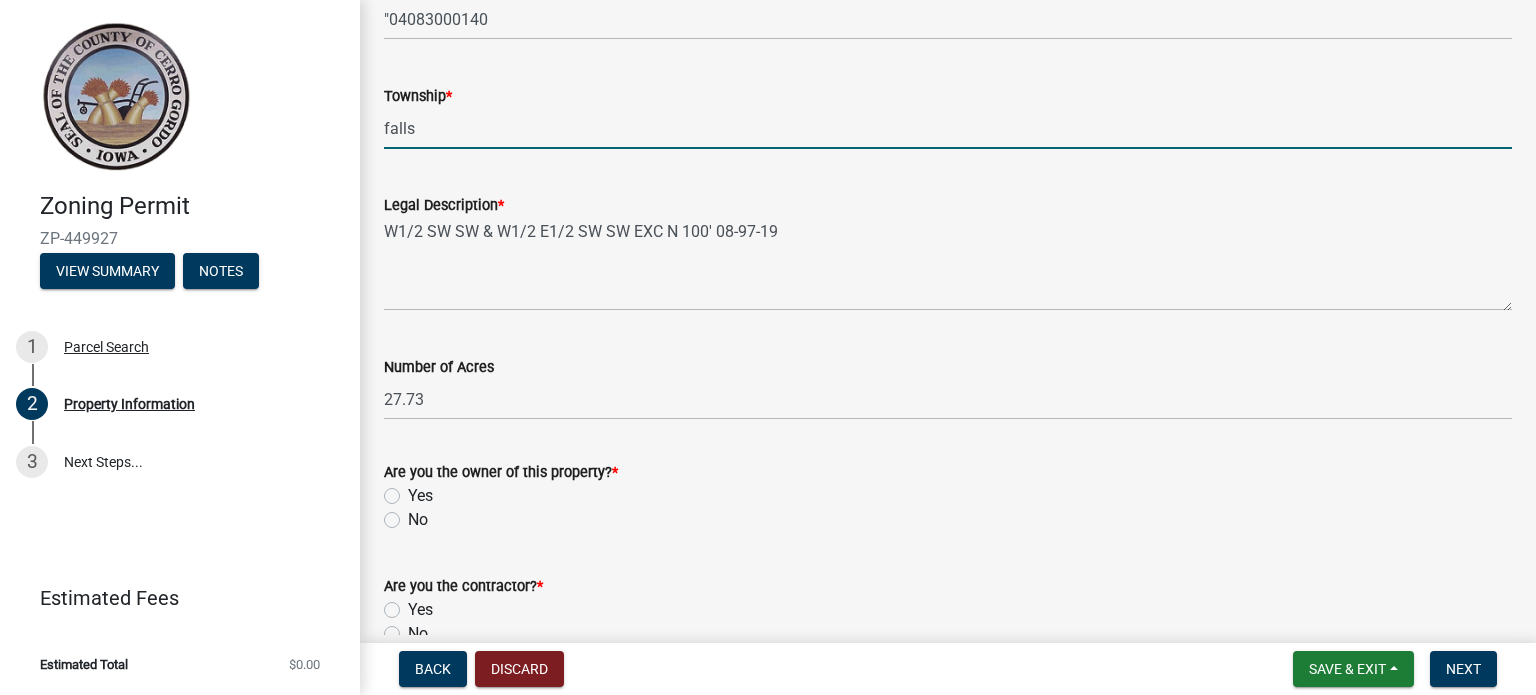 scroll, scrollTop: 843, scrollLeft: 0, axis: vertical 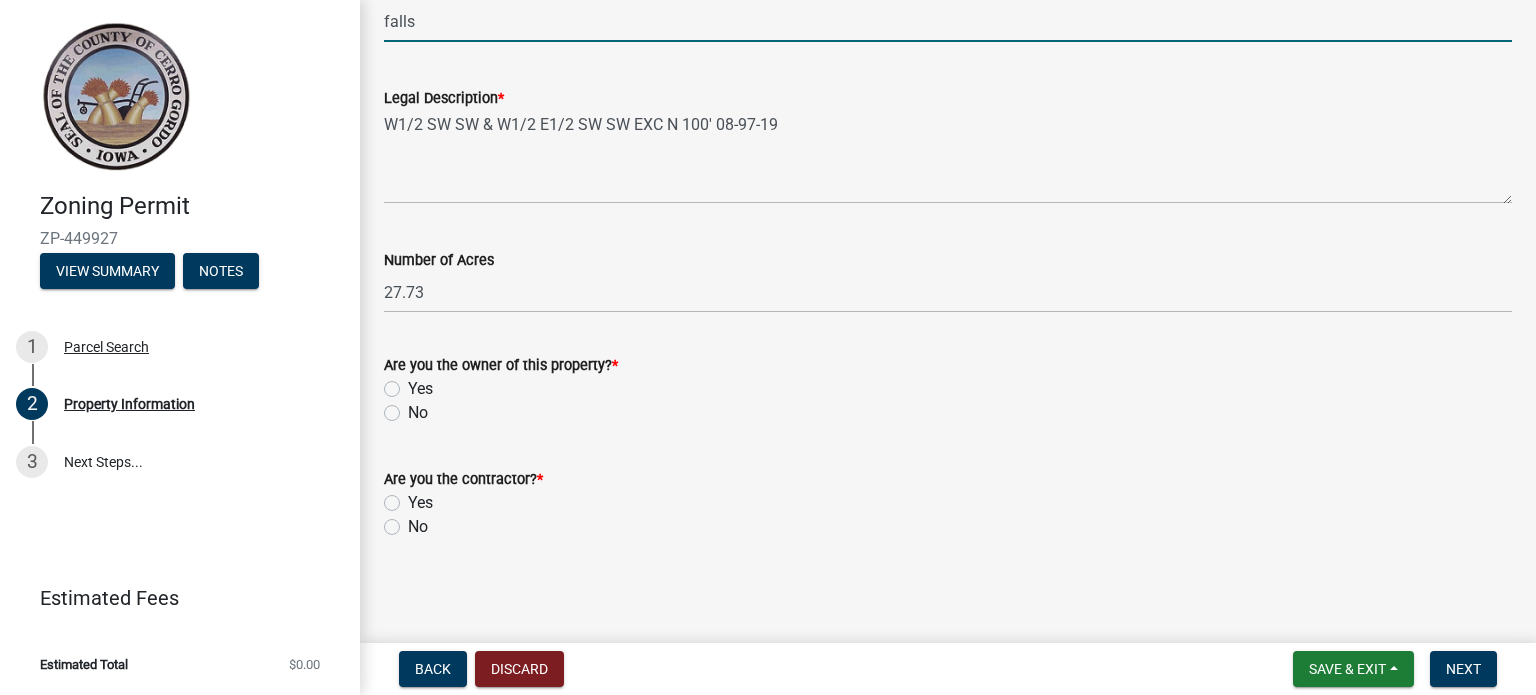 type on "falls" 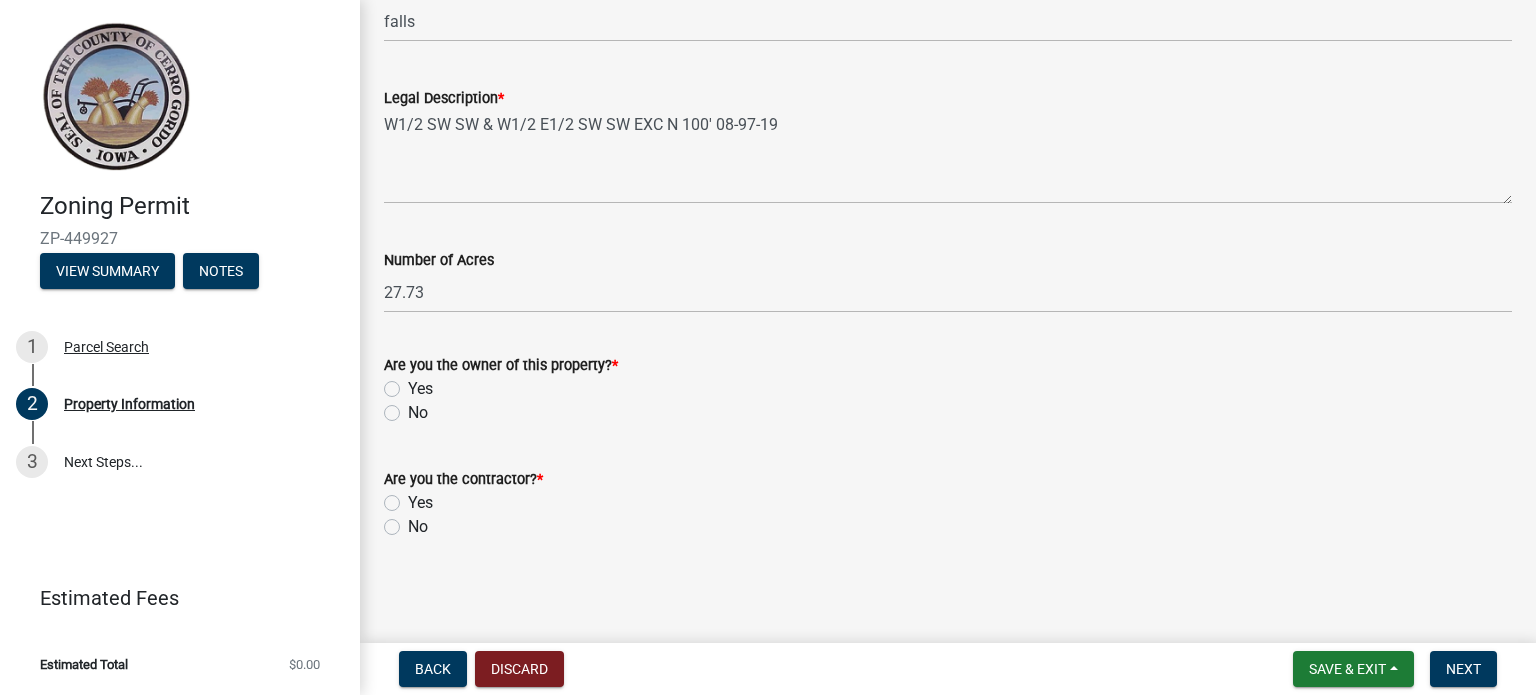 click on "Yes" 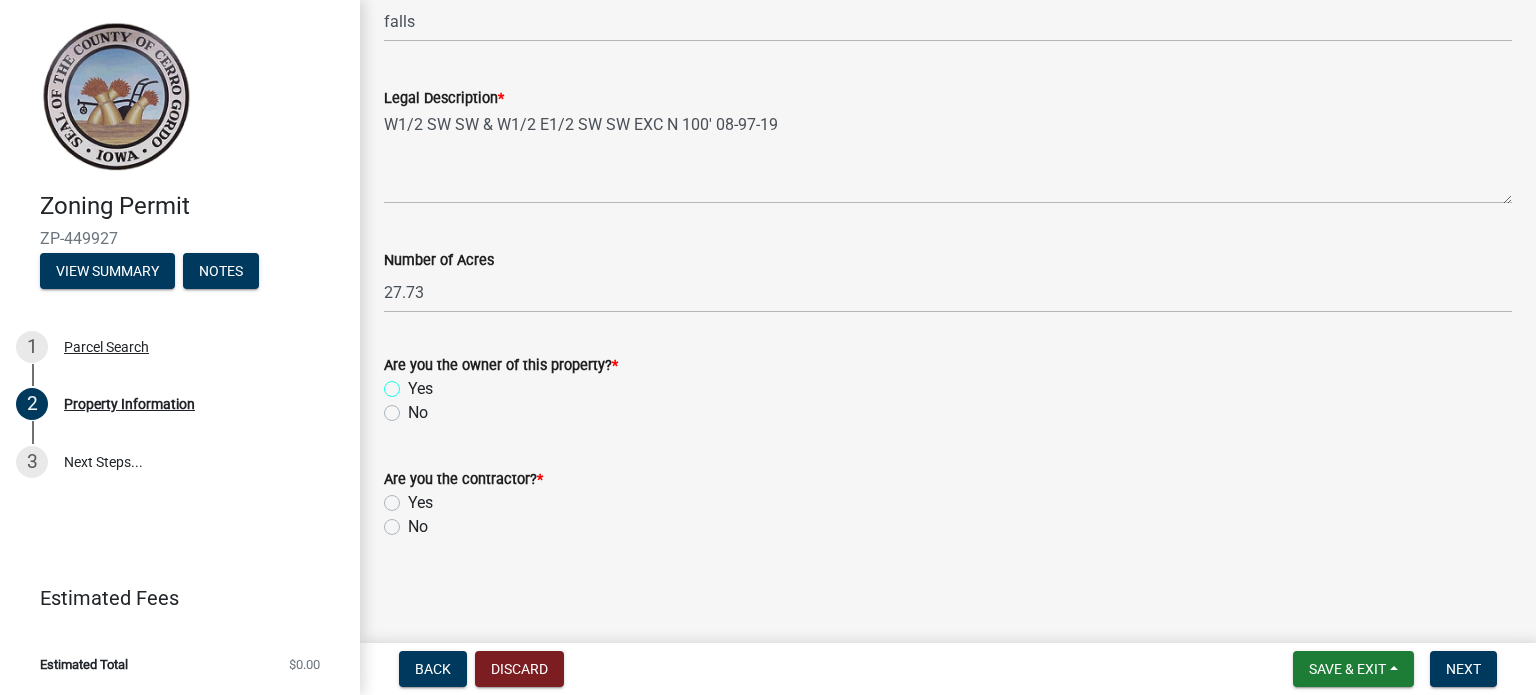click on "Yes" at bounding box center (414, 383) 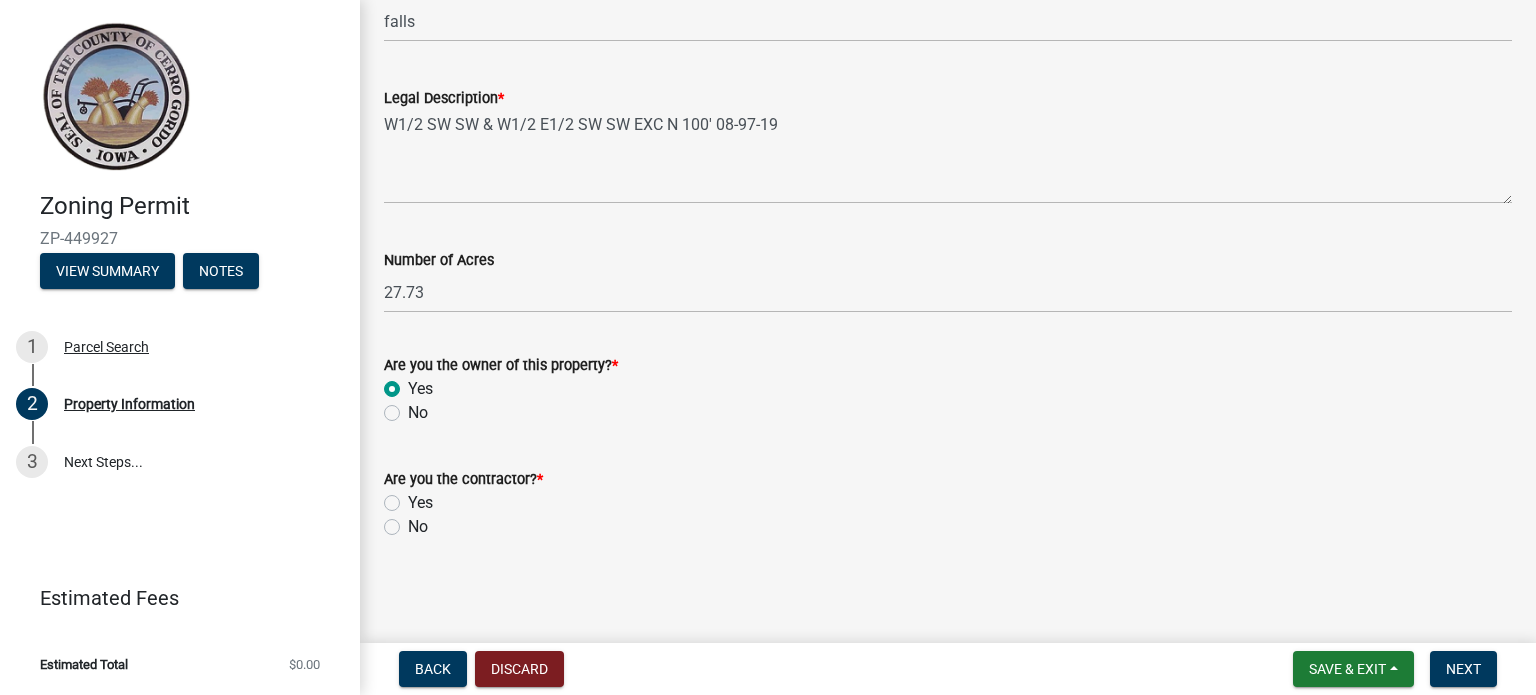 radio on "true" 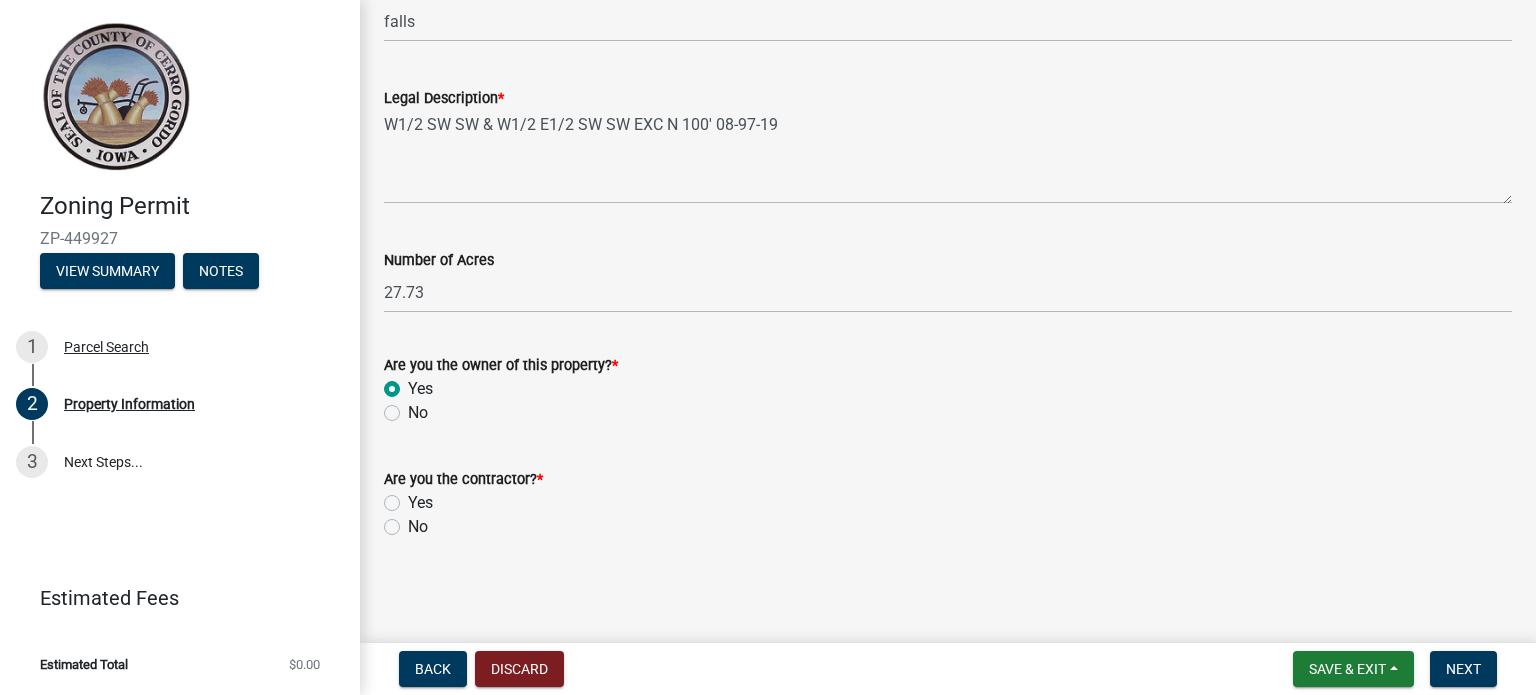 click on "Yes" 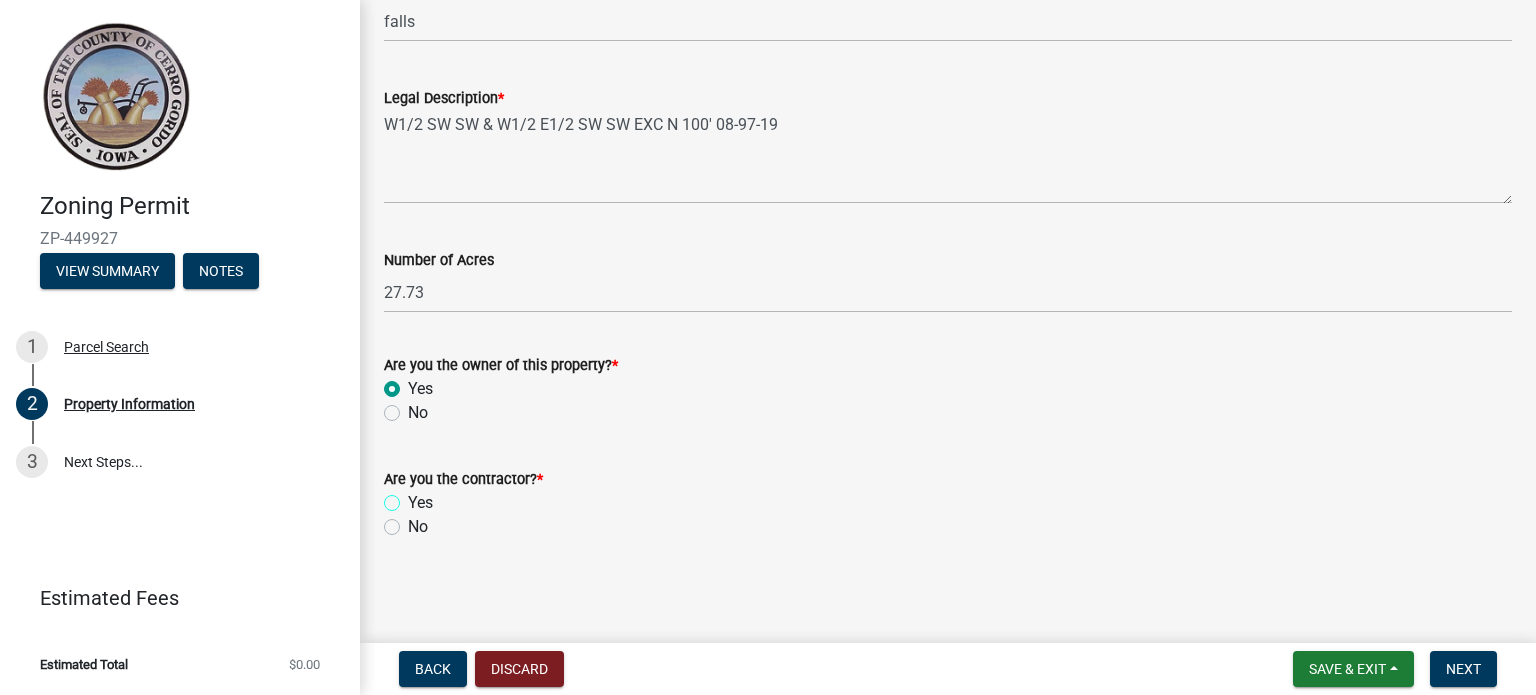 click on "Yes" at bounding box center [414, 497] 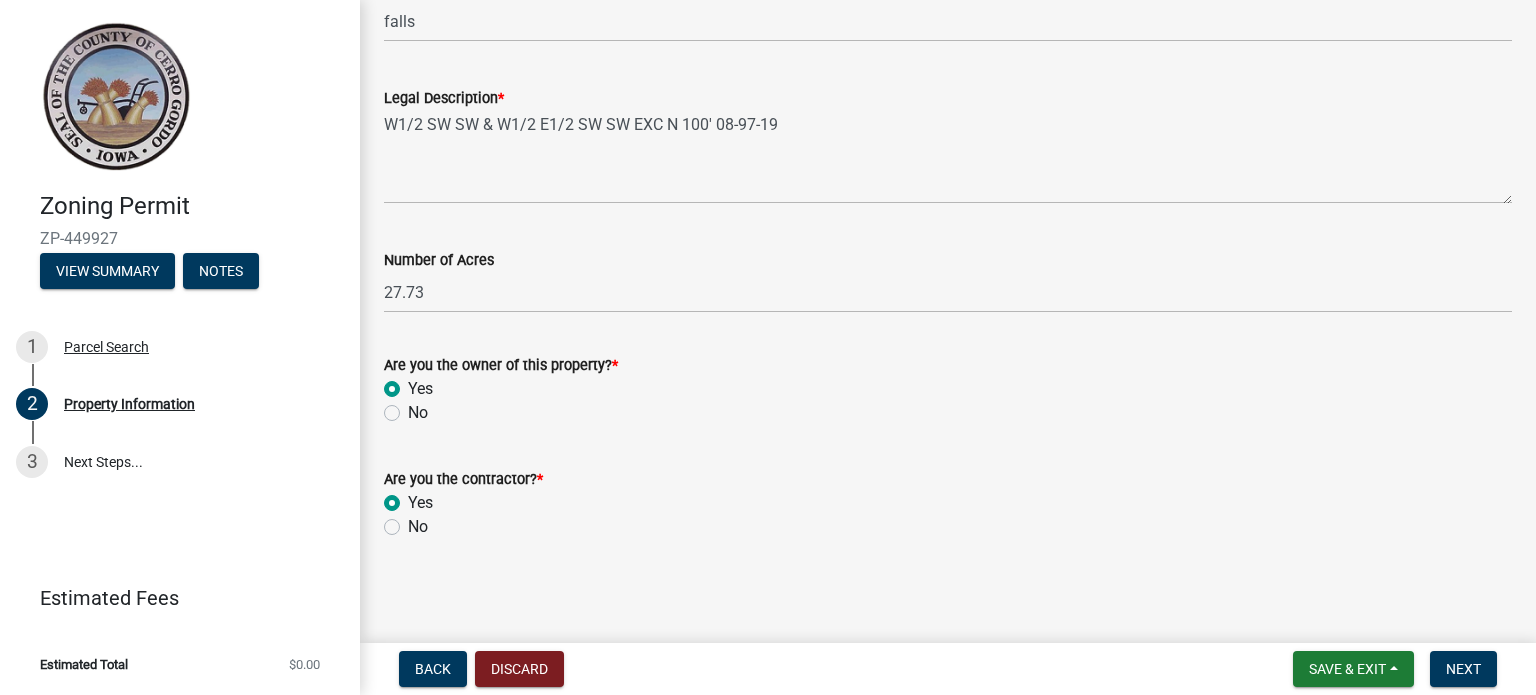 radio on "true" 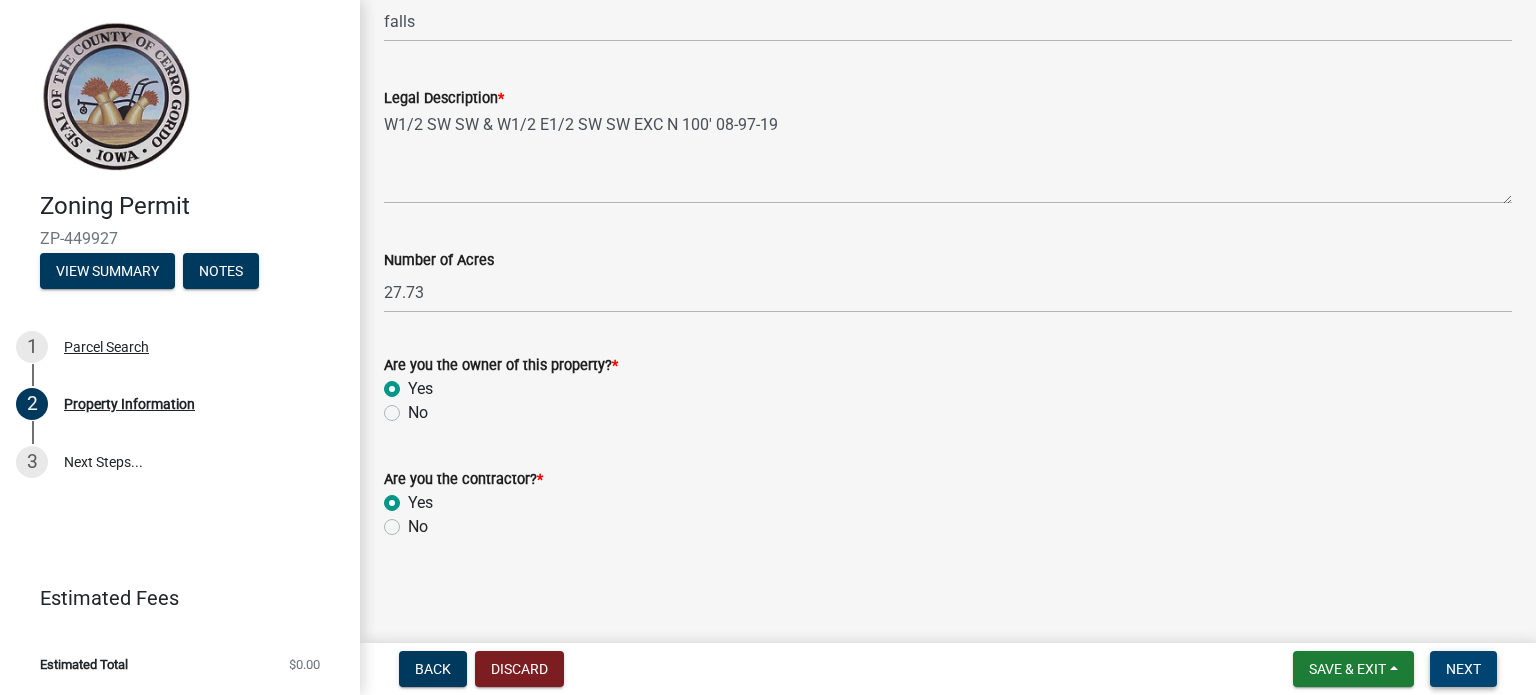 click on "Next" at bounding box center (1463, 669) 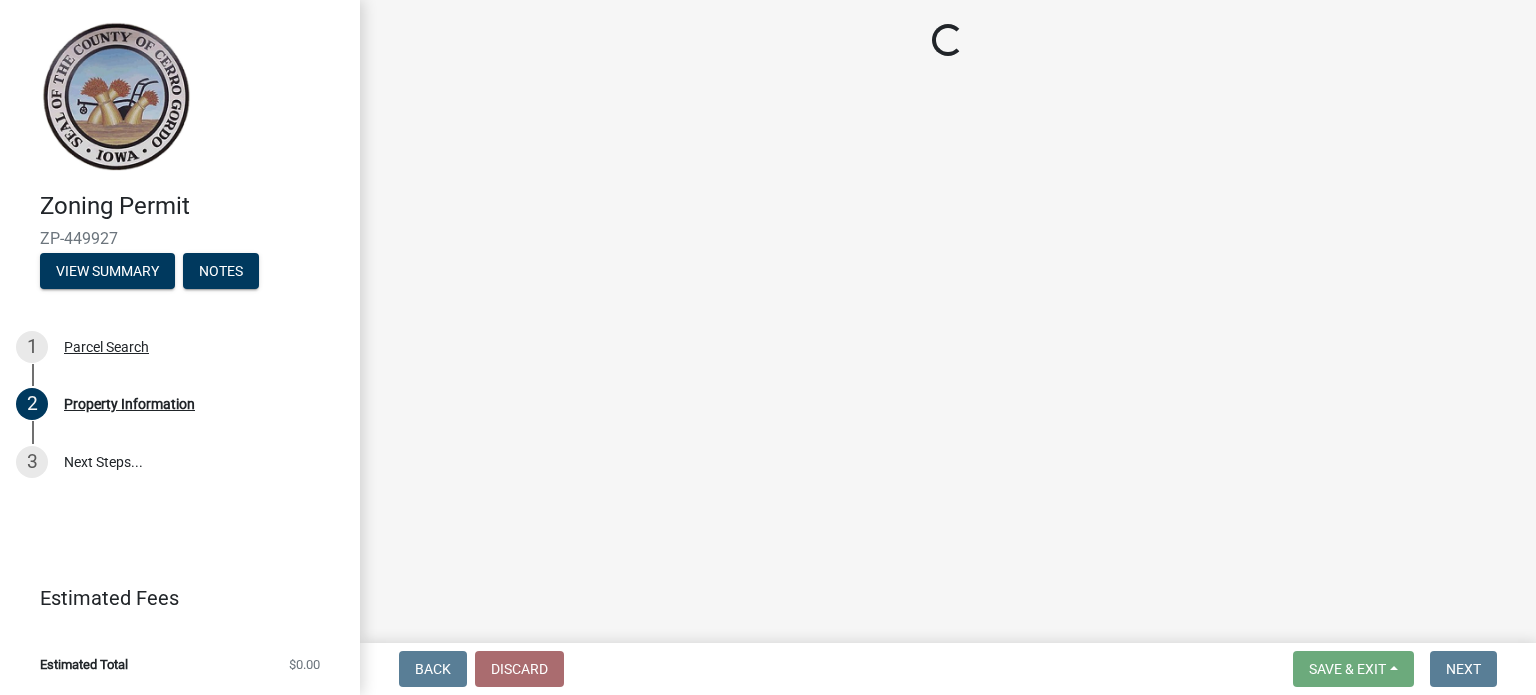 scroll, scrollTop: 0, scrollLeft: 0, axis: both 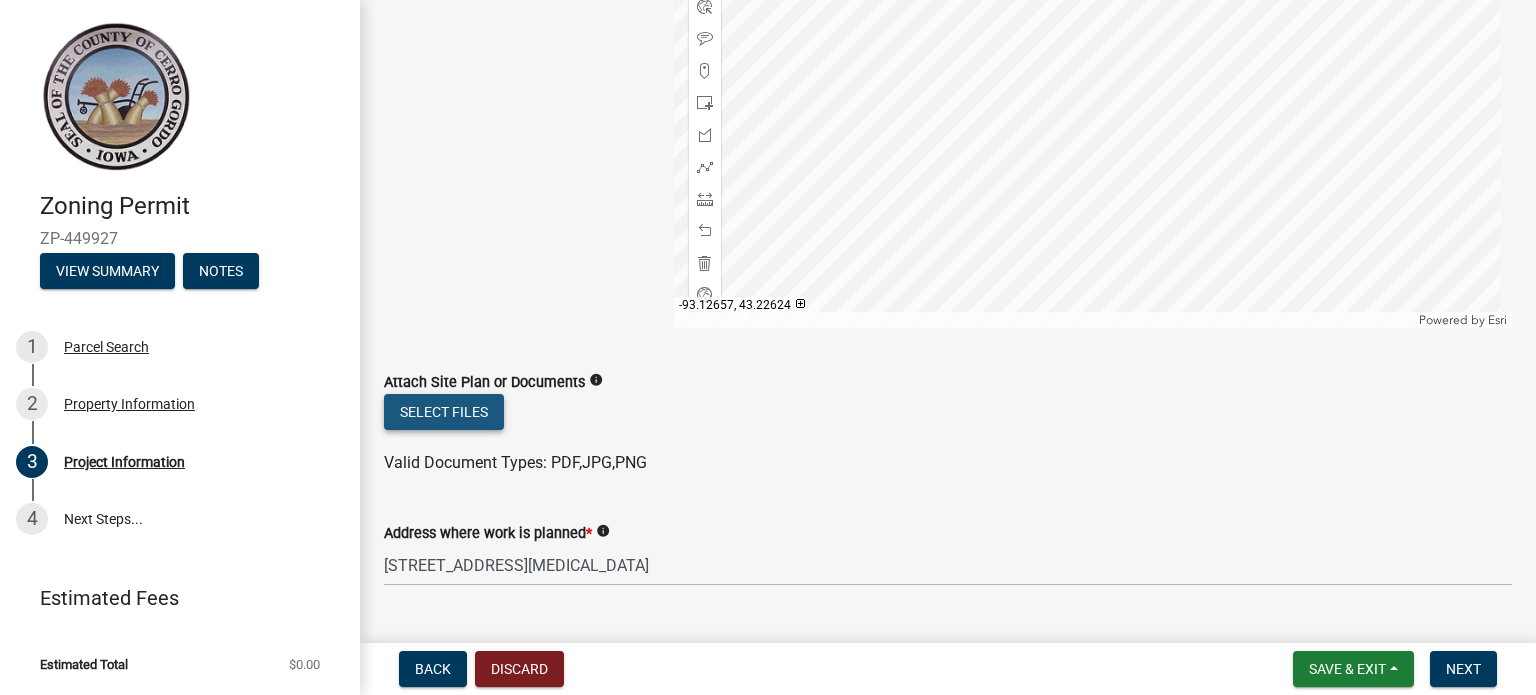 click on "Select files" 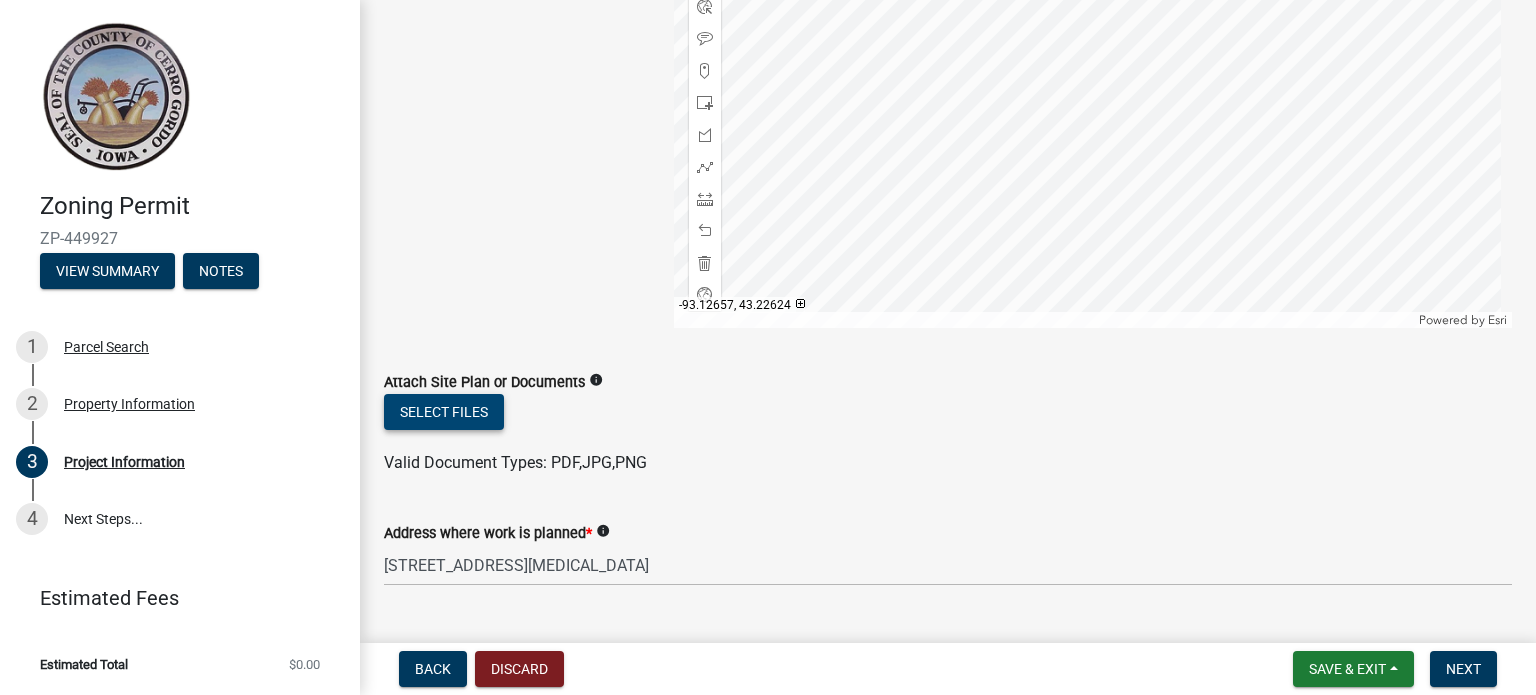 click on "Select files" 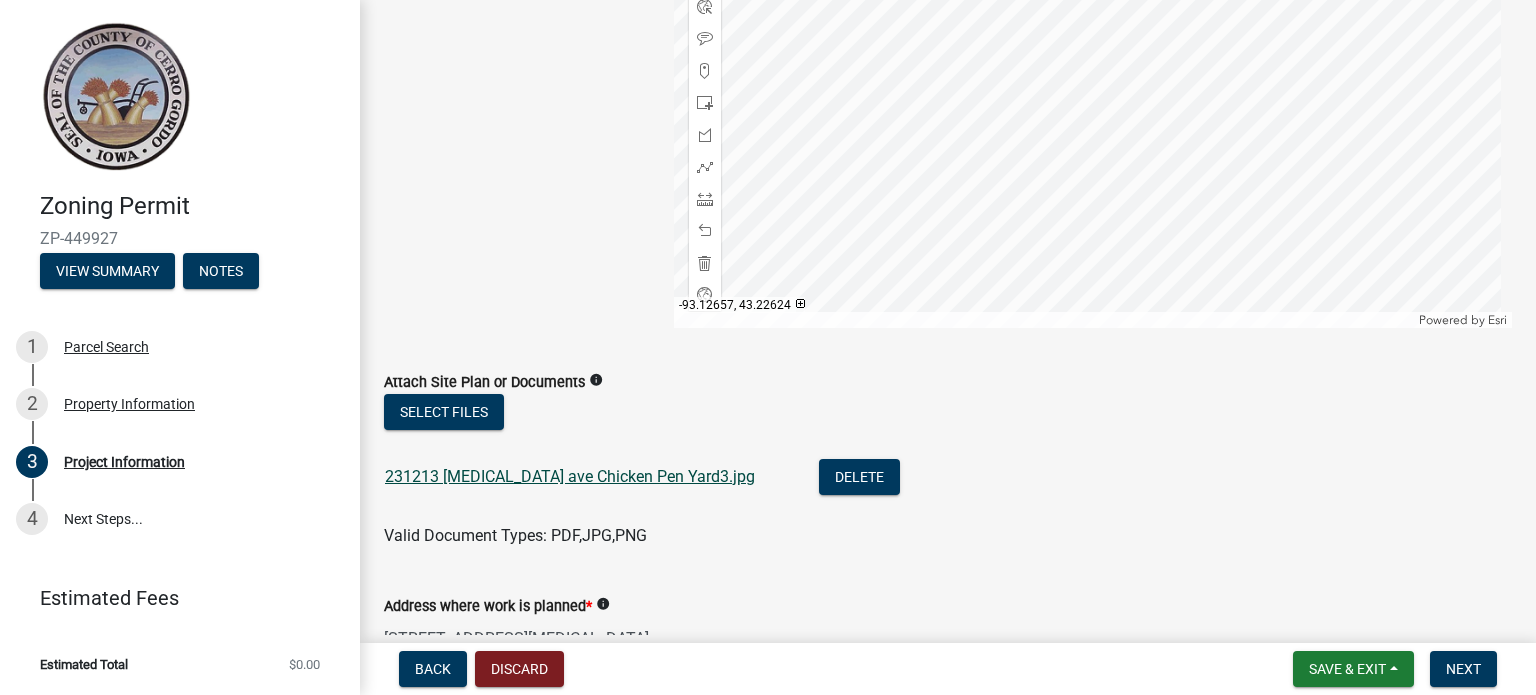 click on "231213 thrush ave Chicken Pen Yard3.jpg" 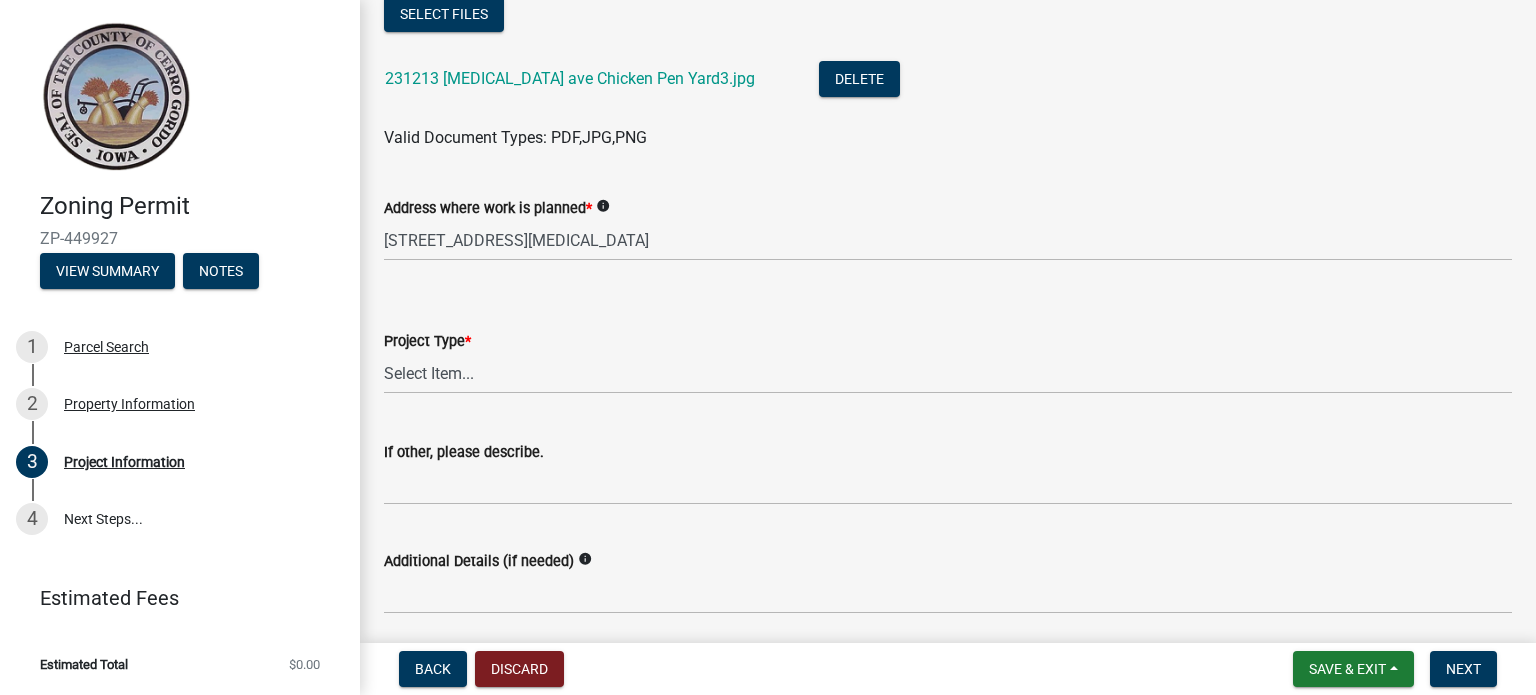 scroll, scrollTop: 732, scrollLeft: 0, axis: vertical 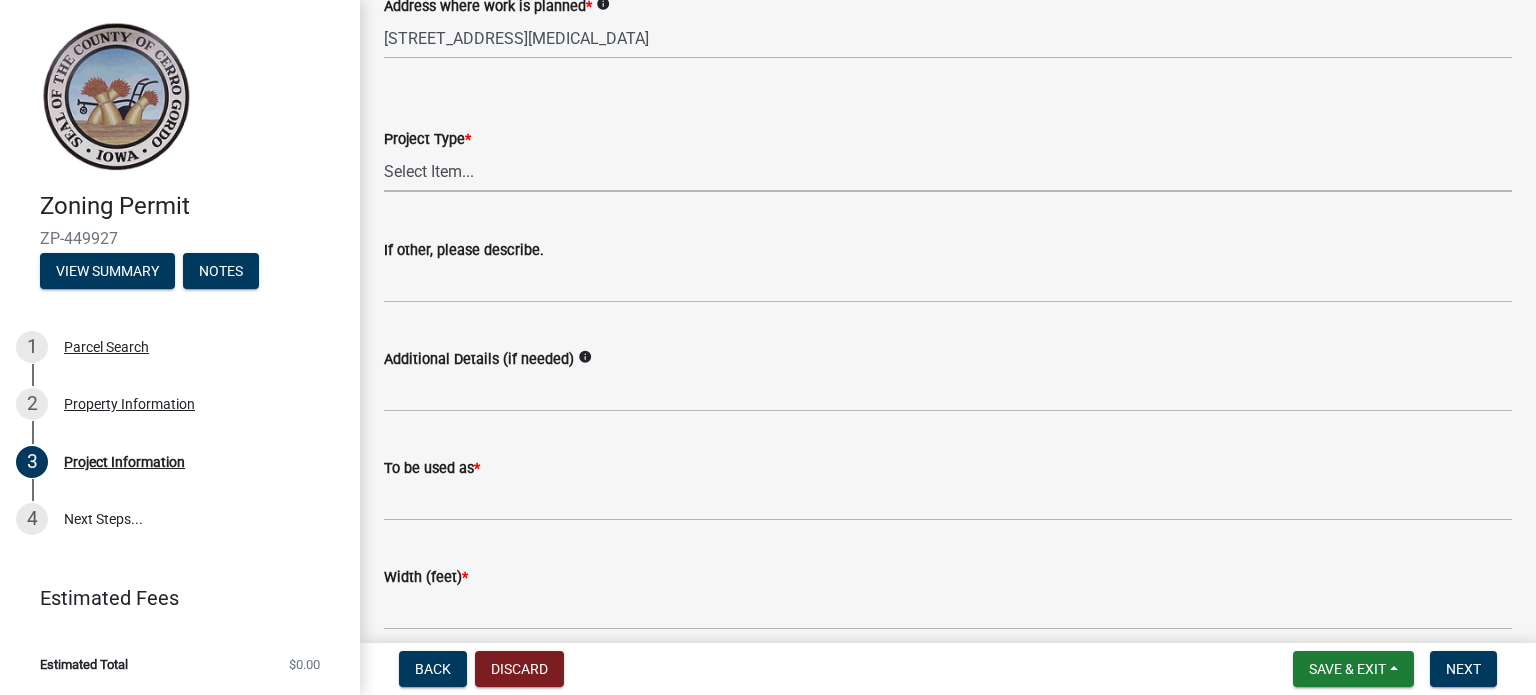 click on "Select Item...   Dwelling   Dwelling addition   Accessory building   Accessory building addition   Commercial building   Commercial building addition   Industrial building   Industrial building addition   Deck   Fence   Retaining wall   Shed   Machine shed   Grading   Change of use   Other -" at bounding box center [948, 171] 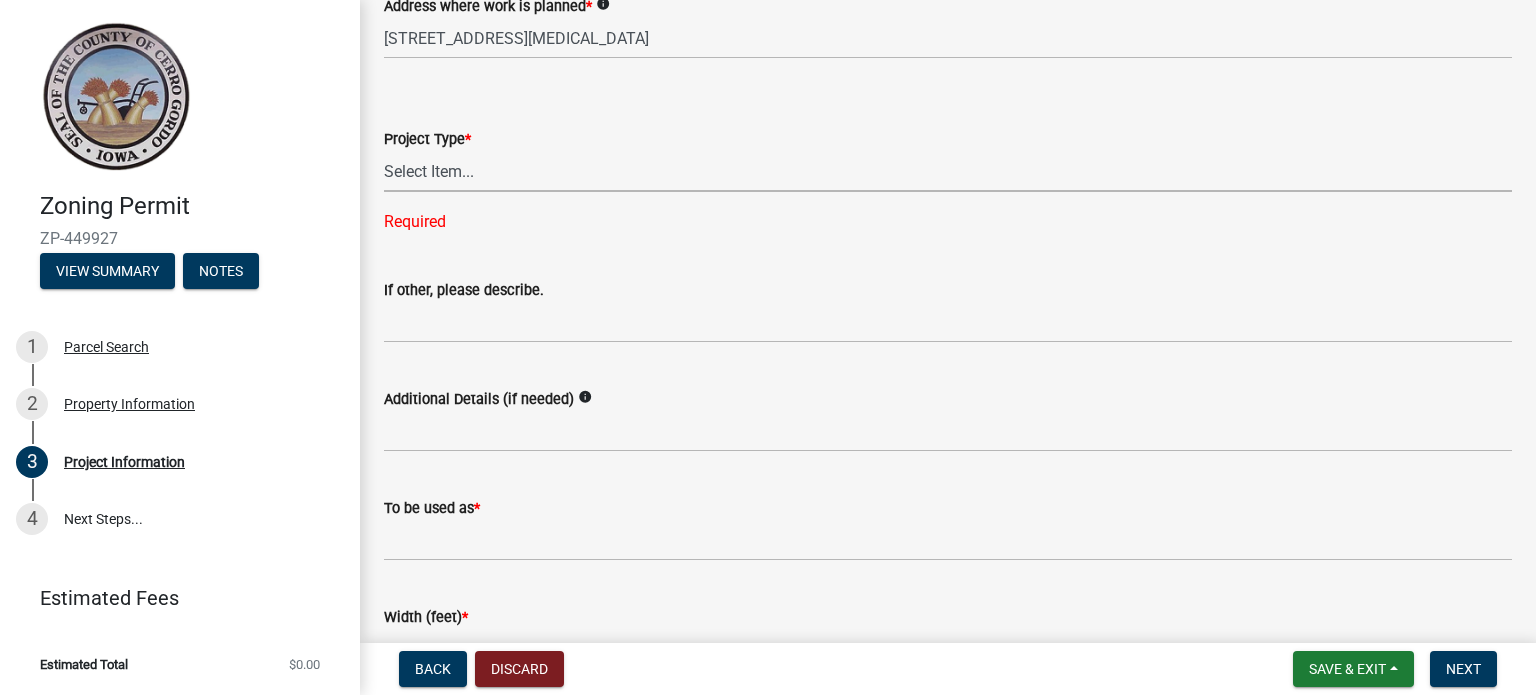 click on "Select Item...   Dwelling   Dwelling addition   Accessory building   Accessory building addition   Commercial building   Commercial building addition   Industrial building   Industrial building addition   Deck   Fence   Retaining wall   Shed   Machine shed   Grading   Change of use   Other -" at bounding box center (948, 171) 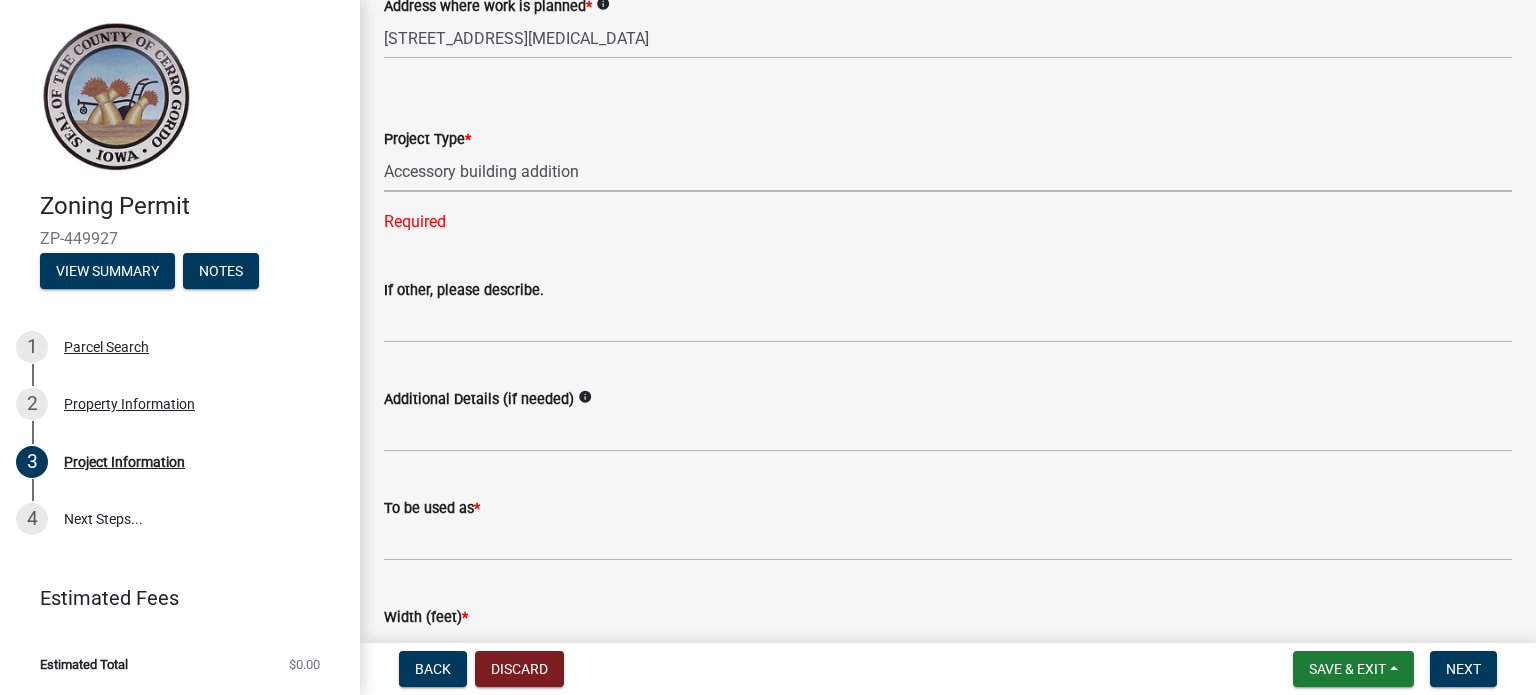 click on "Select Item...   Dwelling   Dwelling addition   Accessory building   Accessory building addition   Commercial building   Commercial building addition   Industrial building   Industrial building addition   Deck   Fence   Retaining wall   Shed   Machine shed   Grading   Change of use   Other -" at bounding box center (948, 171) 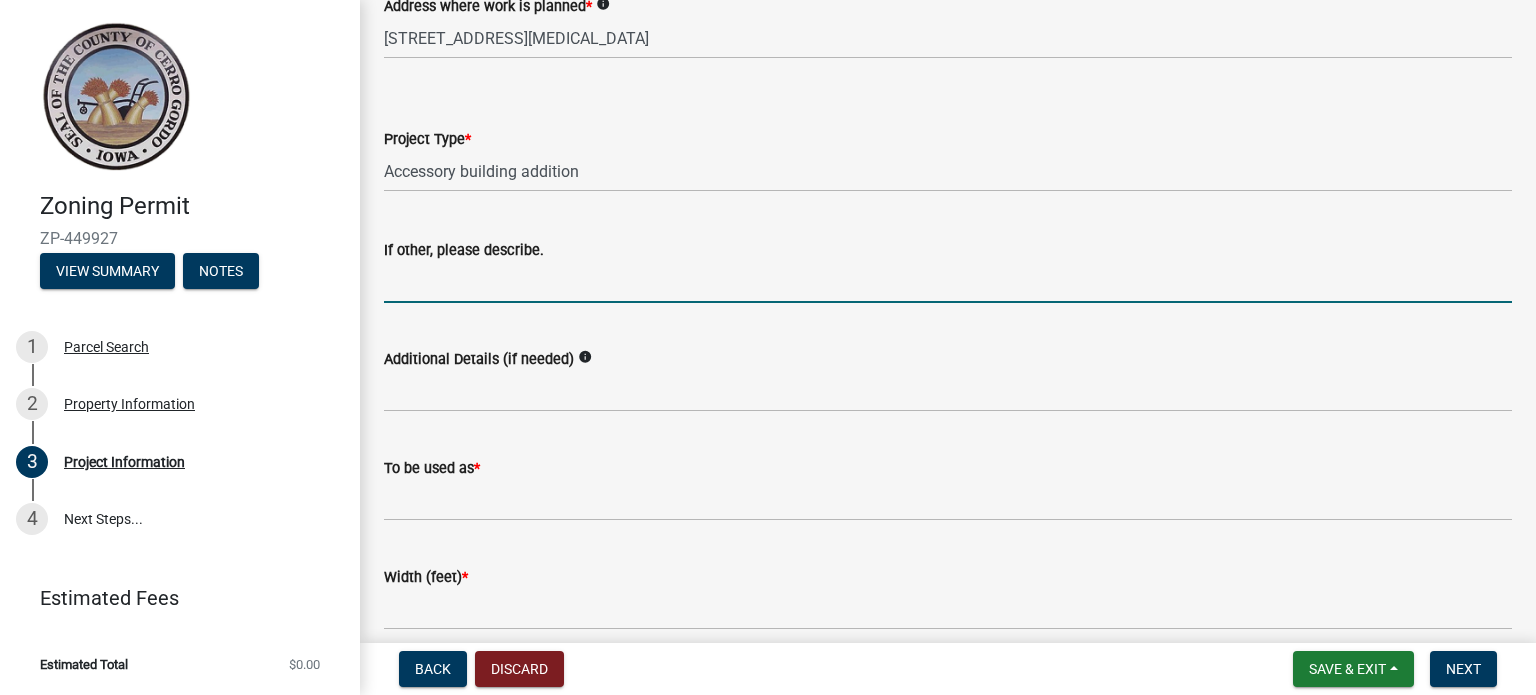 click on "If other, please describe." at bounding box center (948, 282) 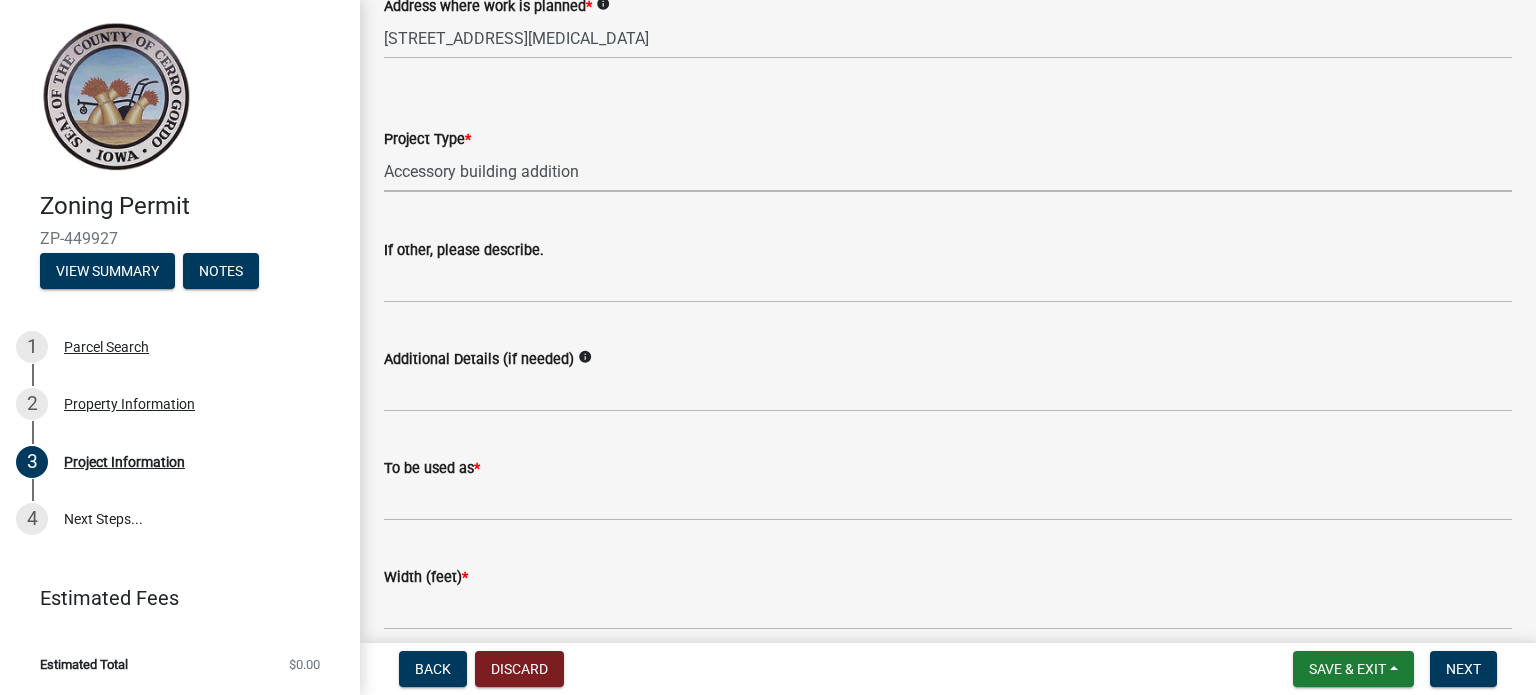 click on "Select Item...   Dwelling   Dwelling addition   Accessory building   Accessory building addition   Commercial building   Commercial building addition   Industrial building   Industrial building addition   Deck   Fence   Retaining wall   Shed   Machine shed   Grading   Change of use   Other -" at bounding box center [948, 171] 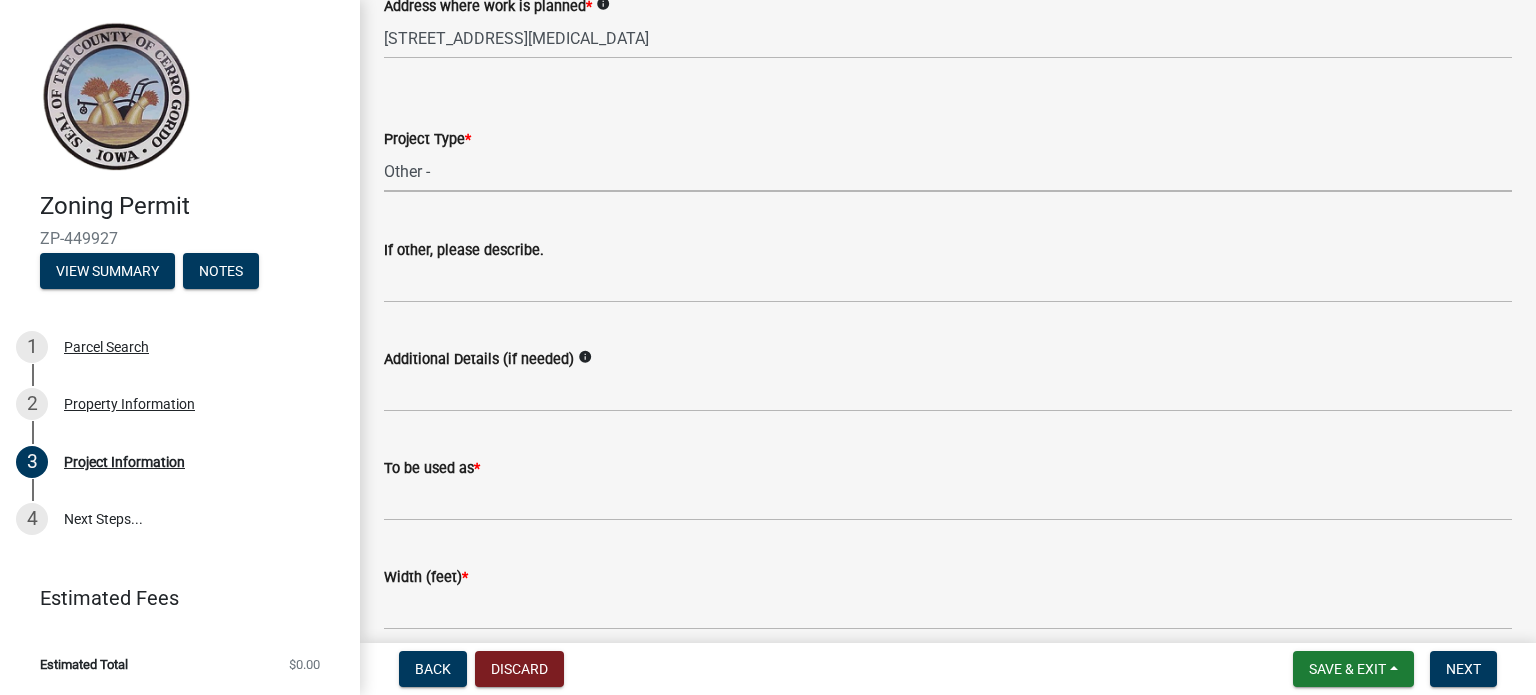click on "Select Item...   Dwelling   Dwelling addition   Accessory building   Accessory building addition   Commercial building   Commercial building addition   Industrial building   Industrial building addition   Deck   Fence   Retaining wall   Shed   Machine shed   Grading   Change of use   Other -" at bounding box center [948, 171] 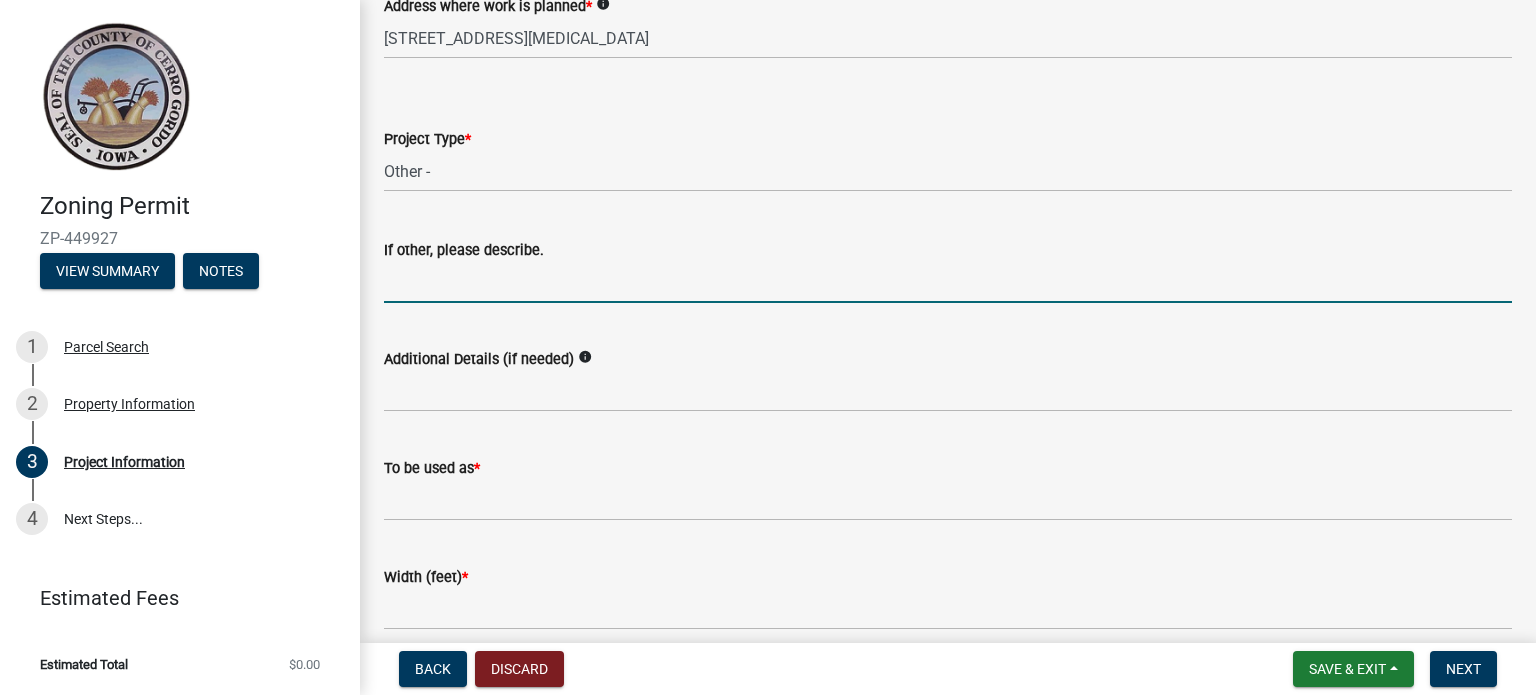 click on "If other, please describe." at bounding box center [948, 282] 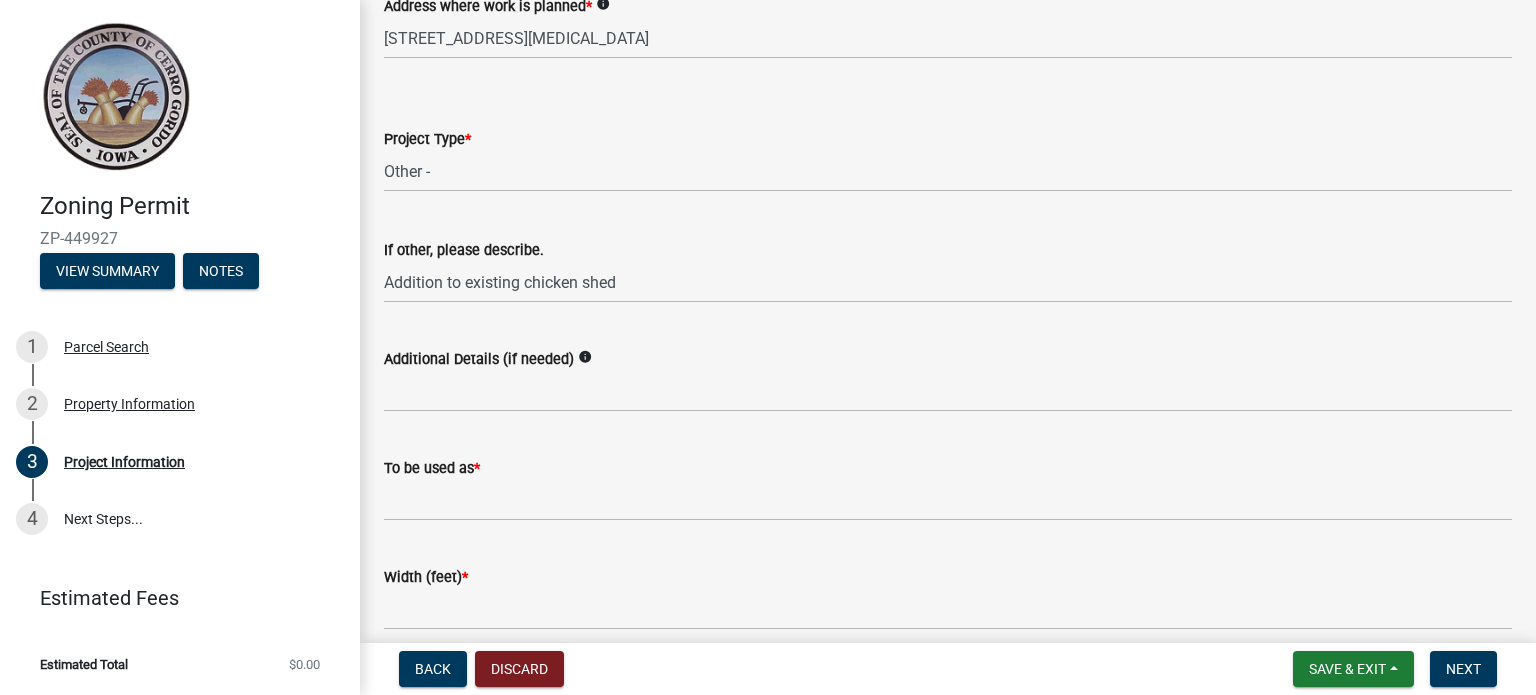 click on "If other, please describe.  Addition to existing chicken shed" 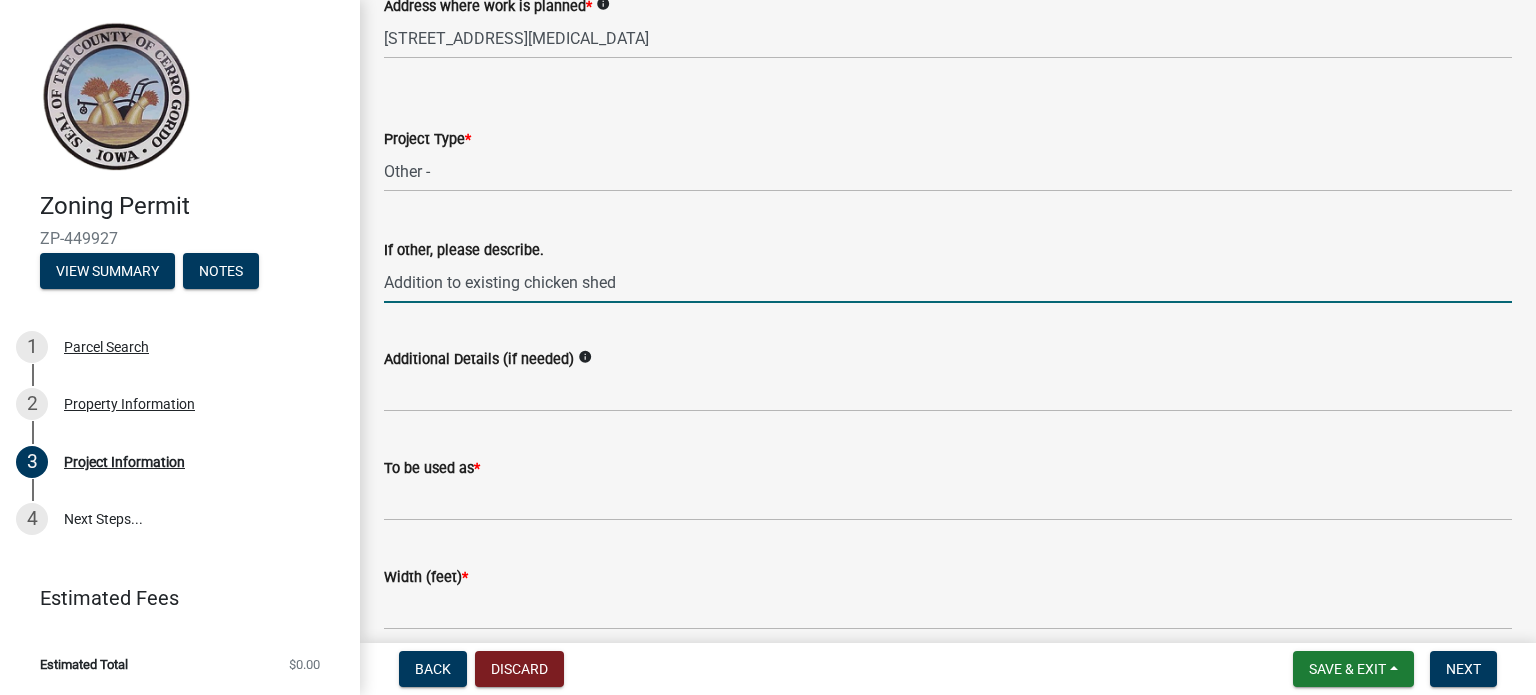 click on "Addition to existing chicken shed" at bounding box center (948, 282) 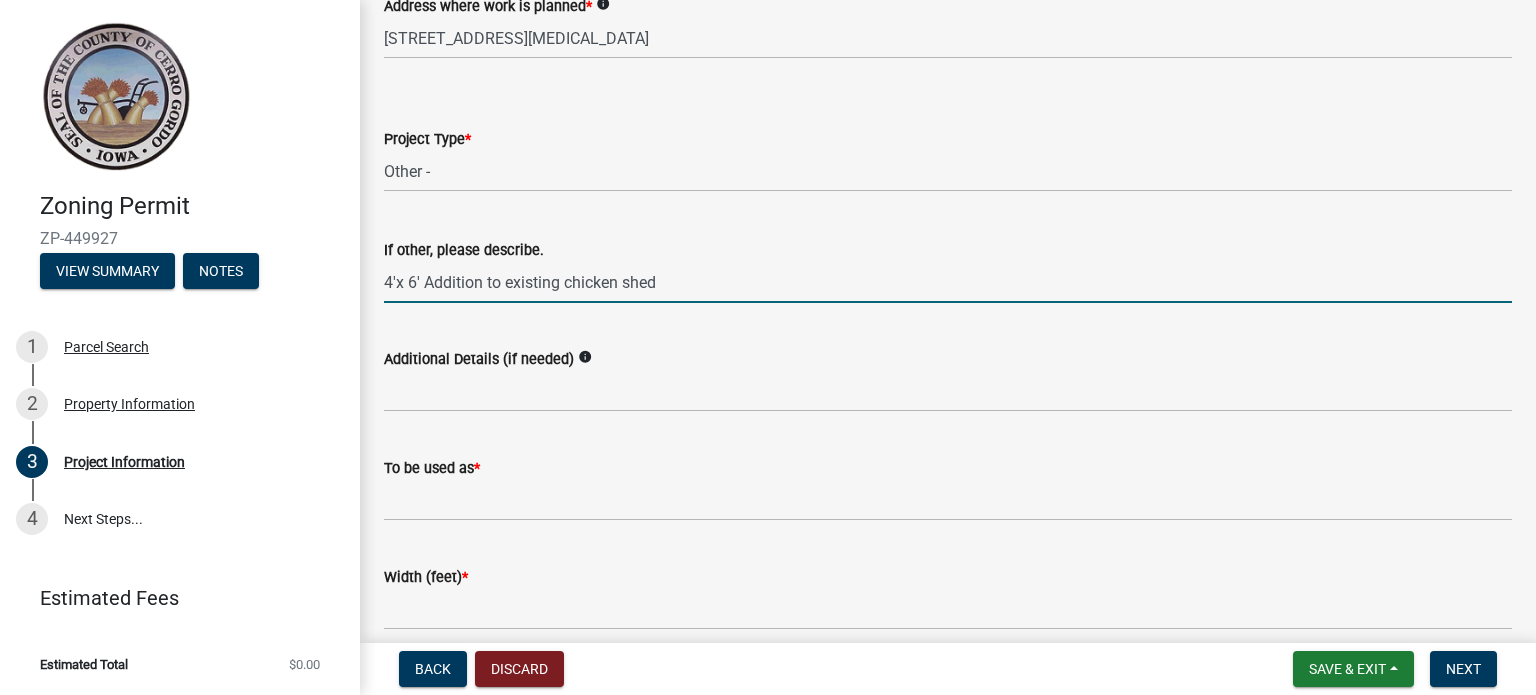 click on "4'x 6' Addition to existing chicken shed" at bounding box center [948, 282] 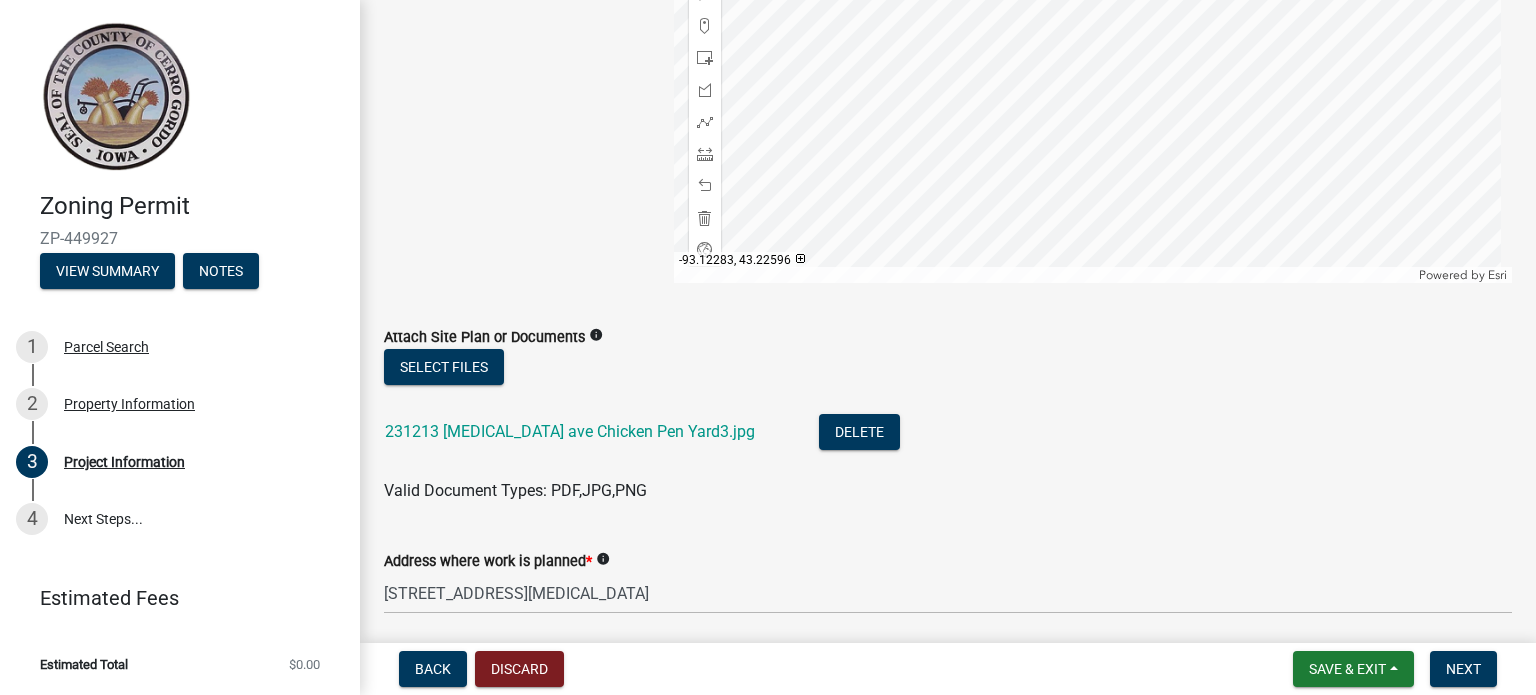 scroll, scrollTop: 0, scrollLeft: 0, axis: both 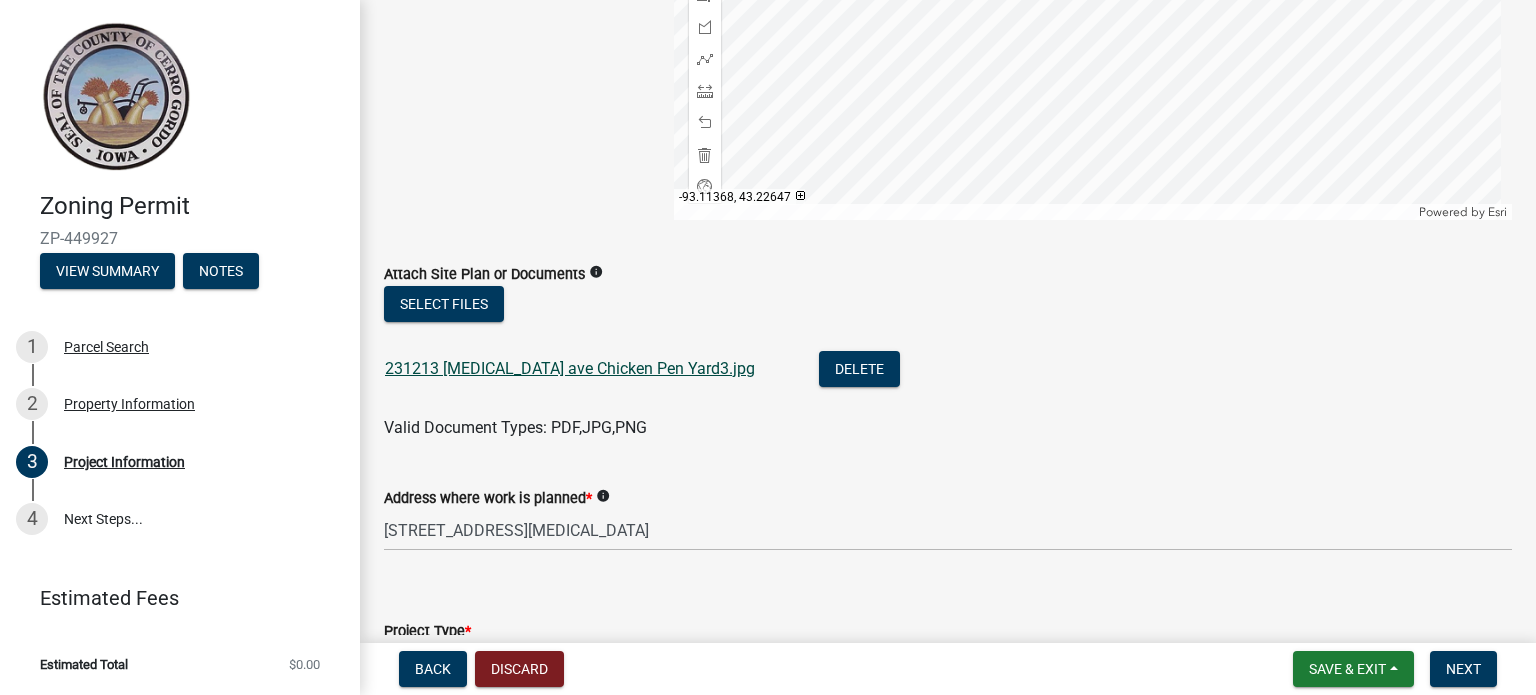 type on "4'x 6' Addition to existing chicken shed" 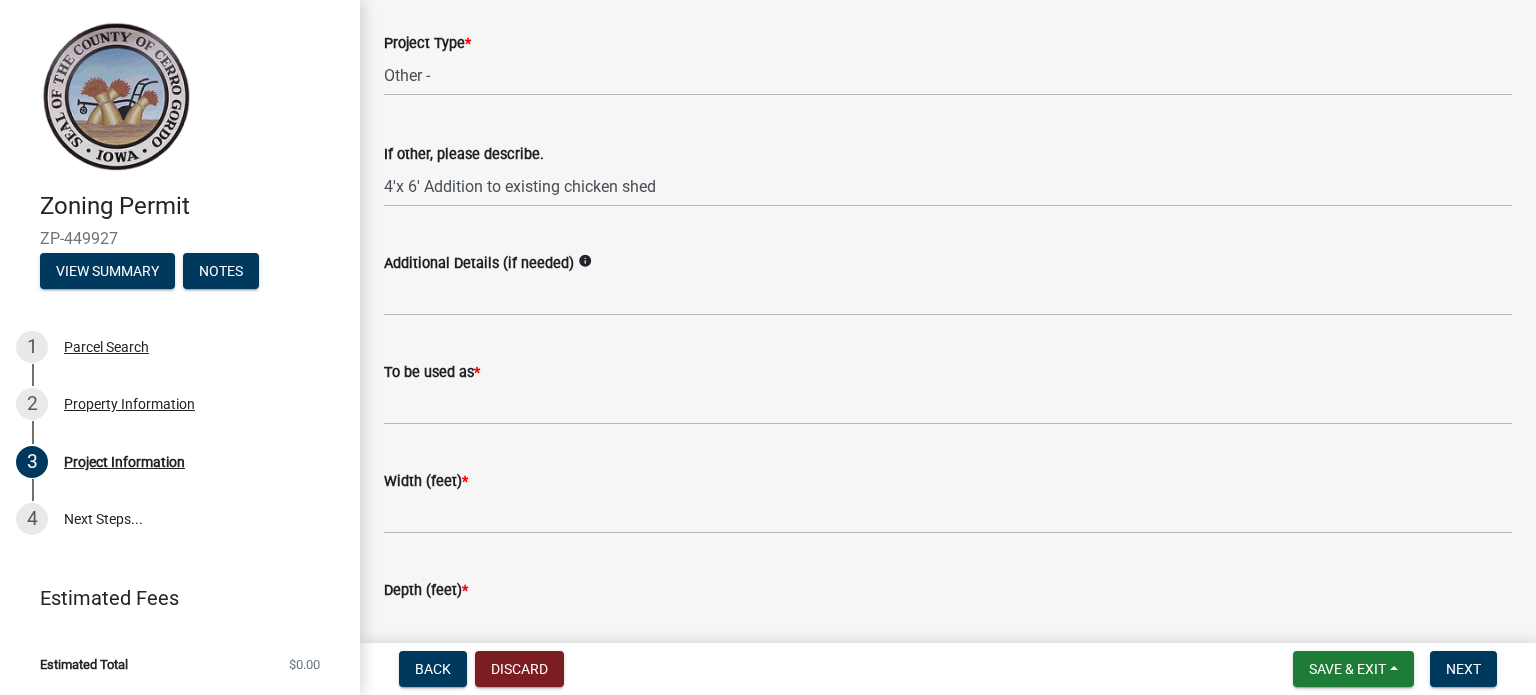 scroll, scrollTop: 1040, scrollLeft: 0, axis: vertical 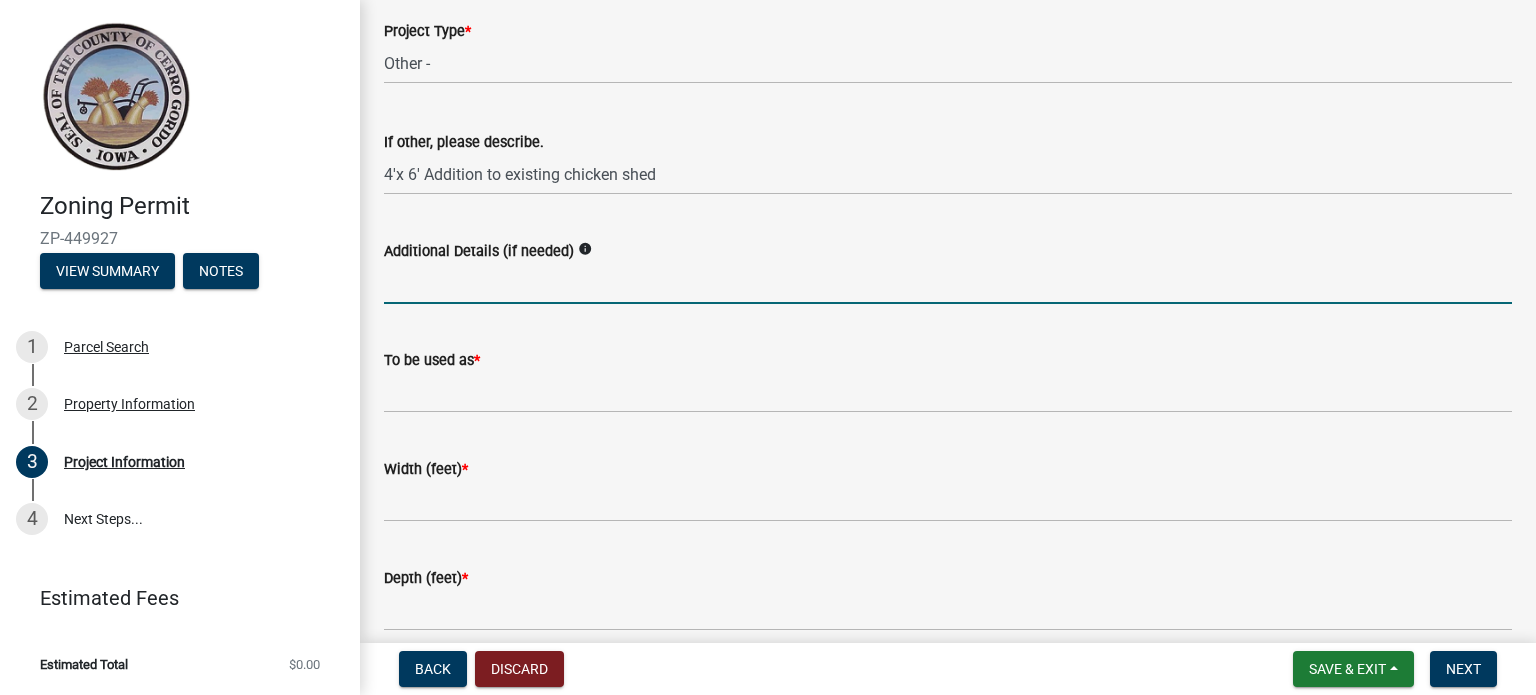 click on "Additional Details (if needed)" at bounding box center [948, 283] 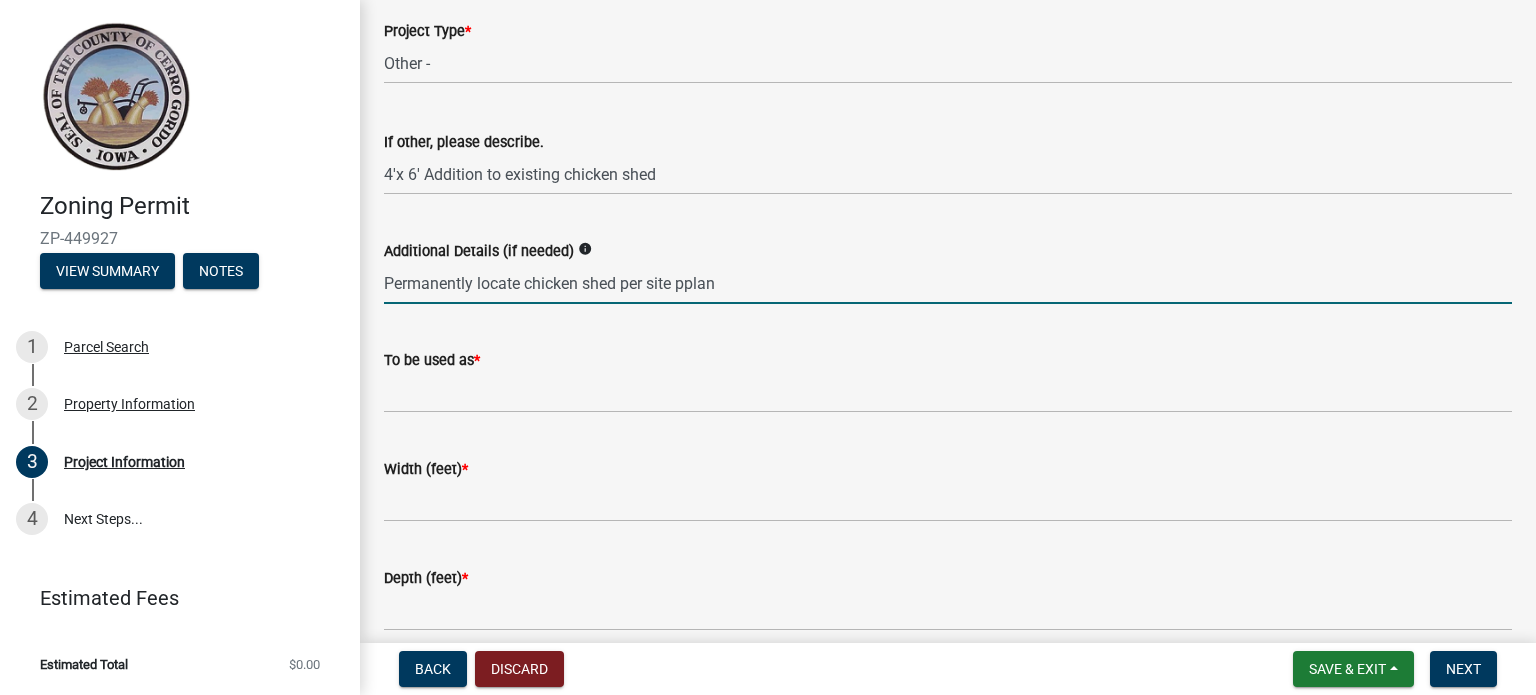click on "Permanently locate chicken shed per site pplan" at bounding box center (948, 283) 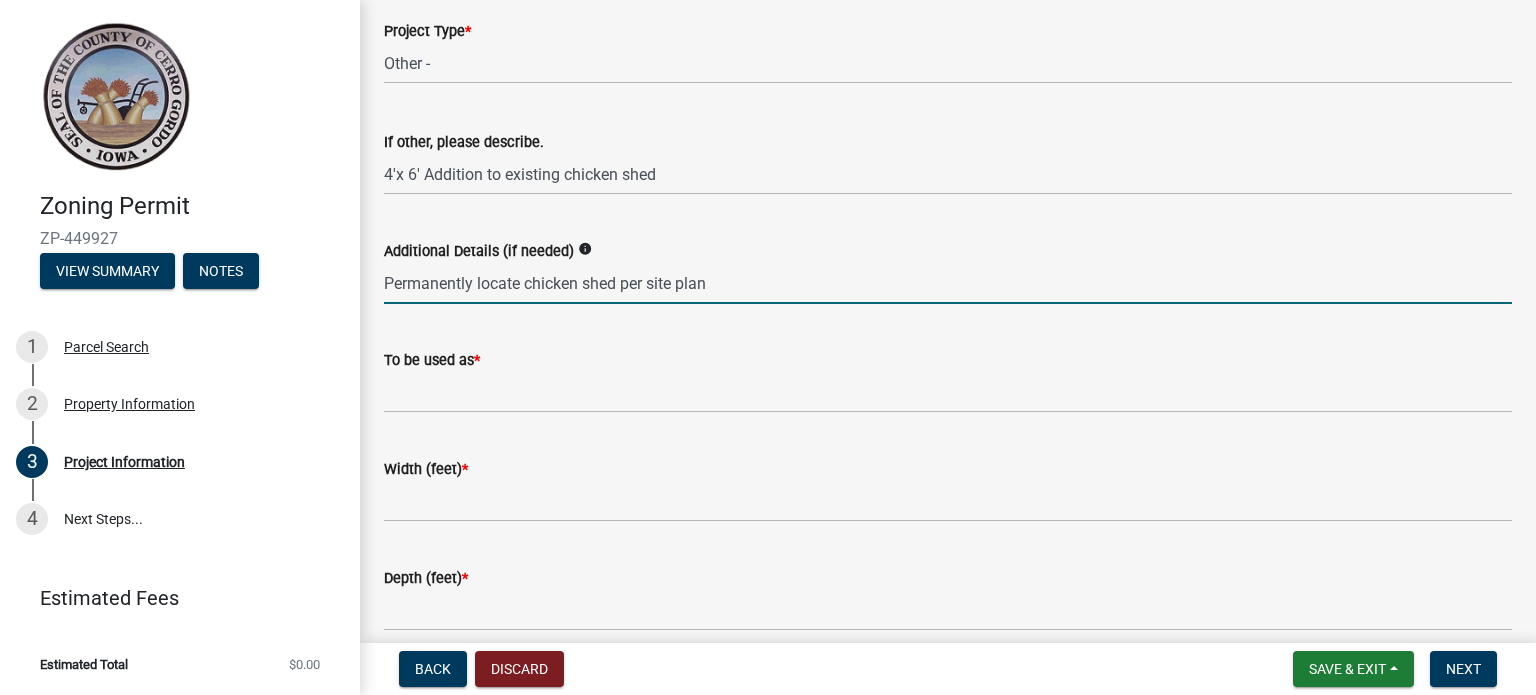 click on "Permanently locate chicken shed per site plan" at bounding box center [948, 283] 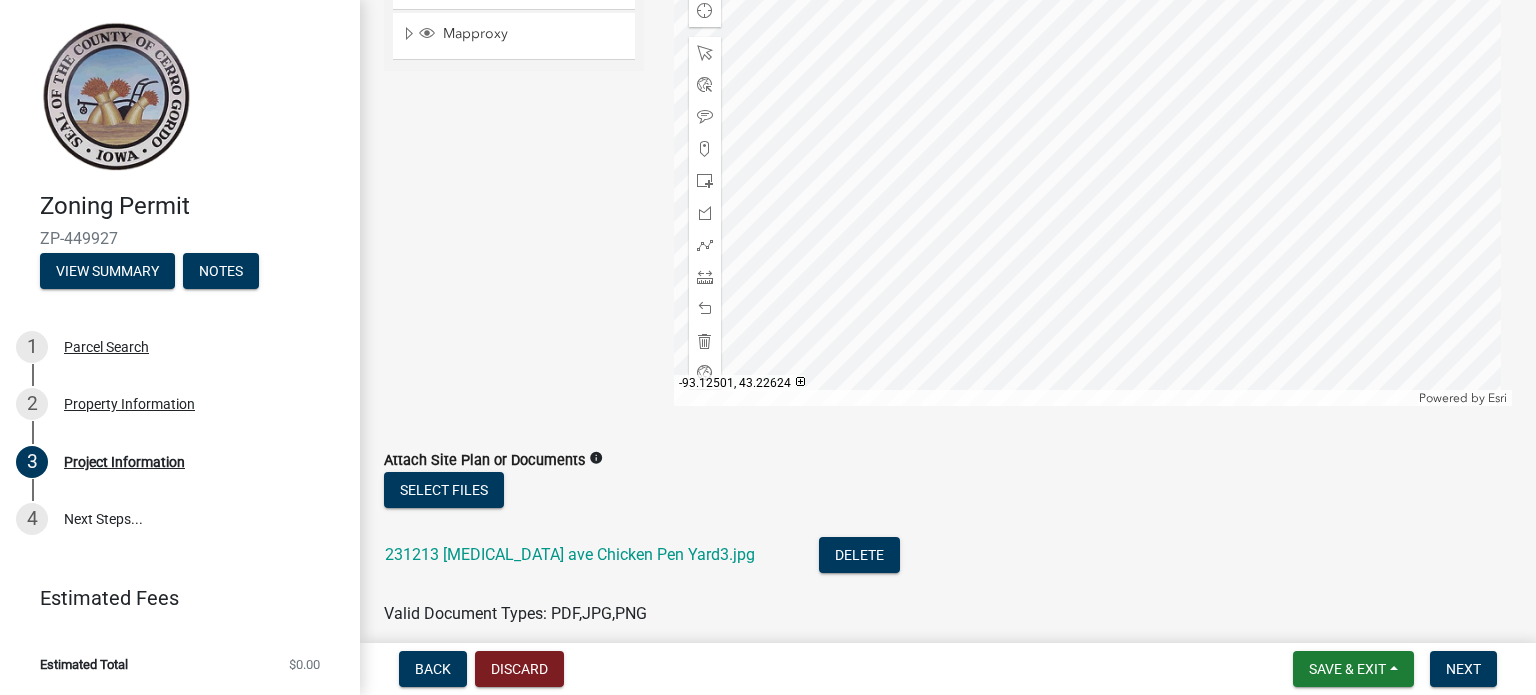 scroll, scrollTop: 148, scrollLeft: 0, axis: vertical 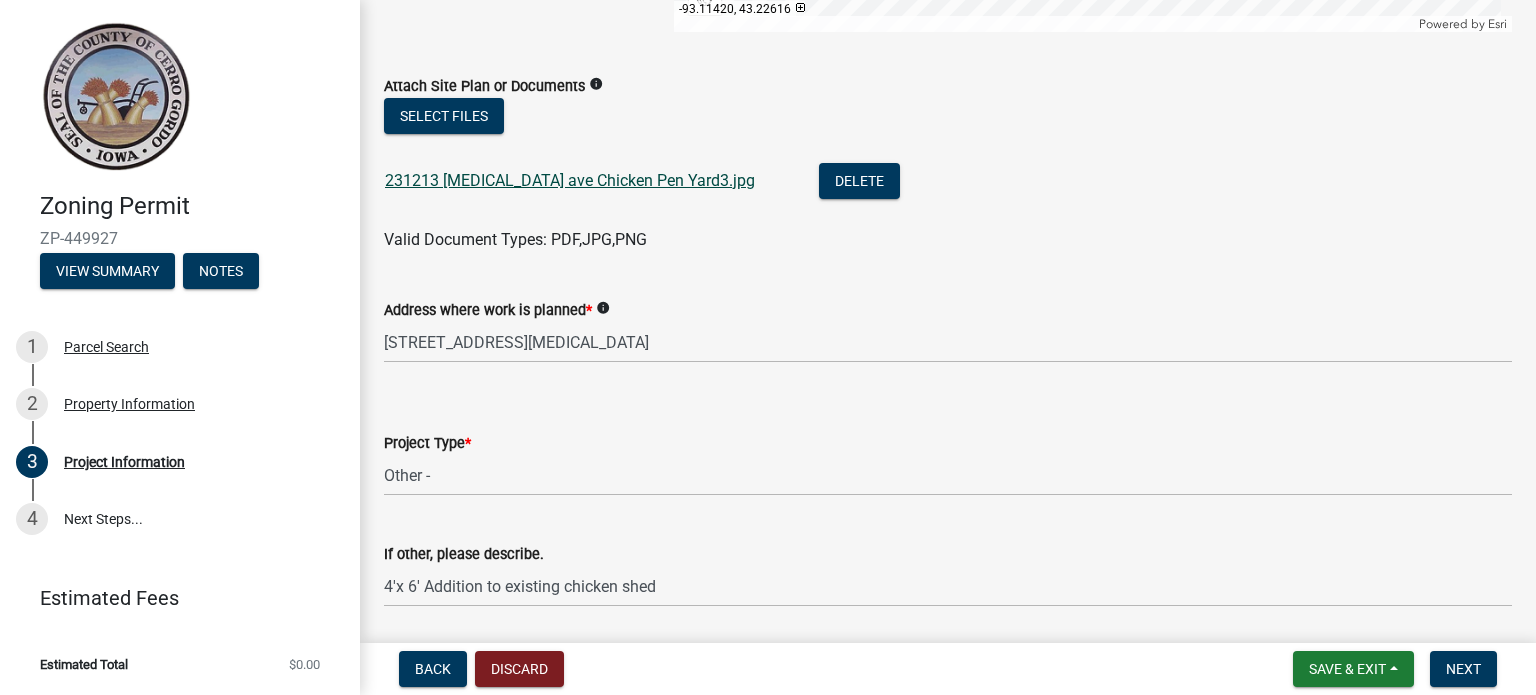 click on "231213 thrush ave Chicken Pen Yard3.jpg" 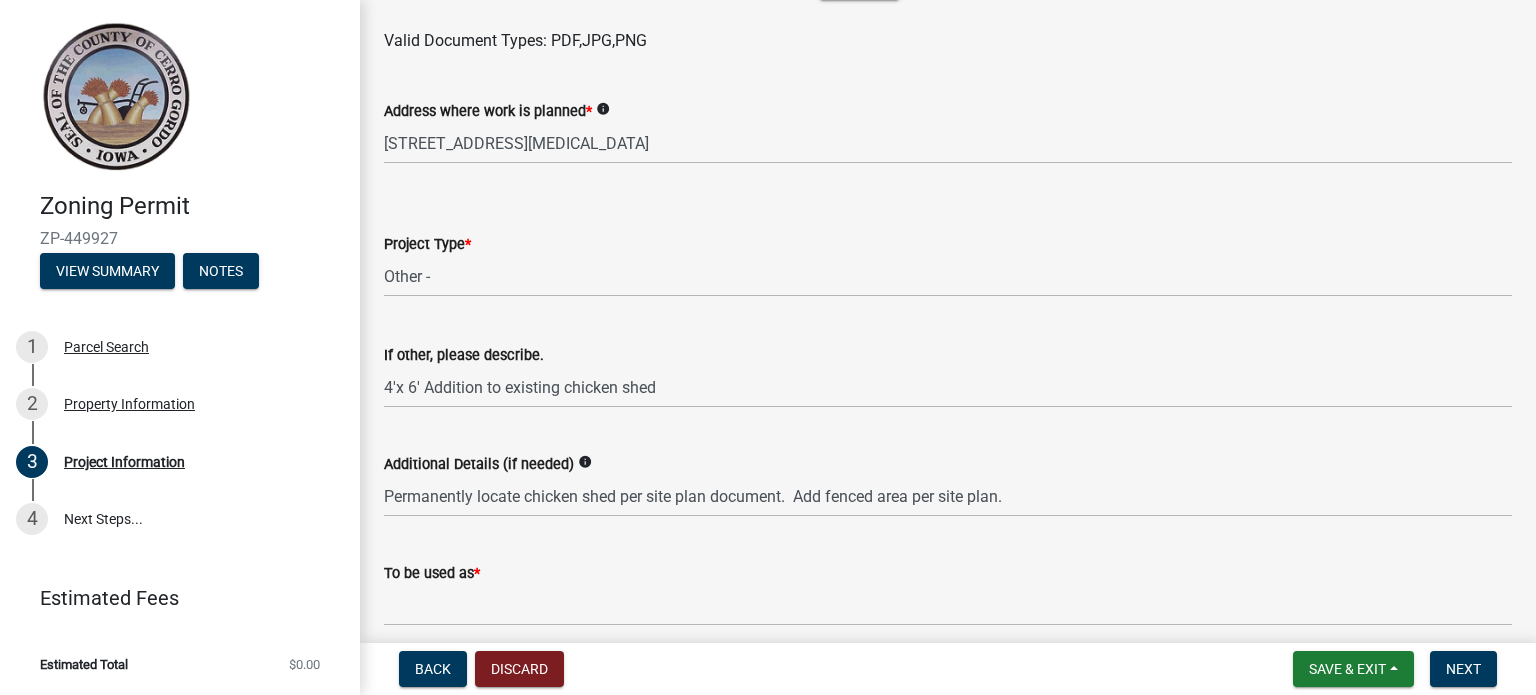 scroll, scrollTop: 974, scrollLeft: 0, axis: vertical 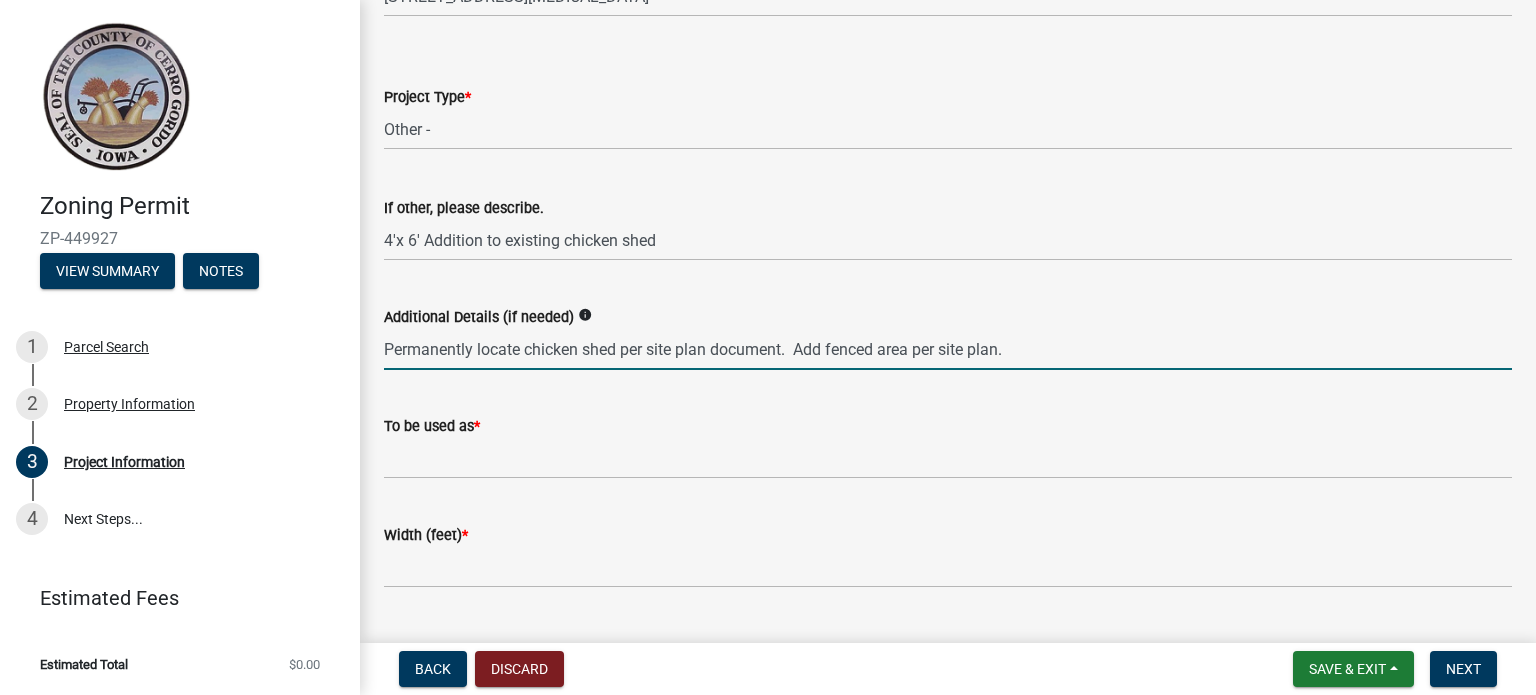 click on "Permanently locate chicken shed per site plan document.  Add fenced area per site plan." at bounding box center (948, 349) 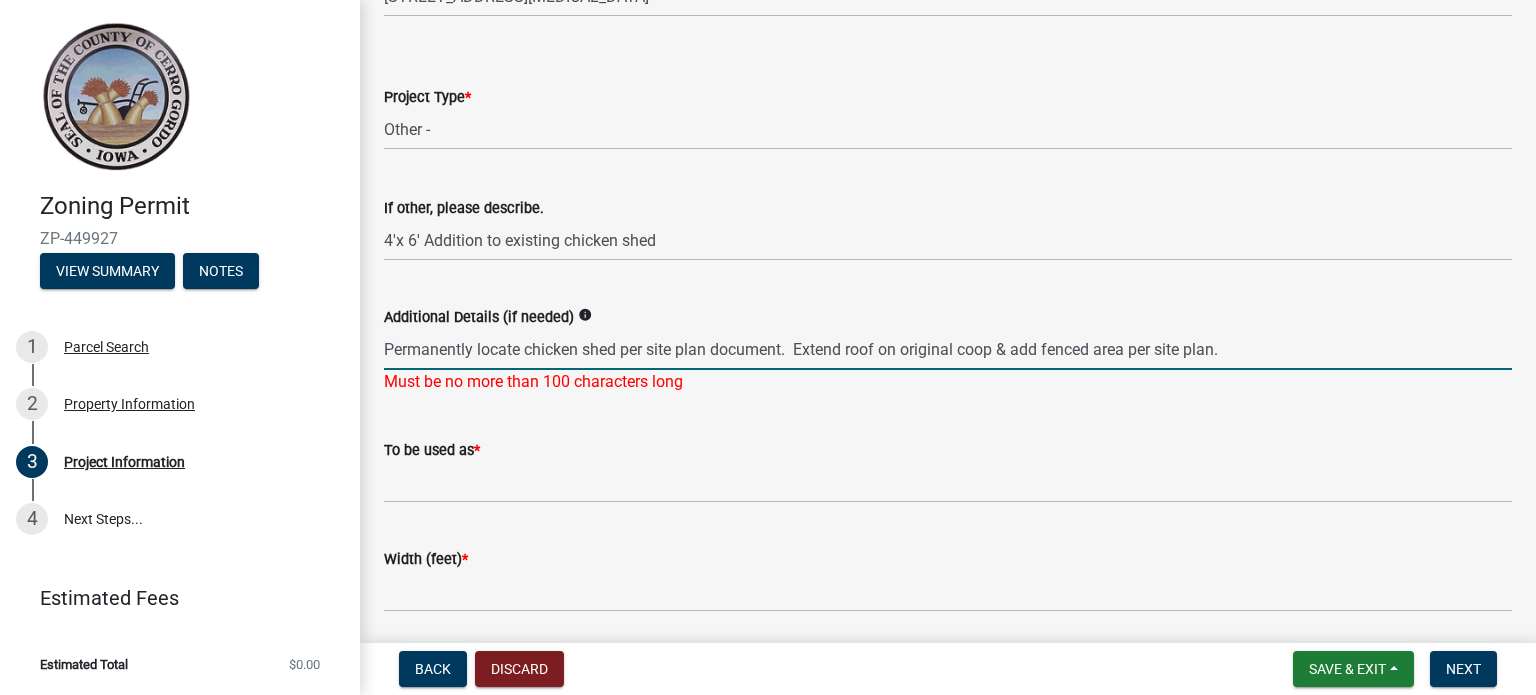 click on "Permanently locate chicken shed per site plan document.  Extend roof on original coop & add fenced area per site plan." at bounding box center (948, 349) 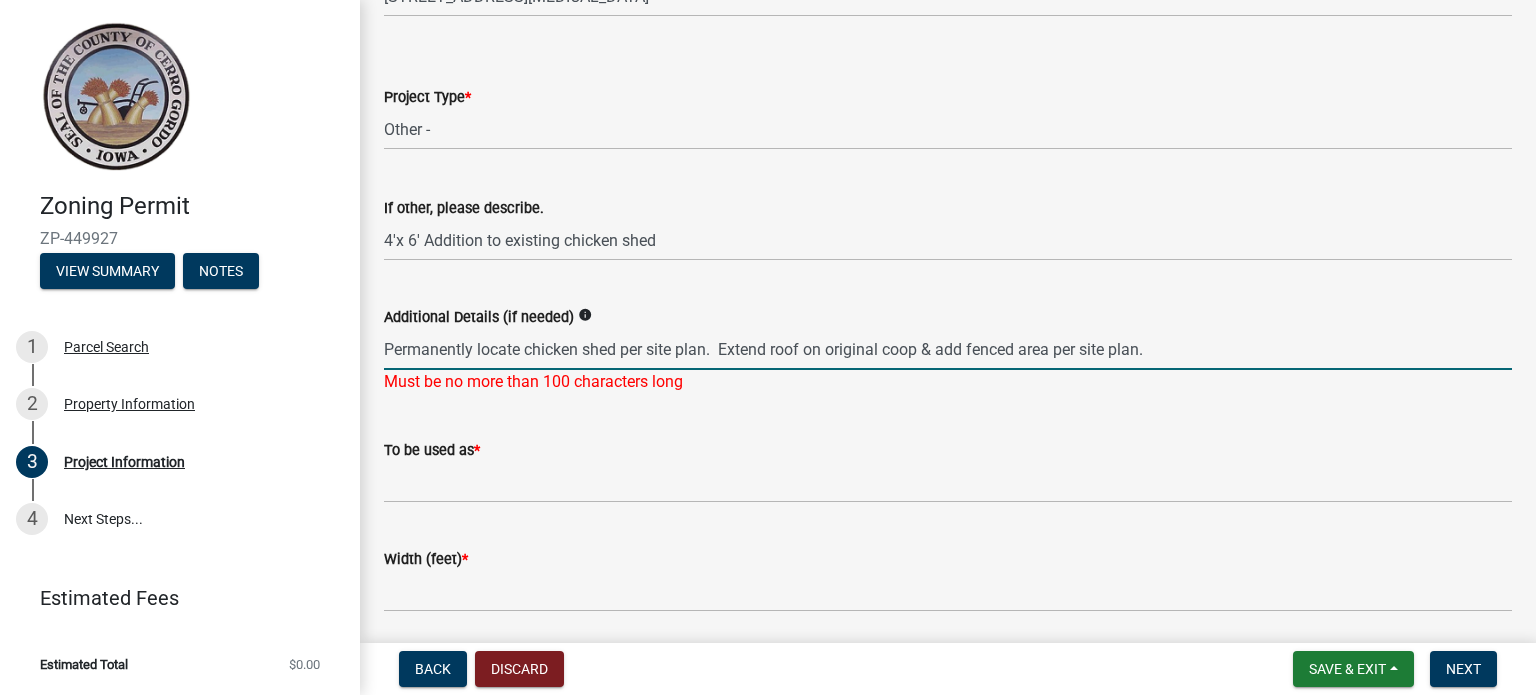 click on "To be used as  *" 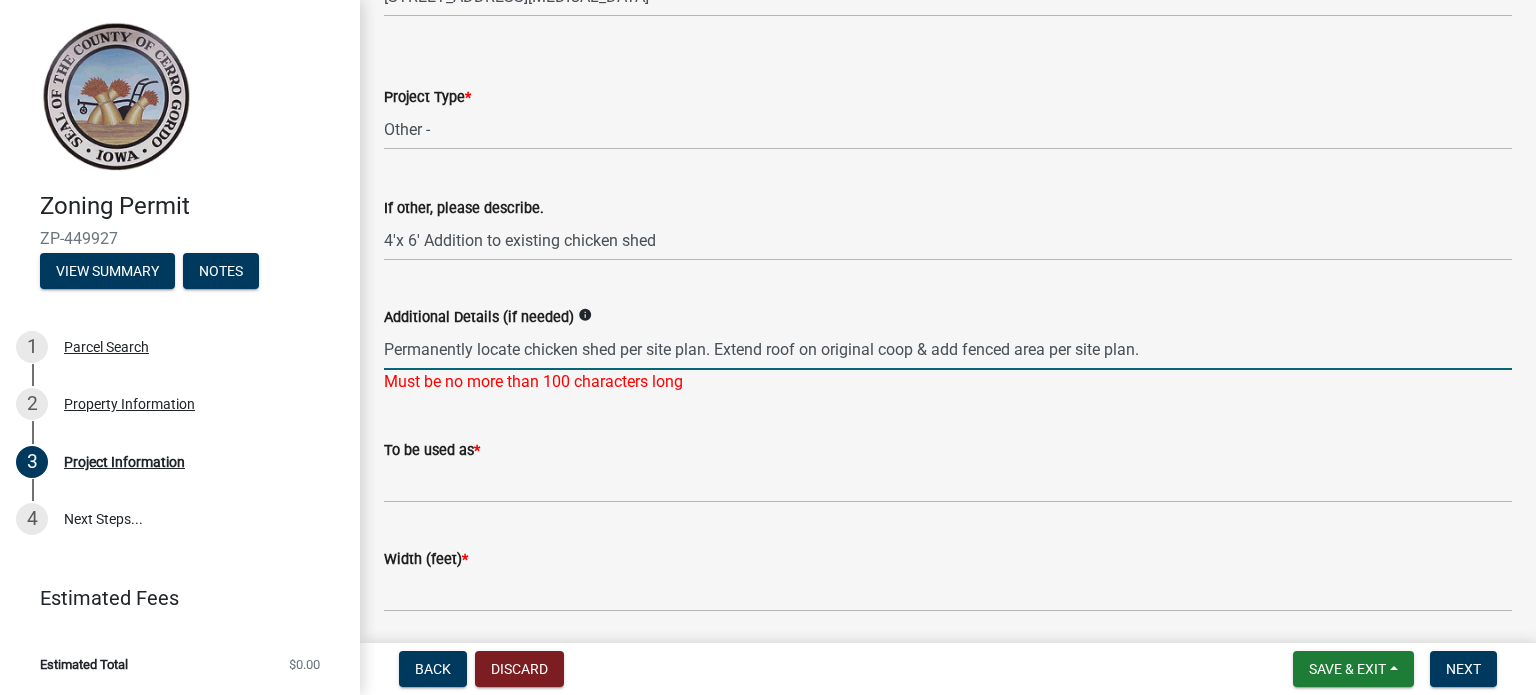 click on "Permanently locate chicken shed per site plan. Extend roof on original coop & add fenced area per site plan." at bounding box center (948, 349) 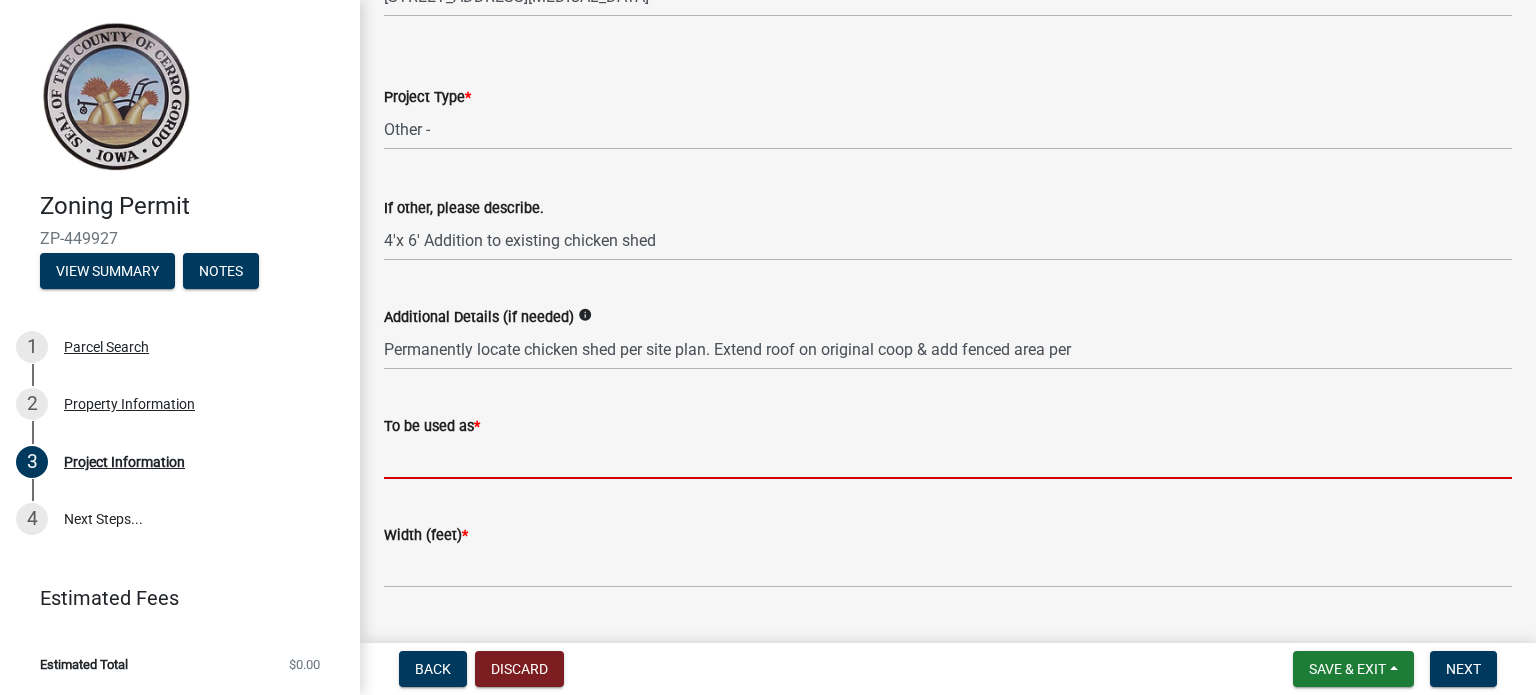 click on "To be used as  *" 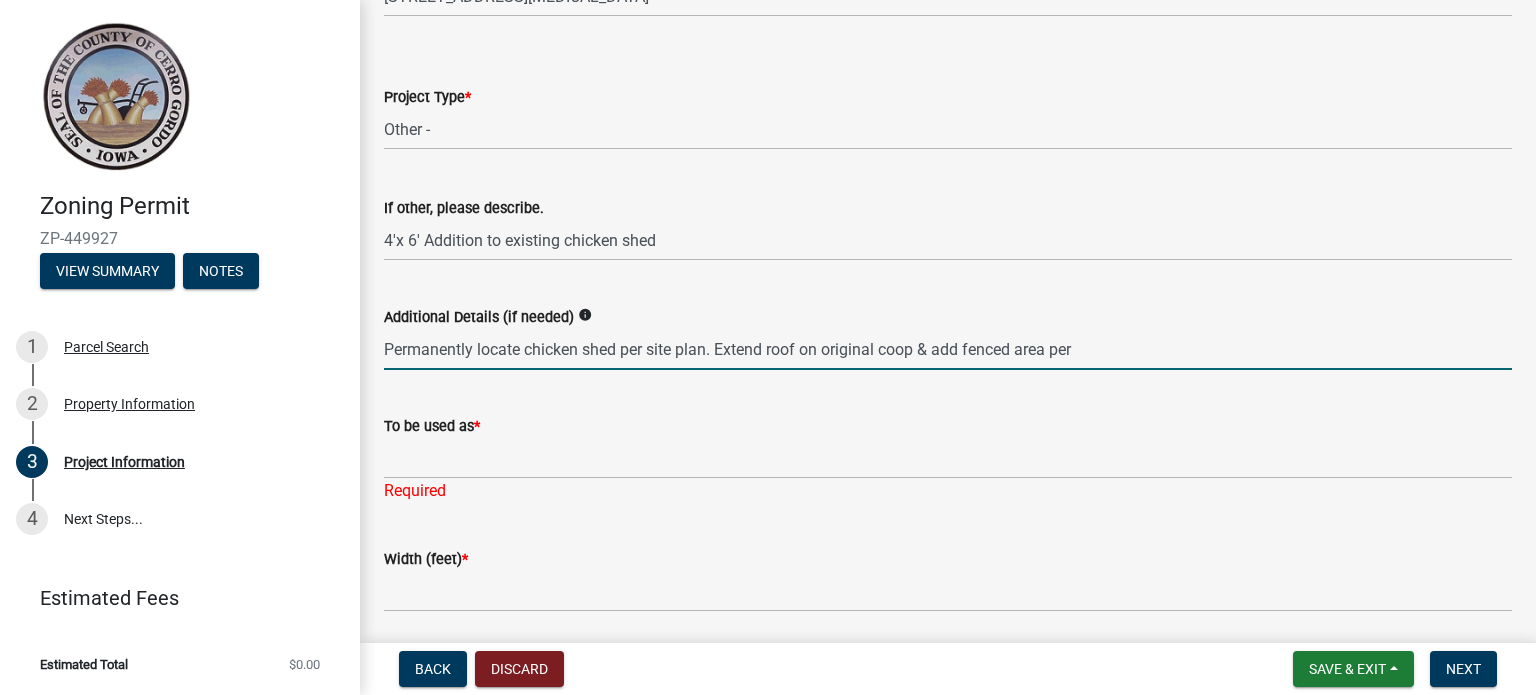 click on "Permanently locate chicken shed per site plan. Extend roof on original coop & add fenced area per" at bounding box center (948, 349) 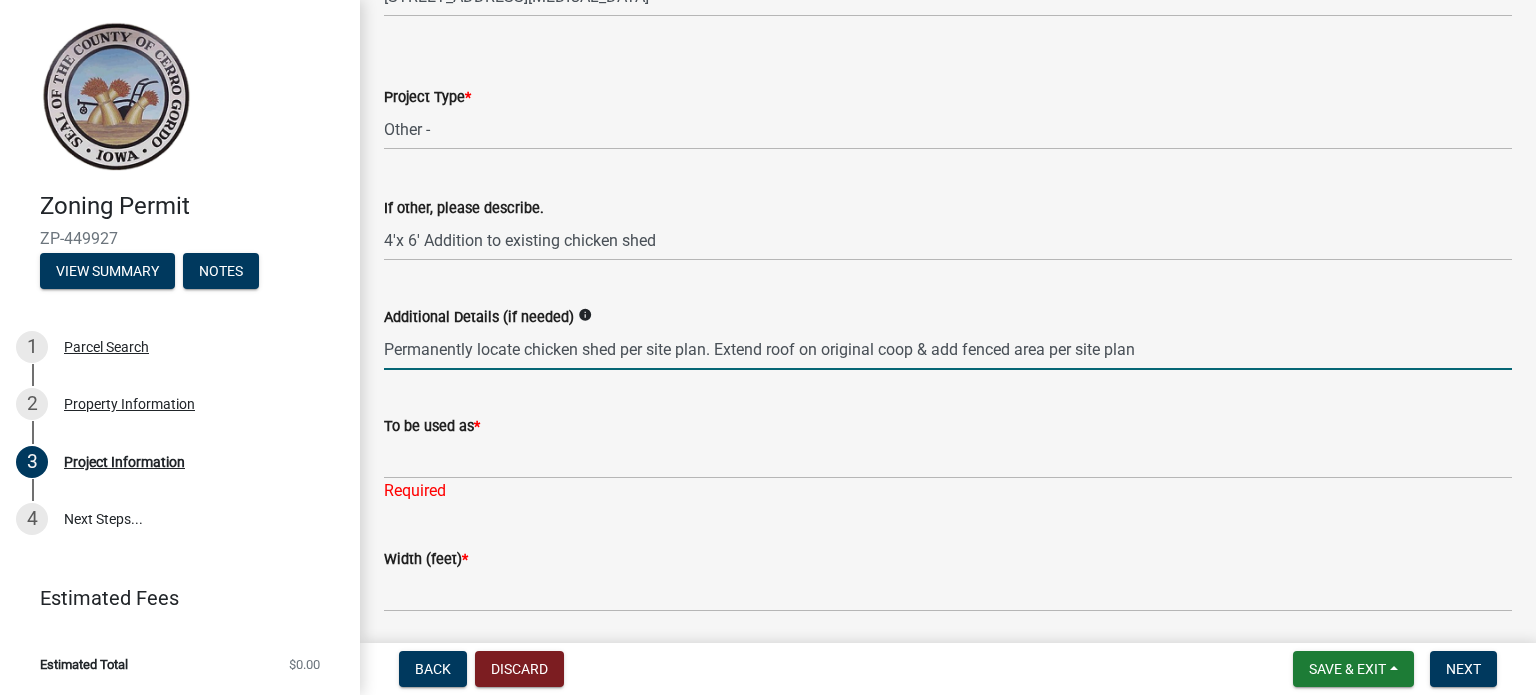 type on "Permanently locate chicken shed per site plan. Extend roof on original coop & add fenced area per site plan" 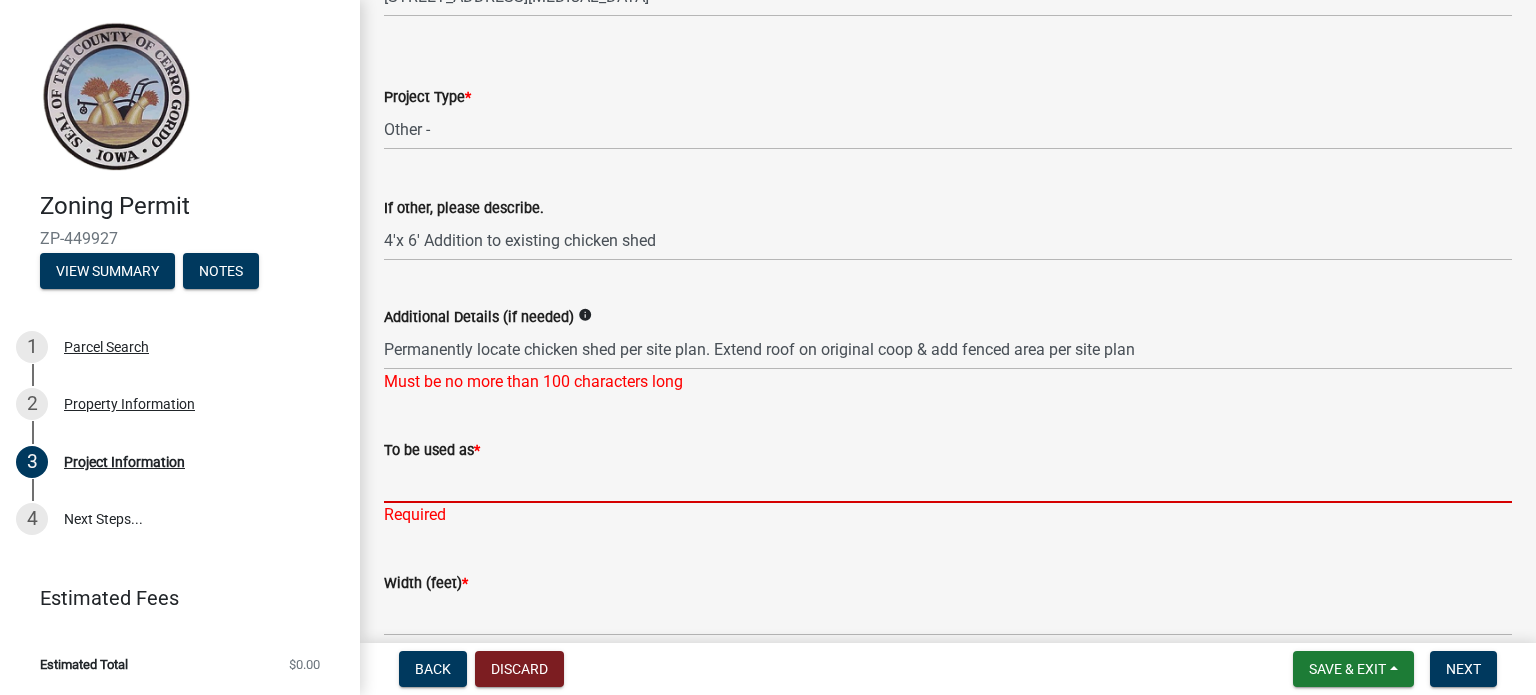 click on "To be used as  *" at bounding box center (948, 482) 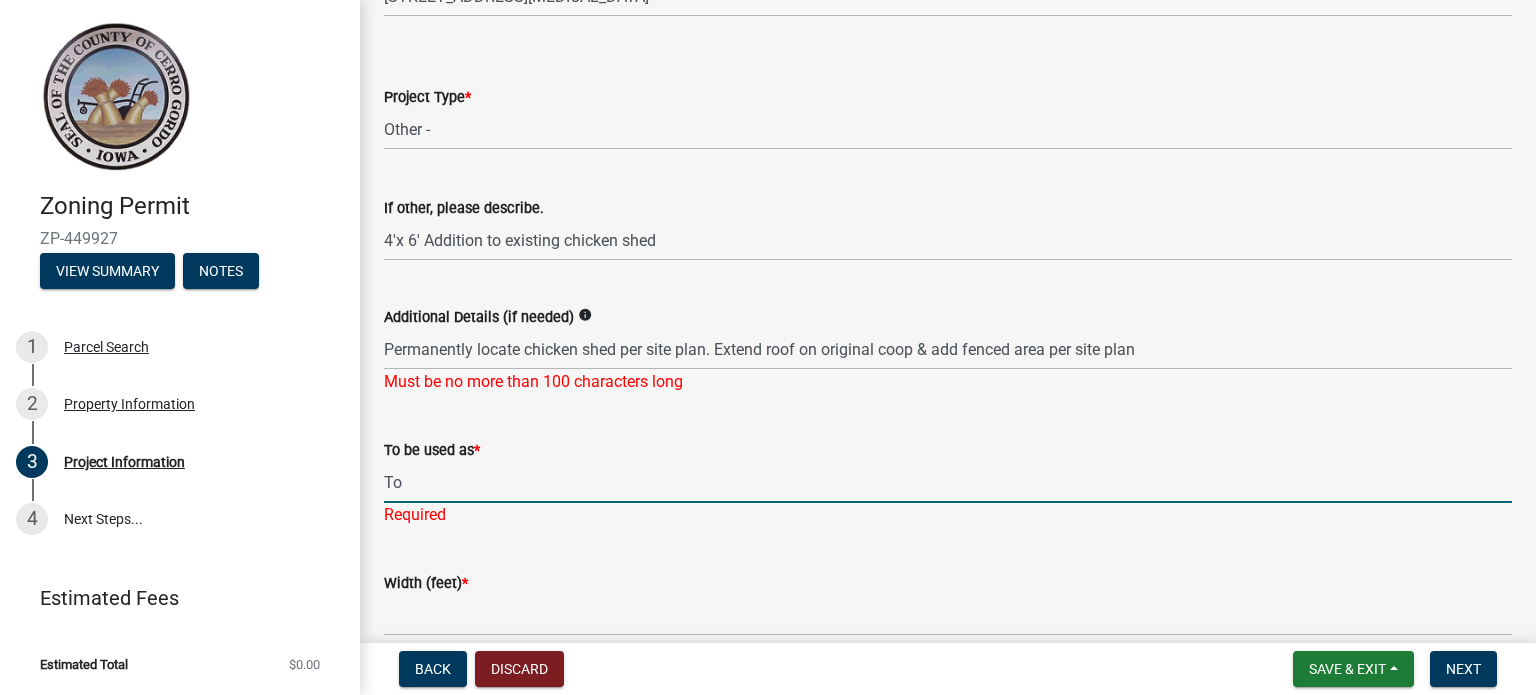 type on "T" 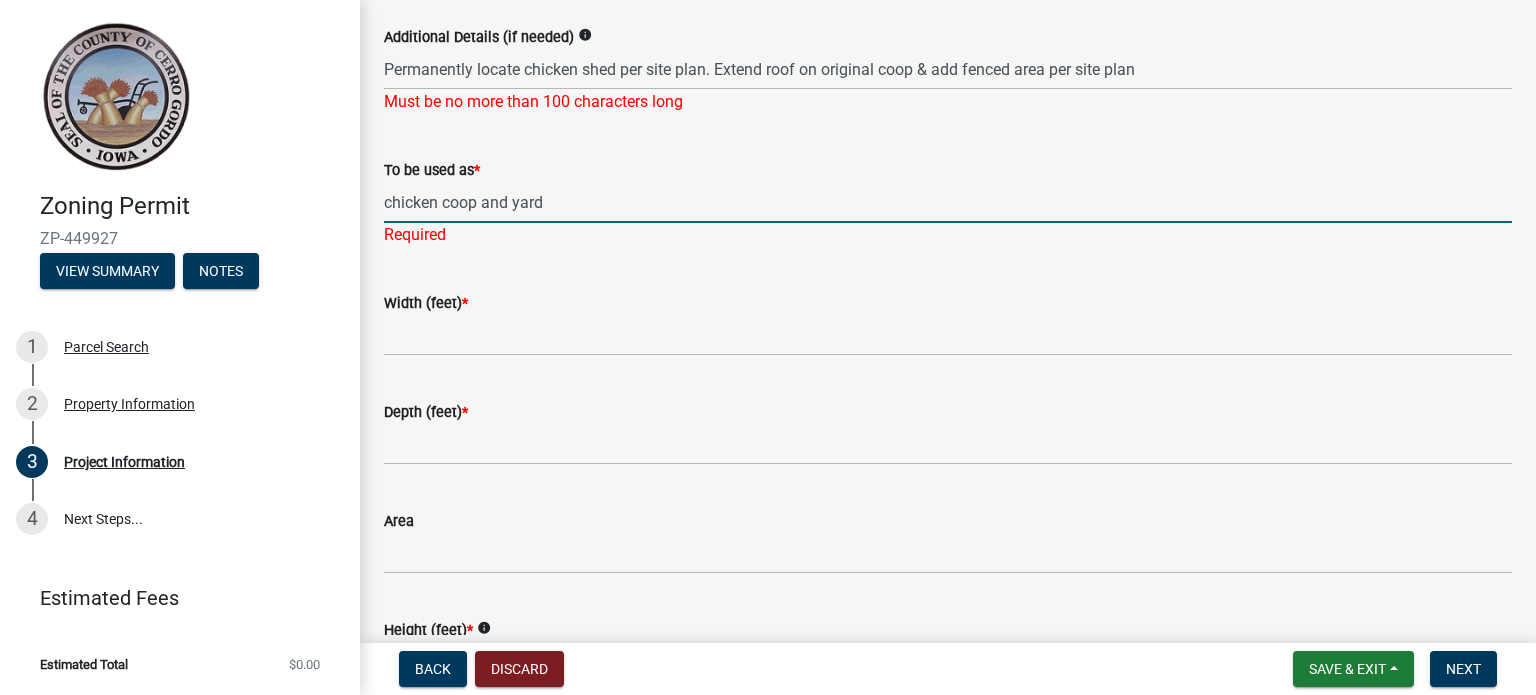 scroll, scrollTop: 1294, scrollLeft: 0, axis: vertical 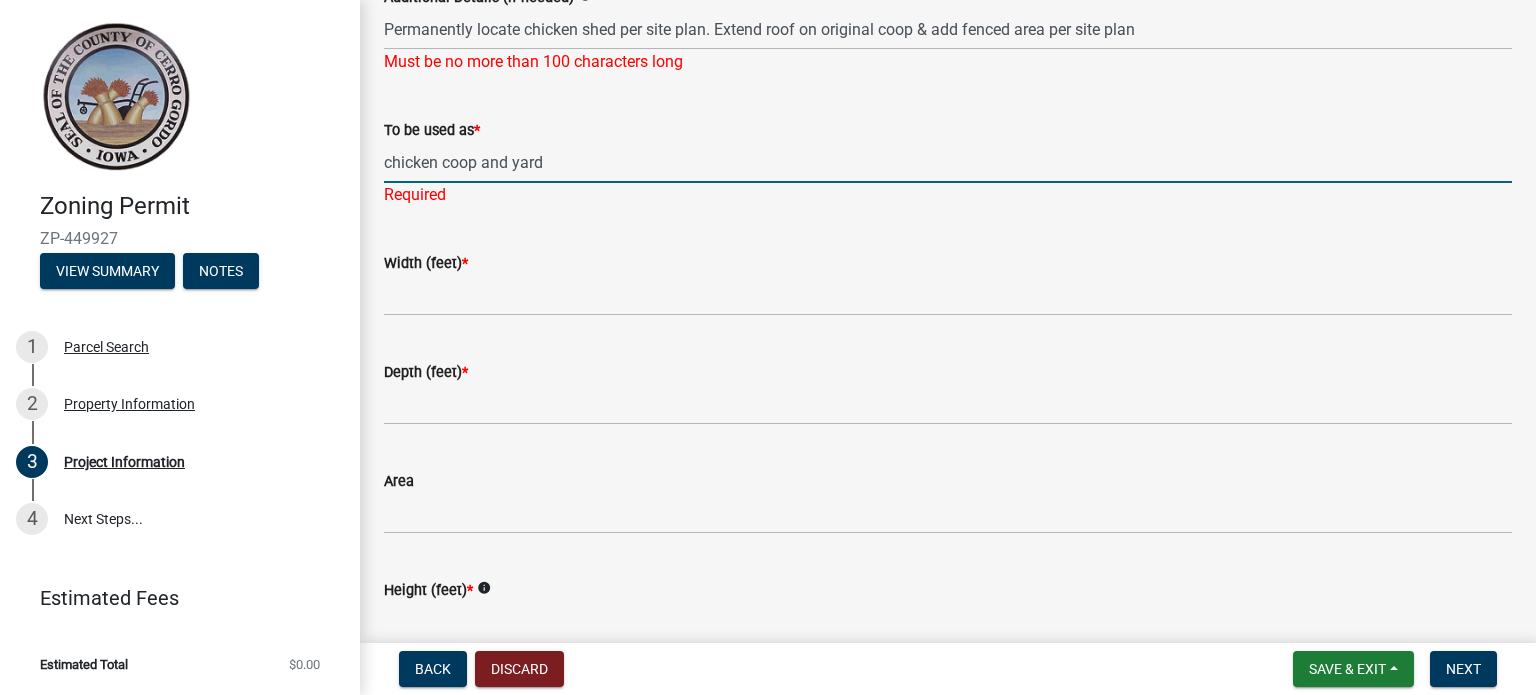 type on "chicken coop and yard" 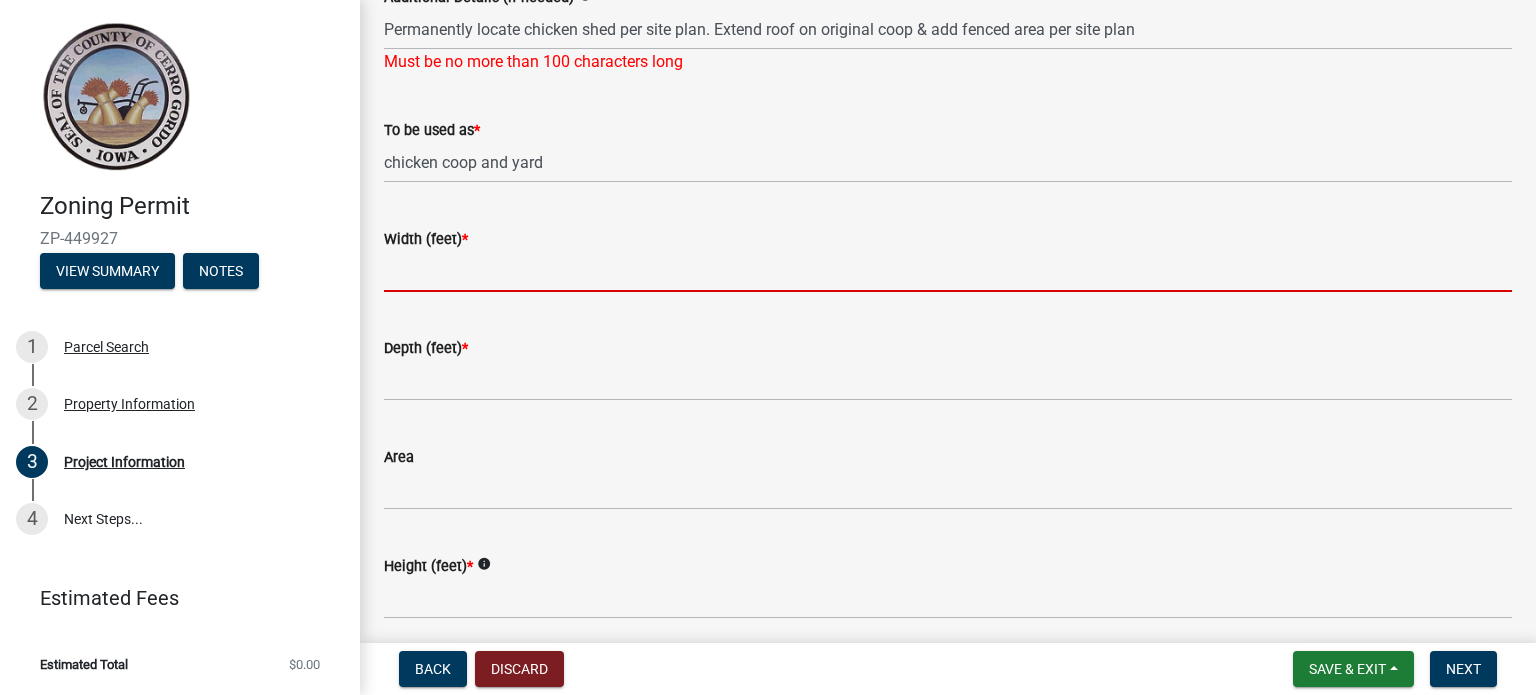 click on "Width (feet)  *" 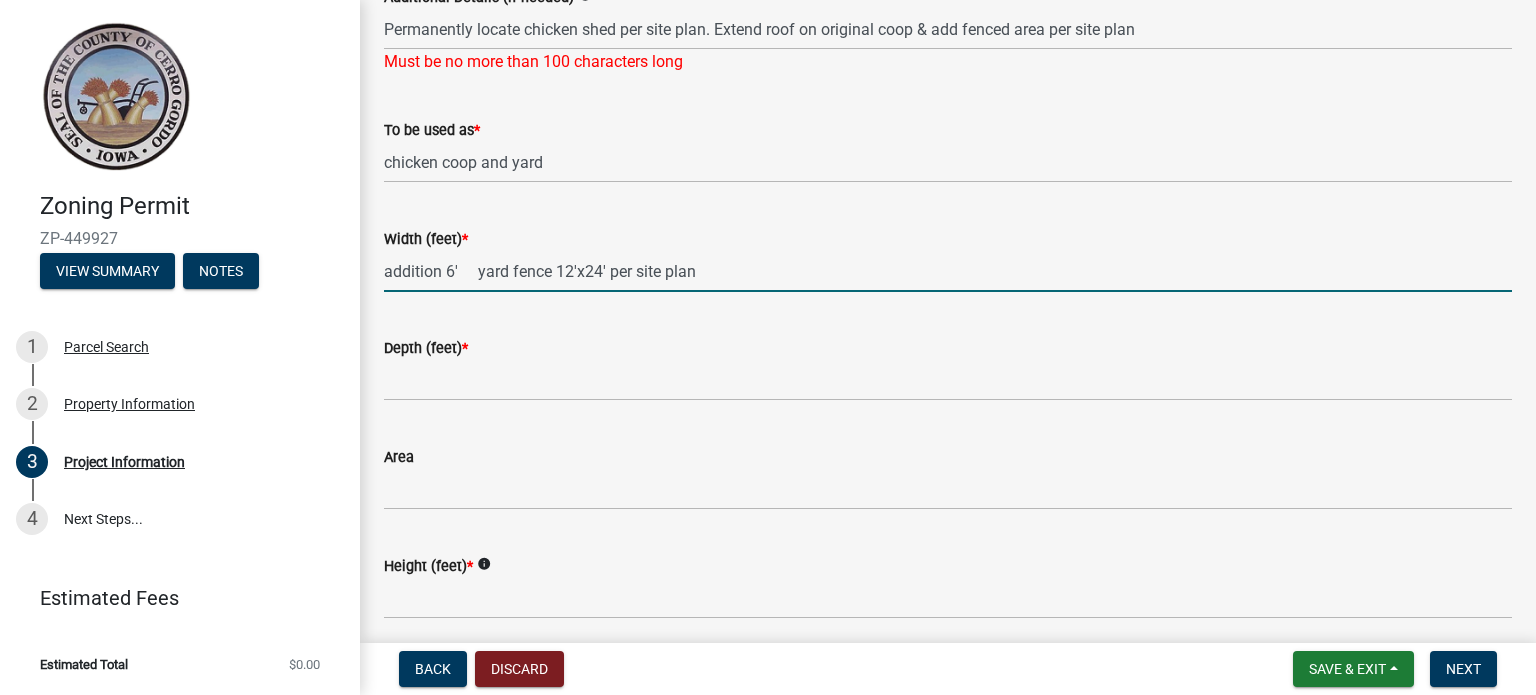 type on "addition 6'     yard fence 12'x24' per site plan" 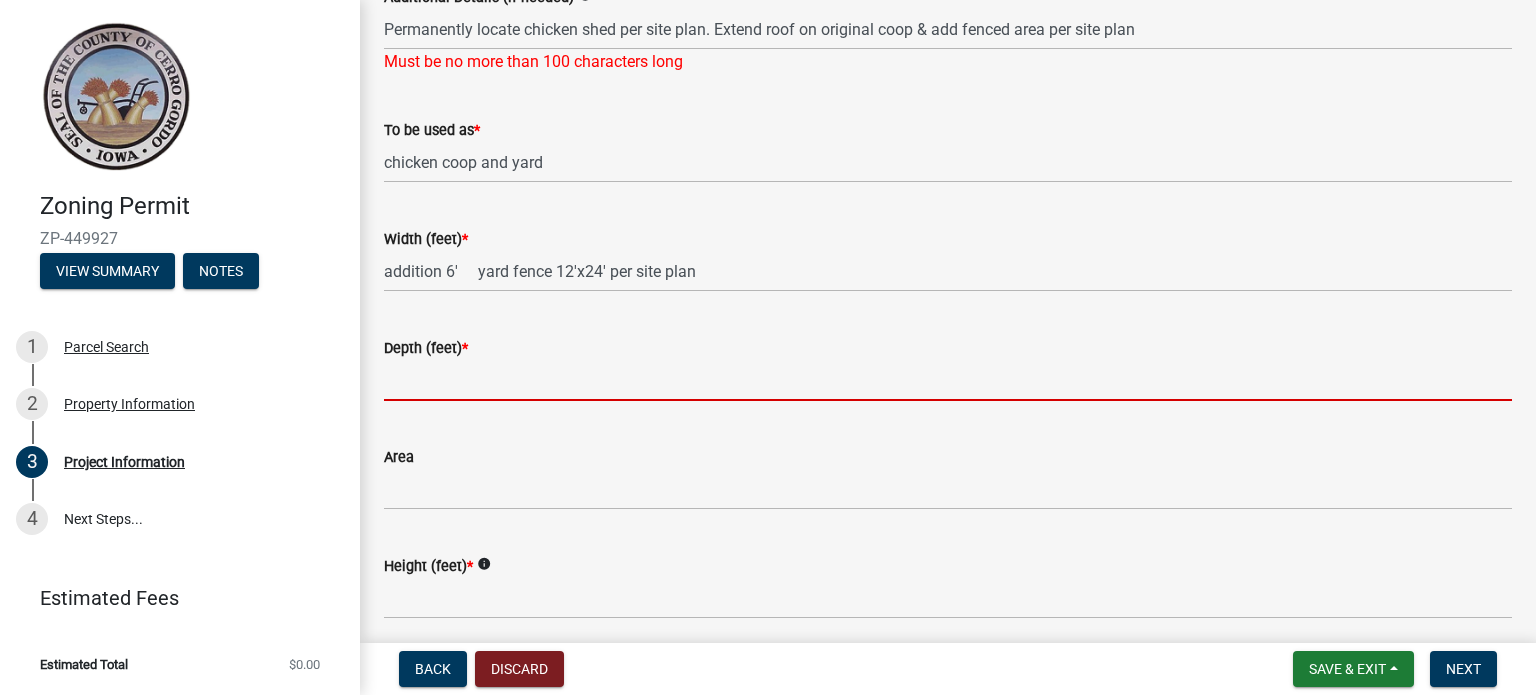 click on "Depth (feet)  *" at bounding box center (948, 380) 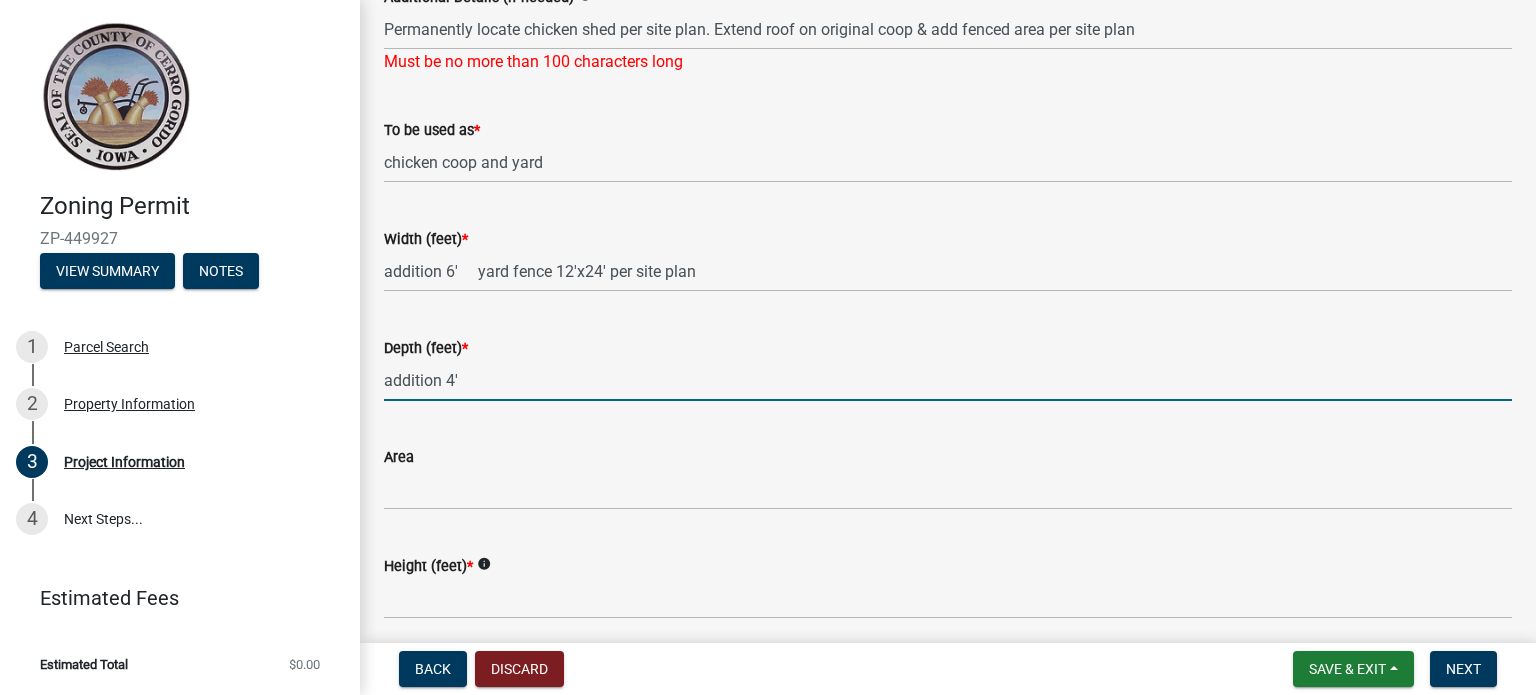 type on "addition 4'" 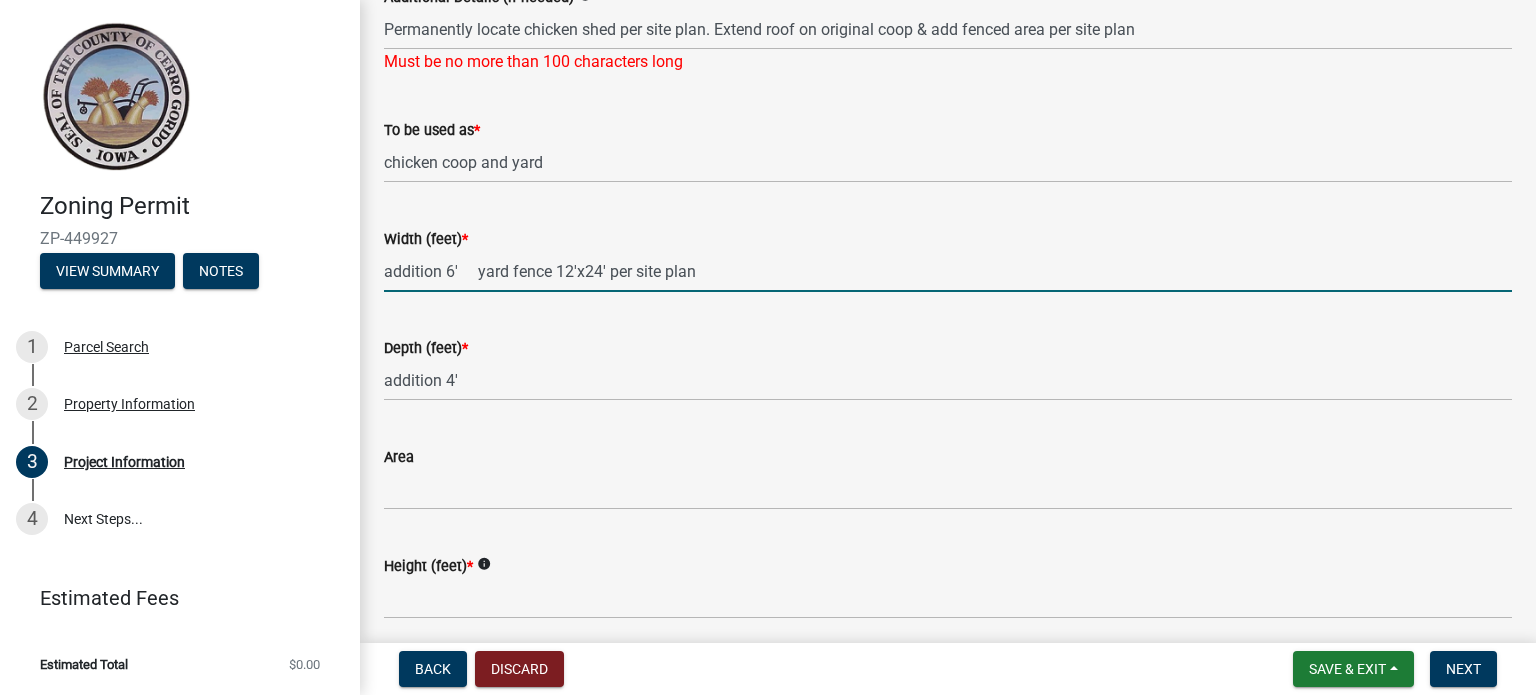 click on "addition 6'     yard fence 12'x24' per site plan" at bounding box center (948, 271) 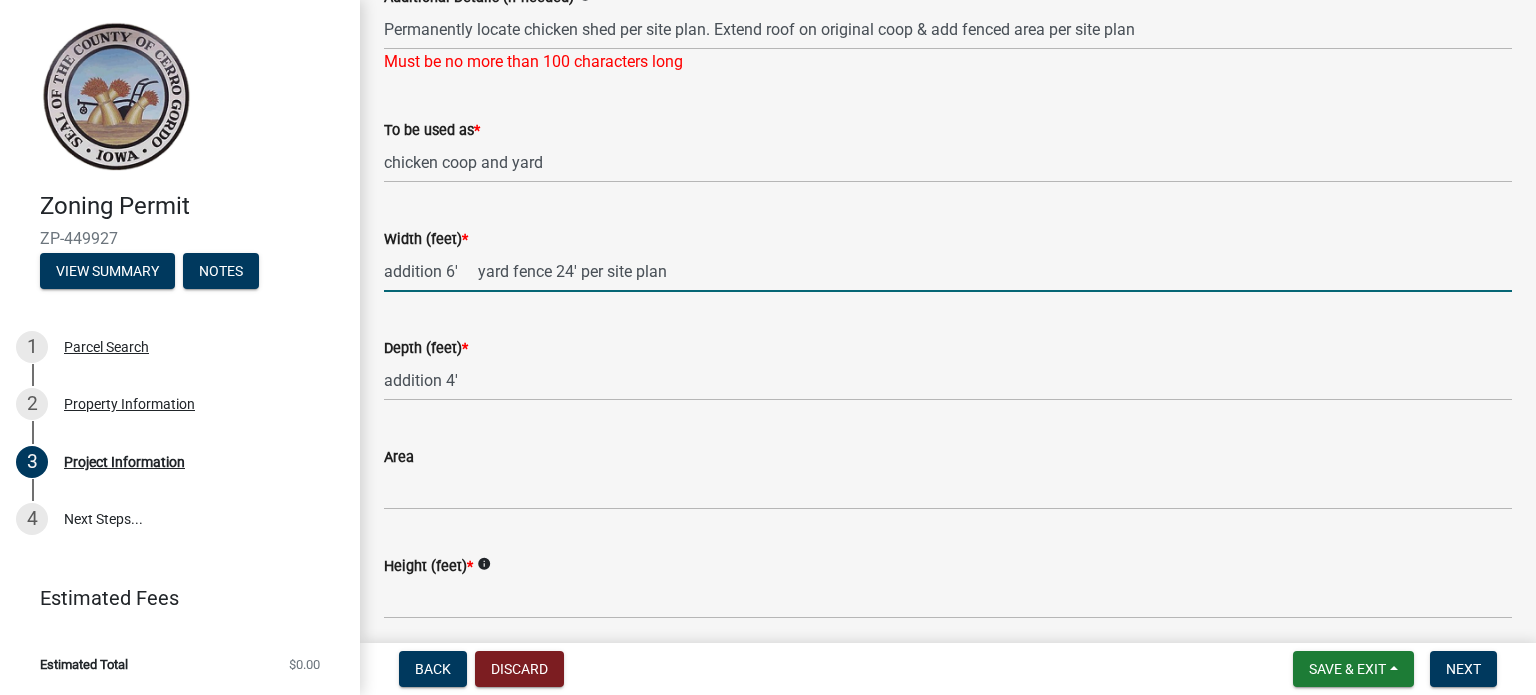 type on "addition 6'     yard fence 24' per site plan" 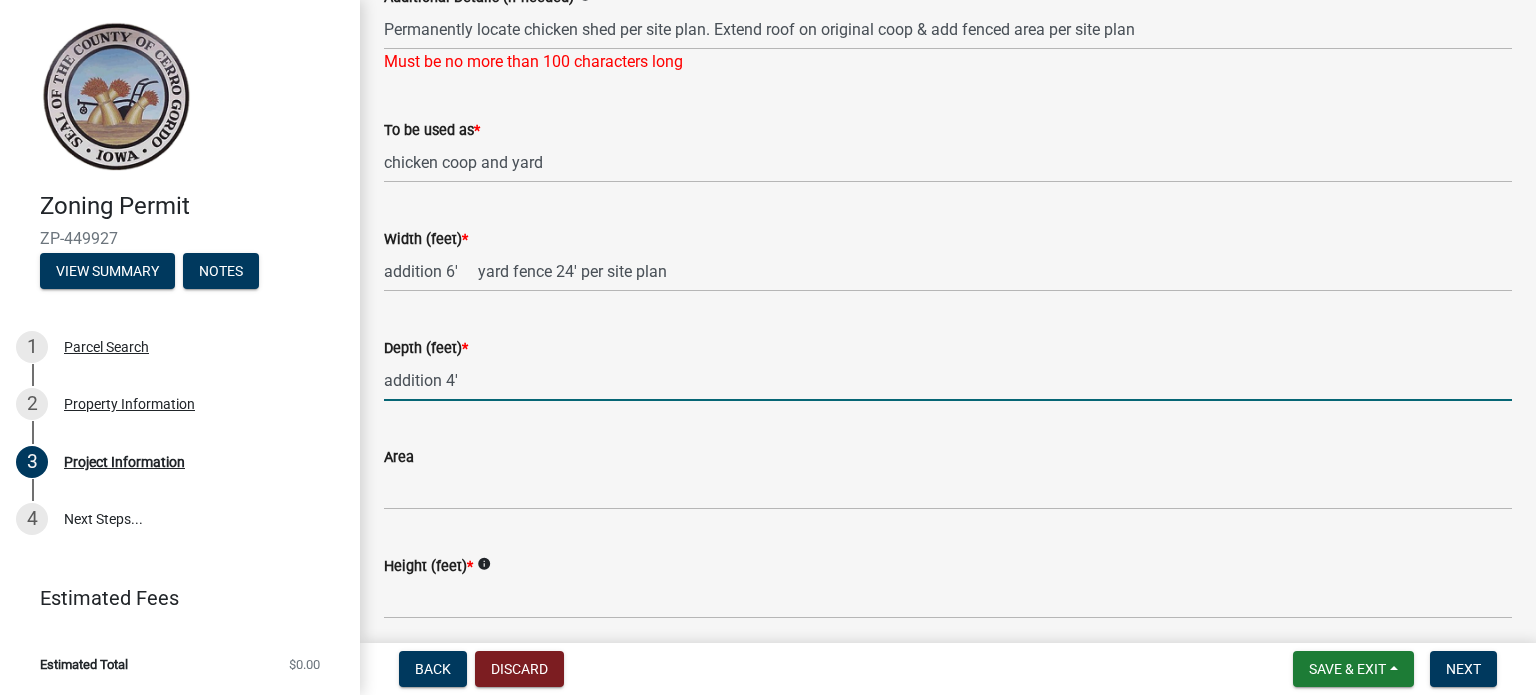 click on "addition 4'" at bounding box center (948, 380) 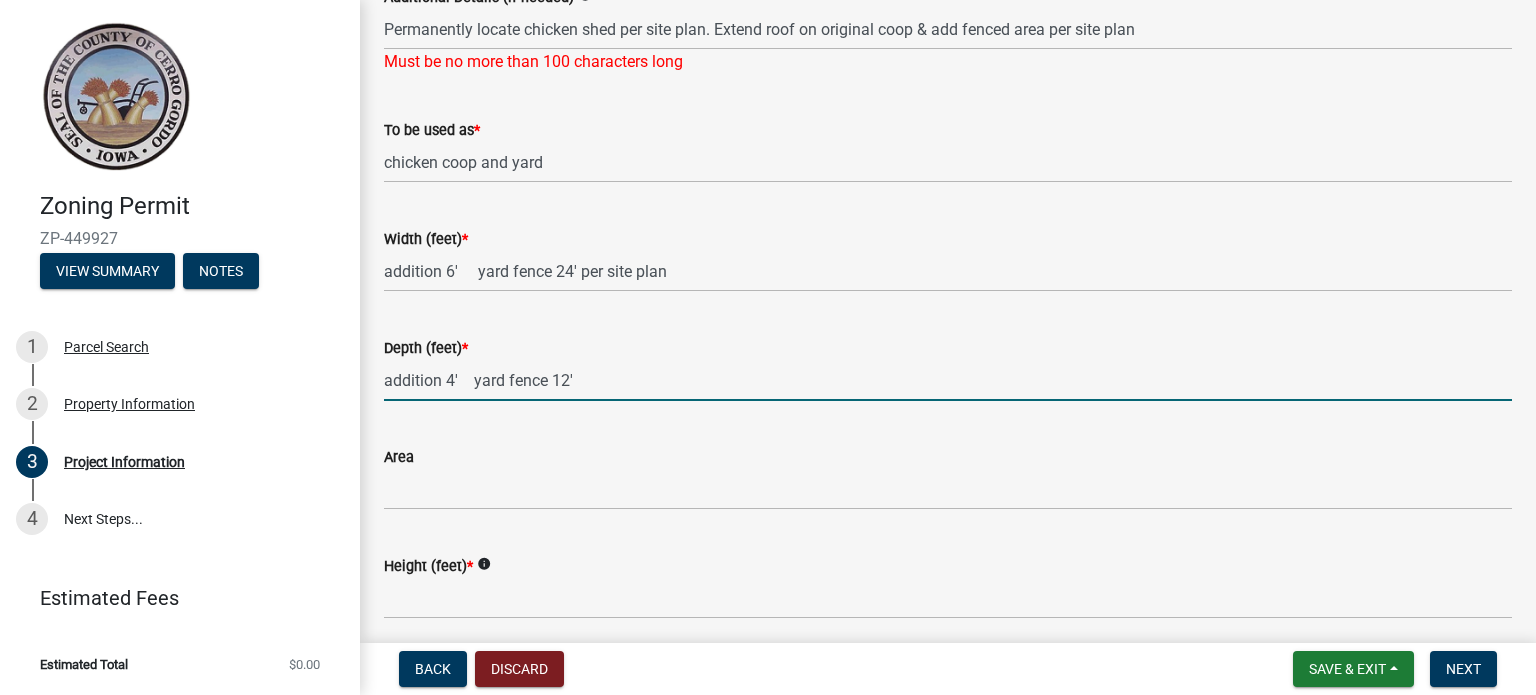 type on "addition 4'    yard fence 12'" 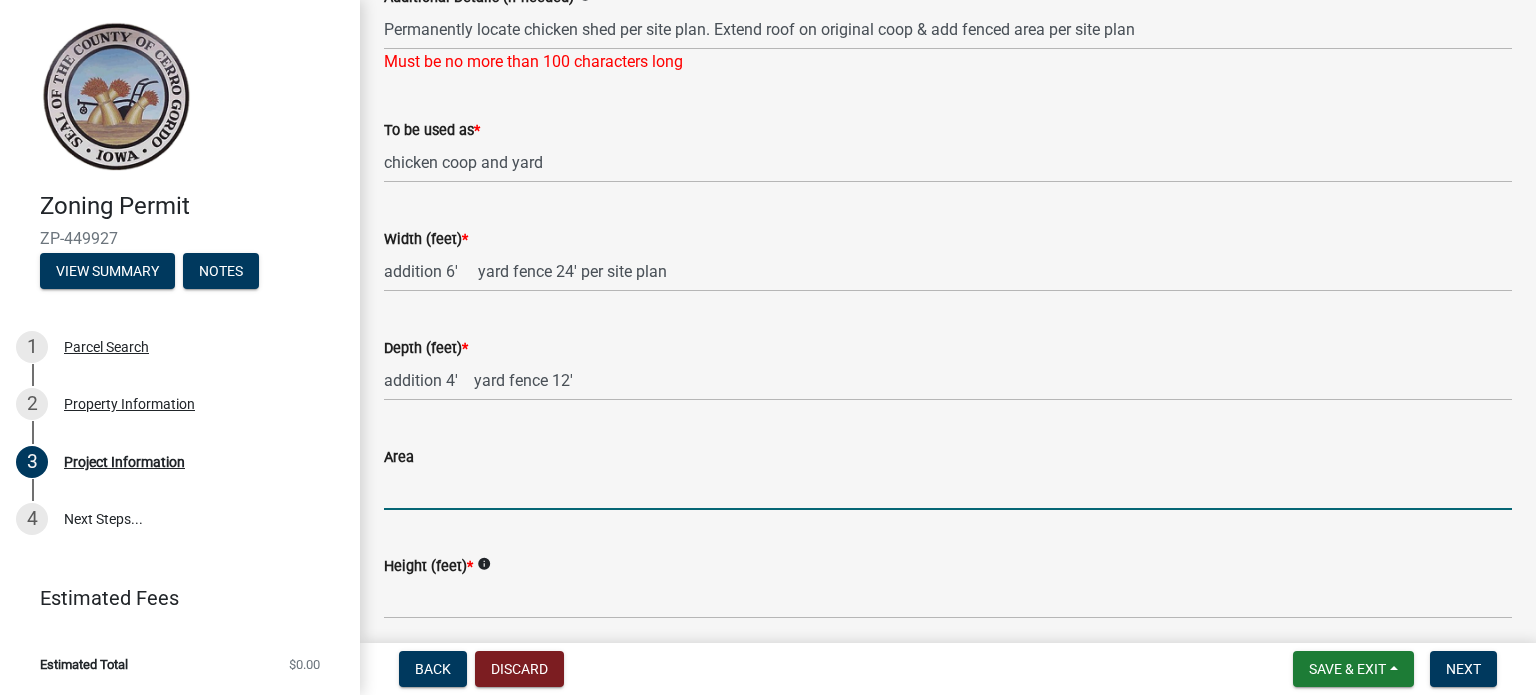 click on "Area" at bounding box center (948, 489) 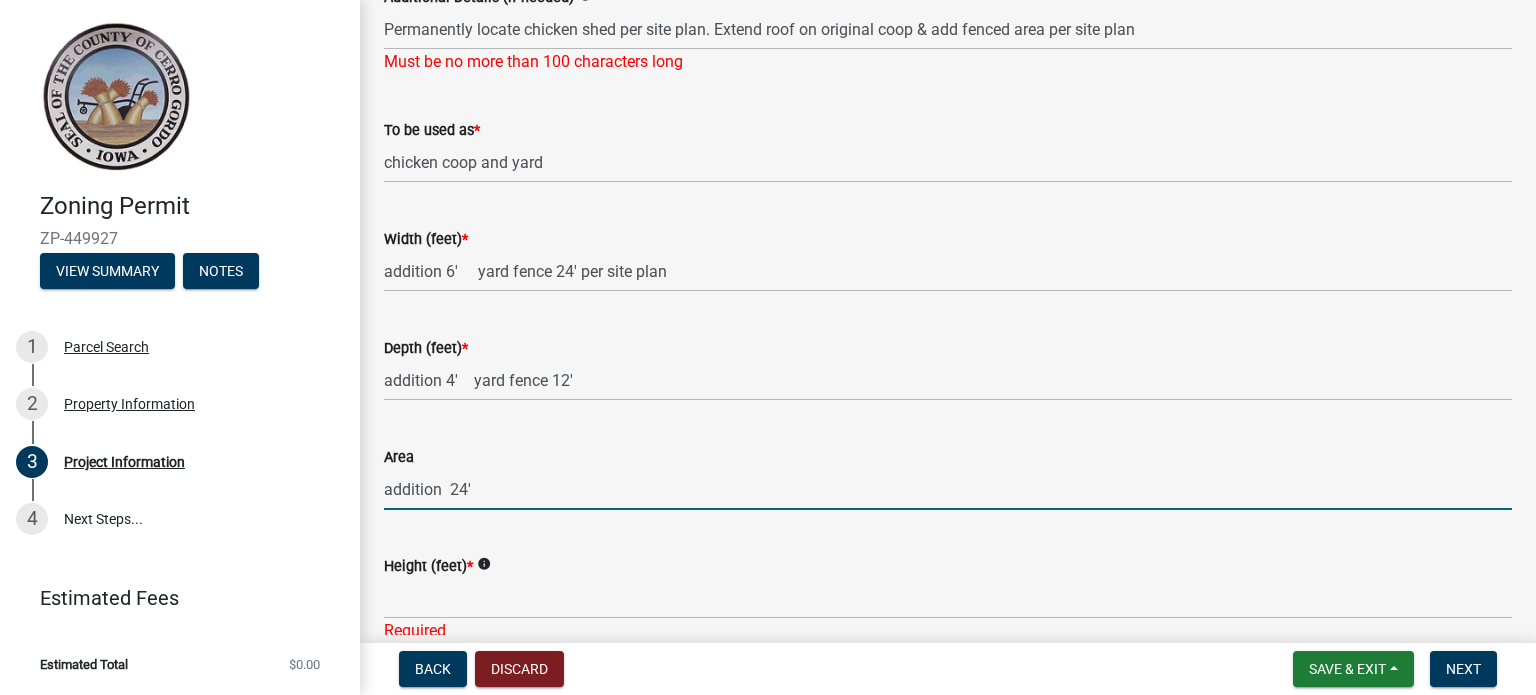 click on "addition  24'" at bounding box center (948, 489) 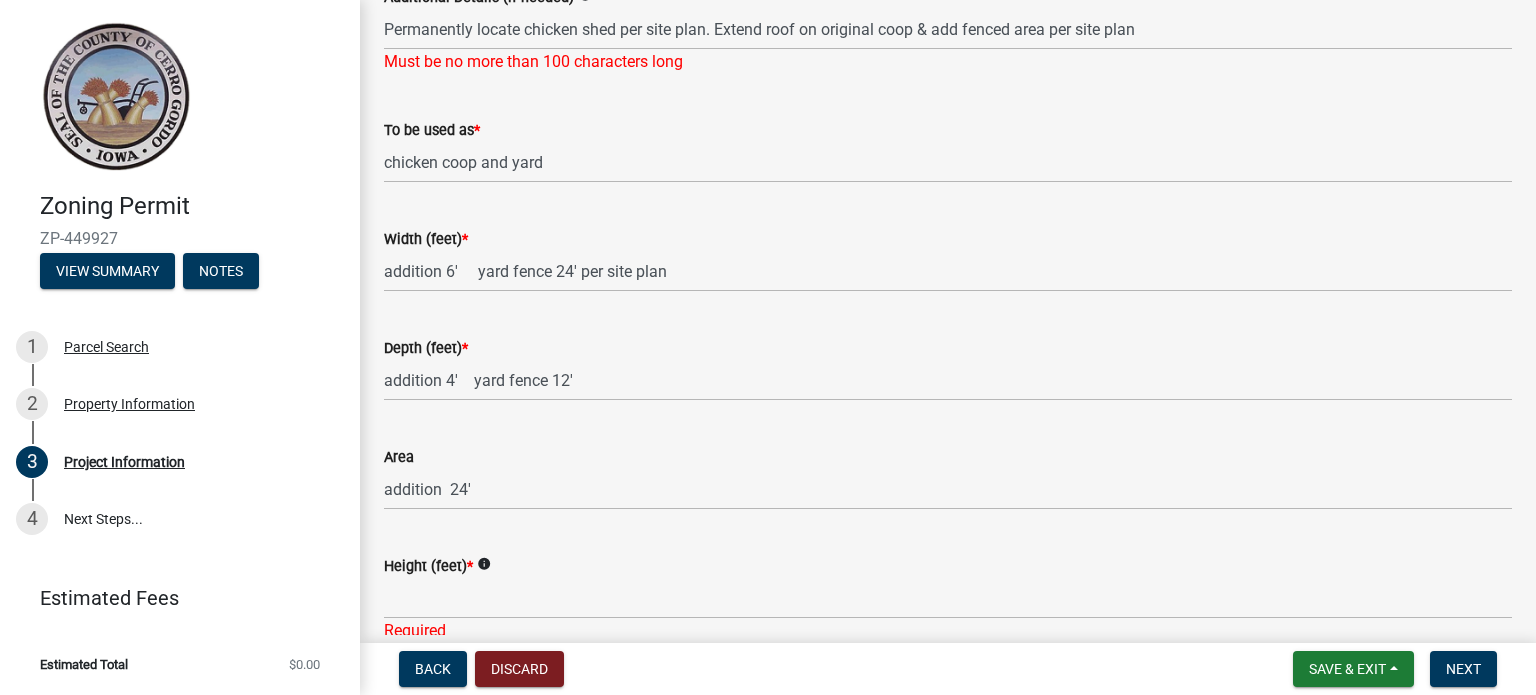 scroll, scrollTop: 1708, scrollLeft: 0, axis: vertical 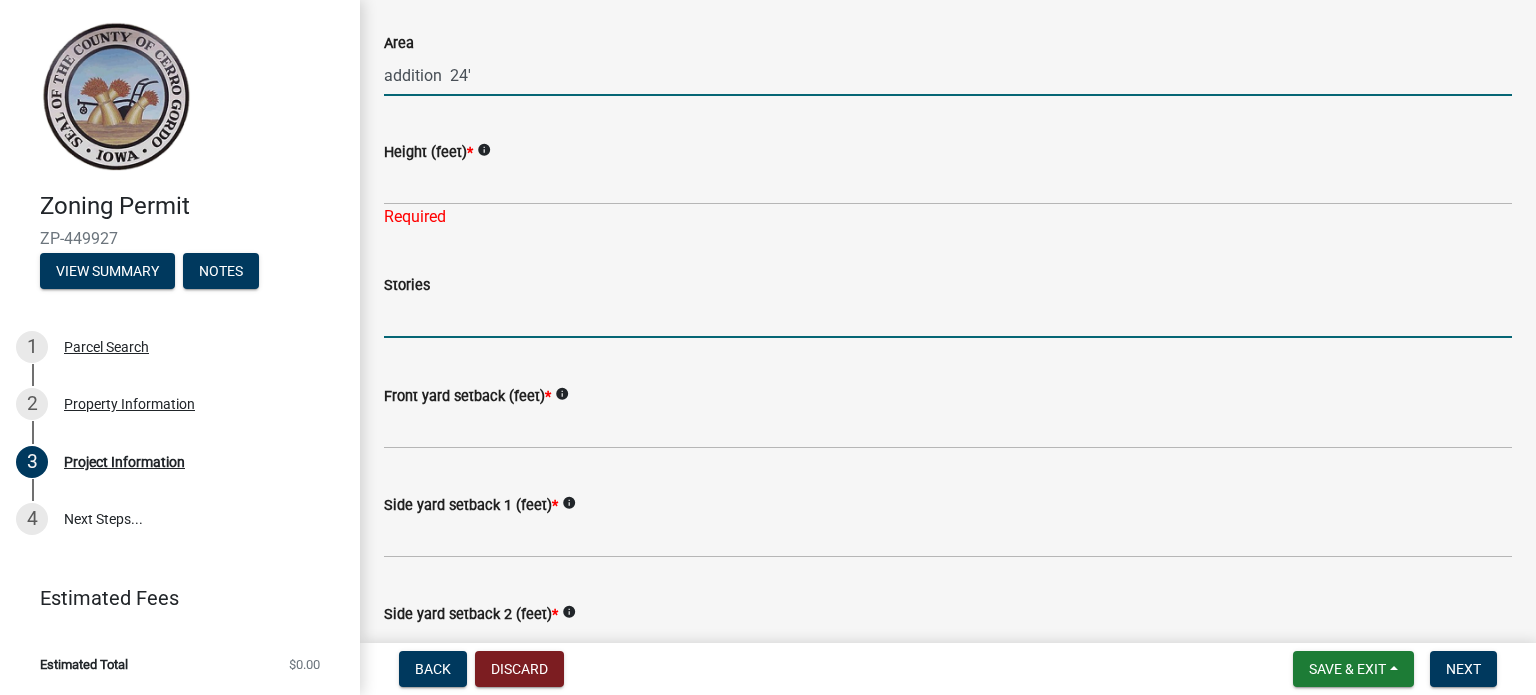 click on "addition  24'" at bounding box center (948, 75) 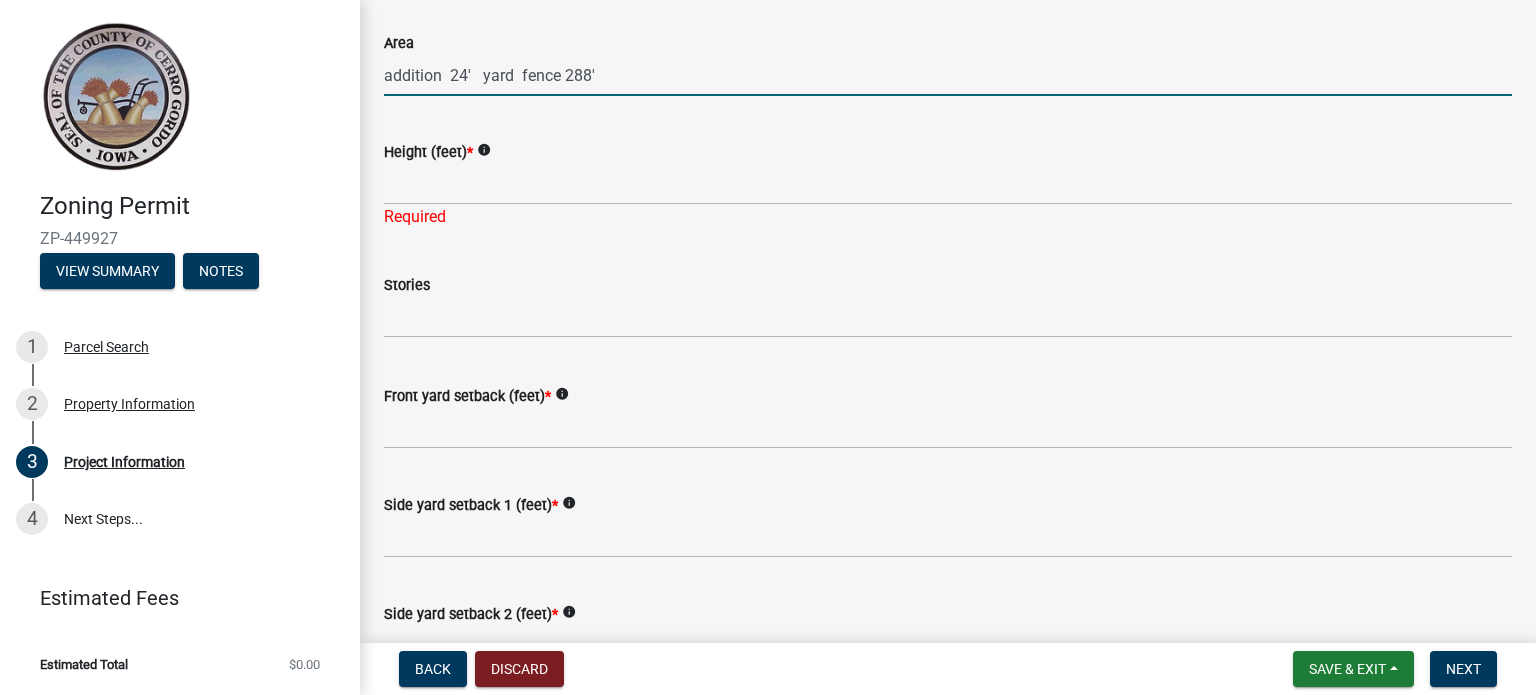 type on "addition  24'   yard  fence 288'" 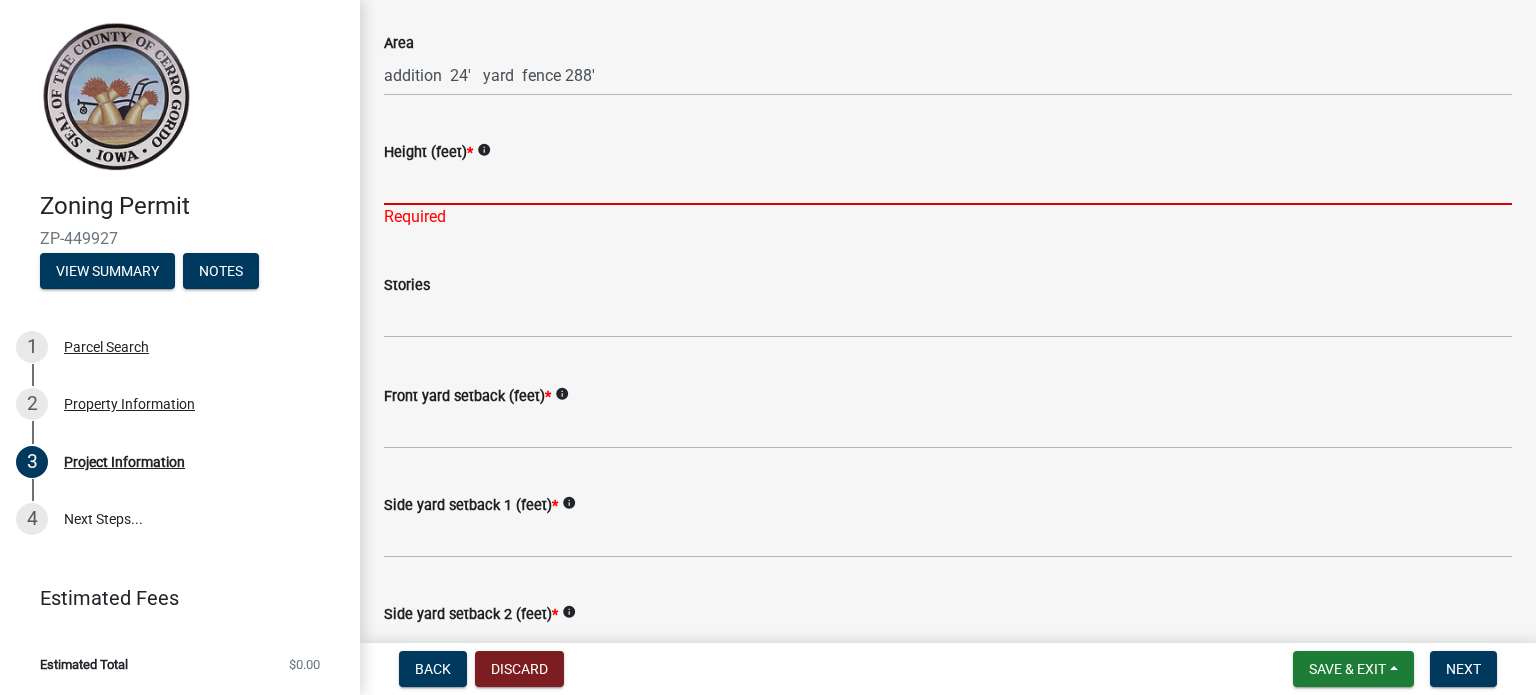 click on "Height (feet)  *" at bounding box center (948, 184) 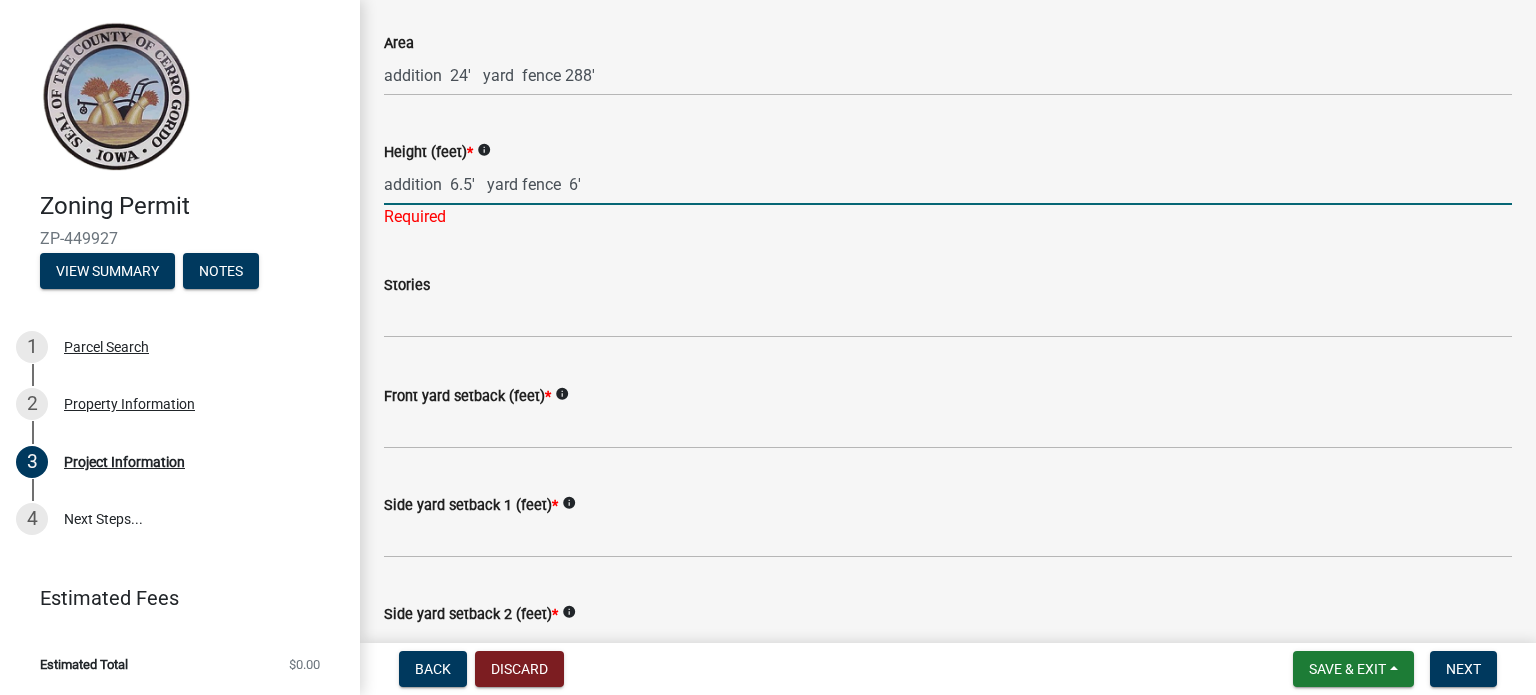 type on "addition  6.5'   yard fence  6'" 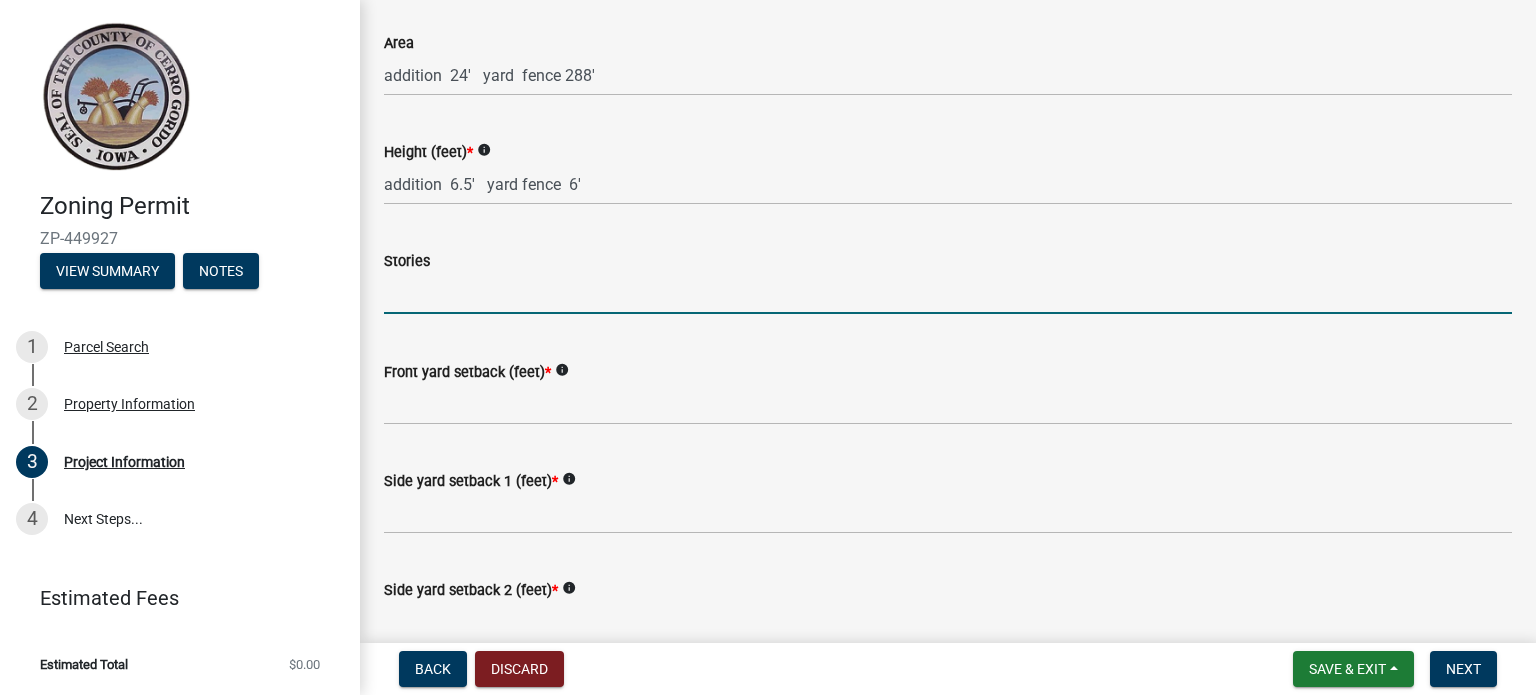 click on "Stories" 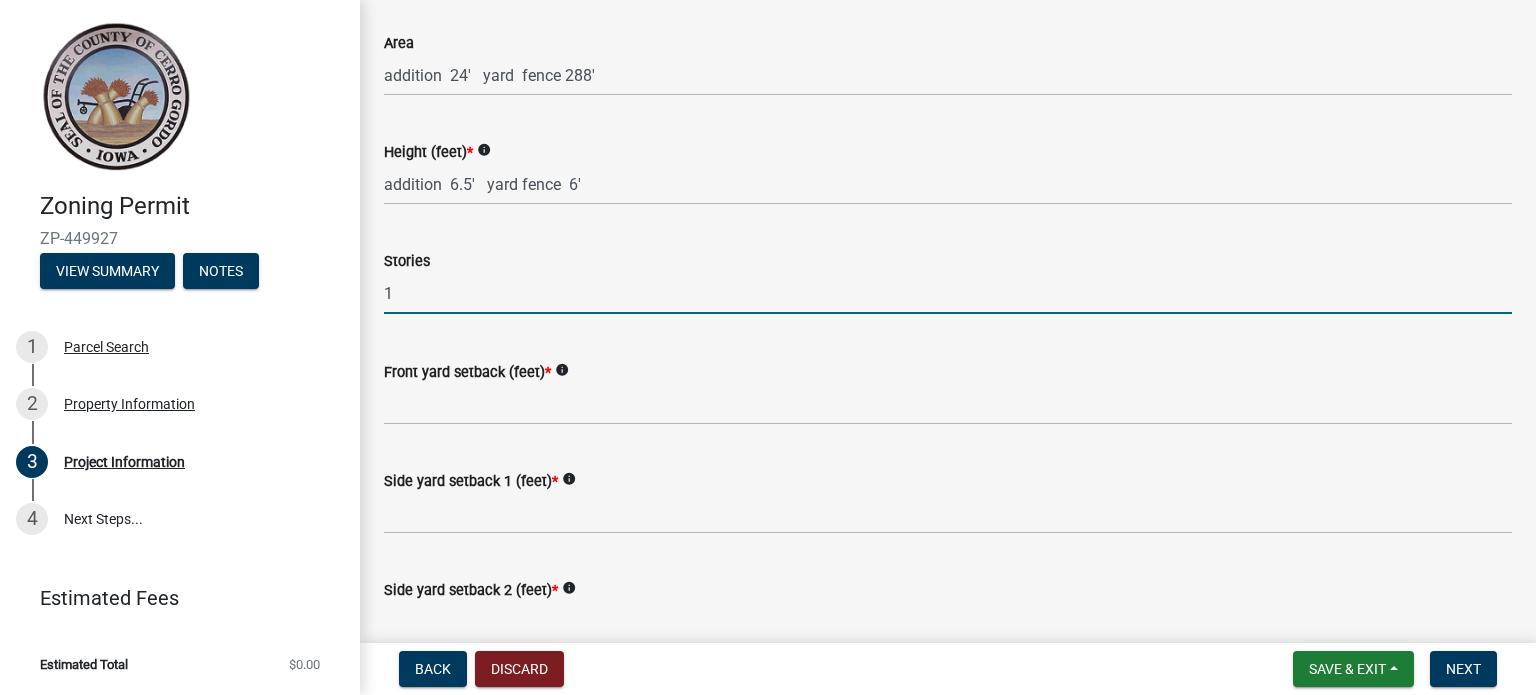 type on "1" 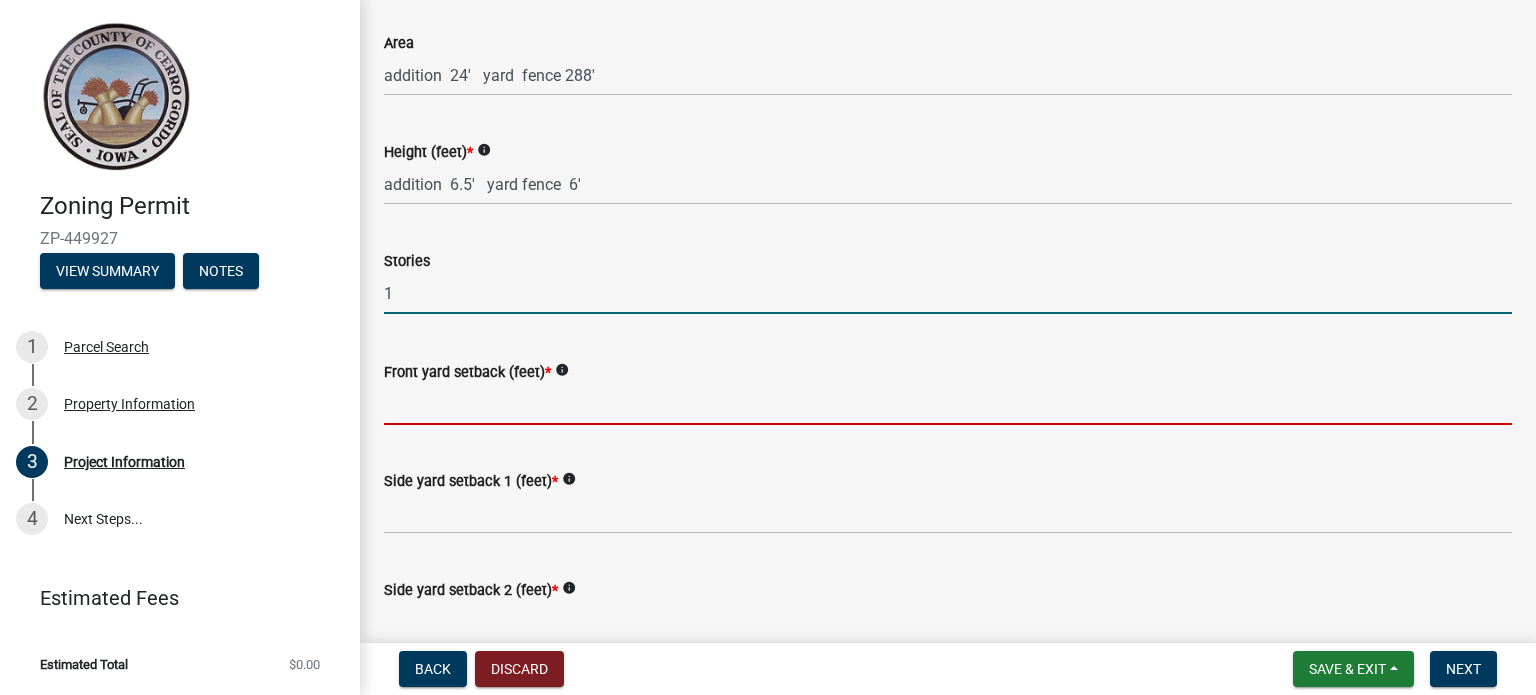 click on "Front yard setback (feet)  *" at bounding box center (948, 404) 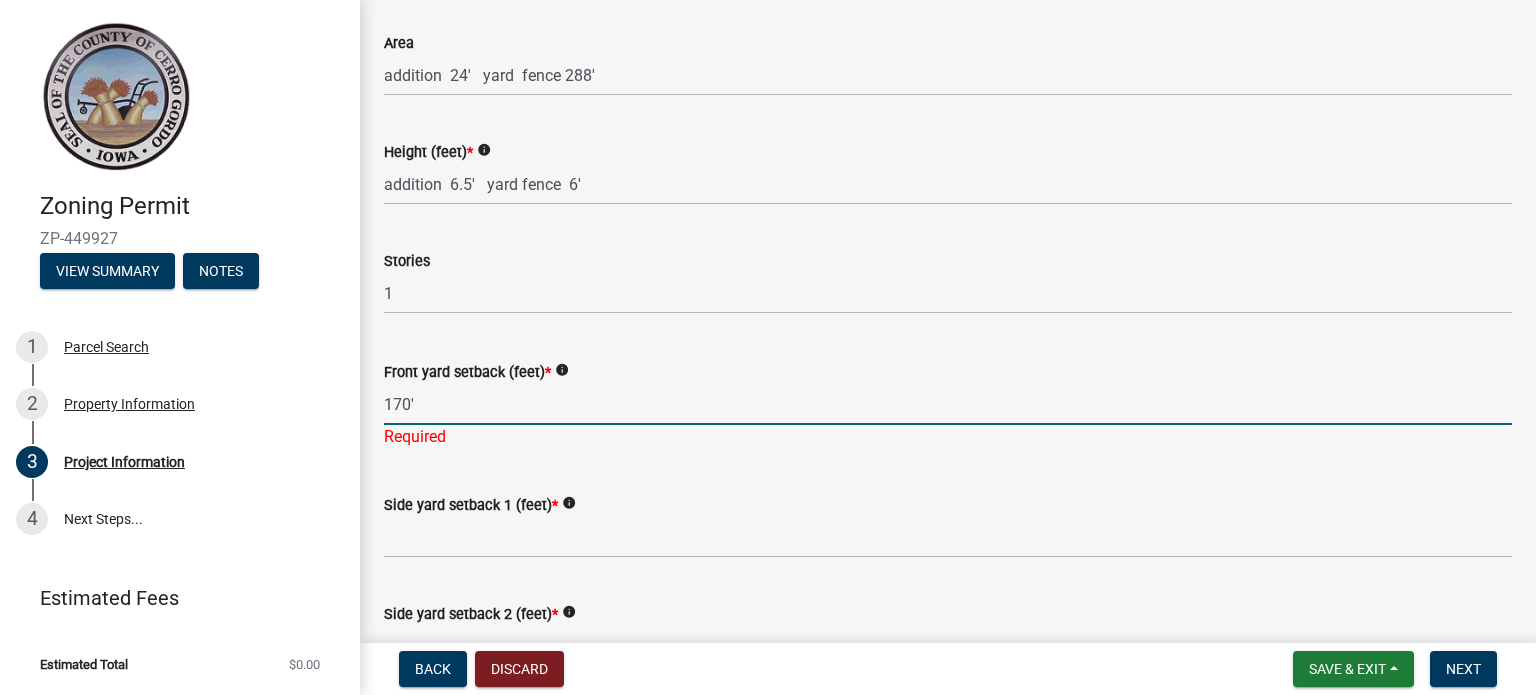 type on "170'" 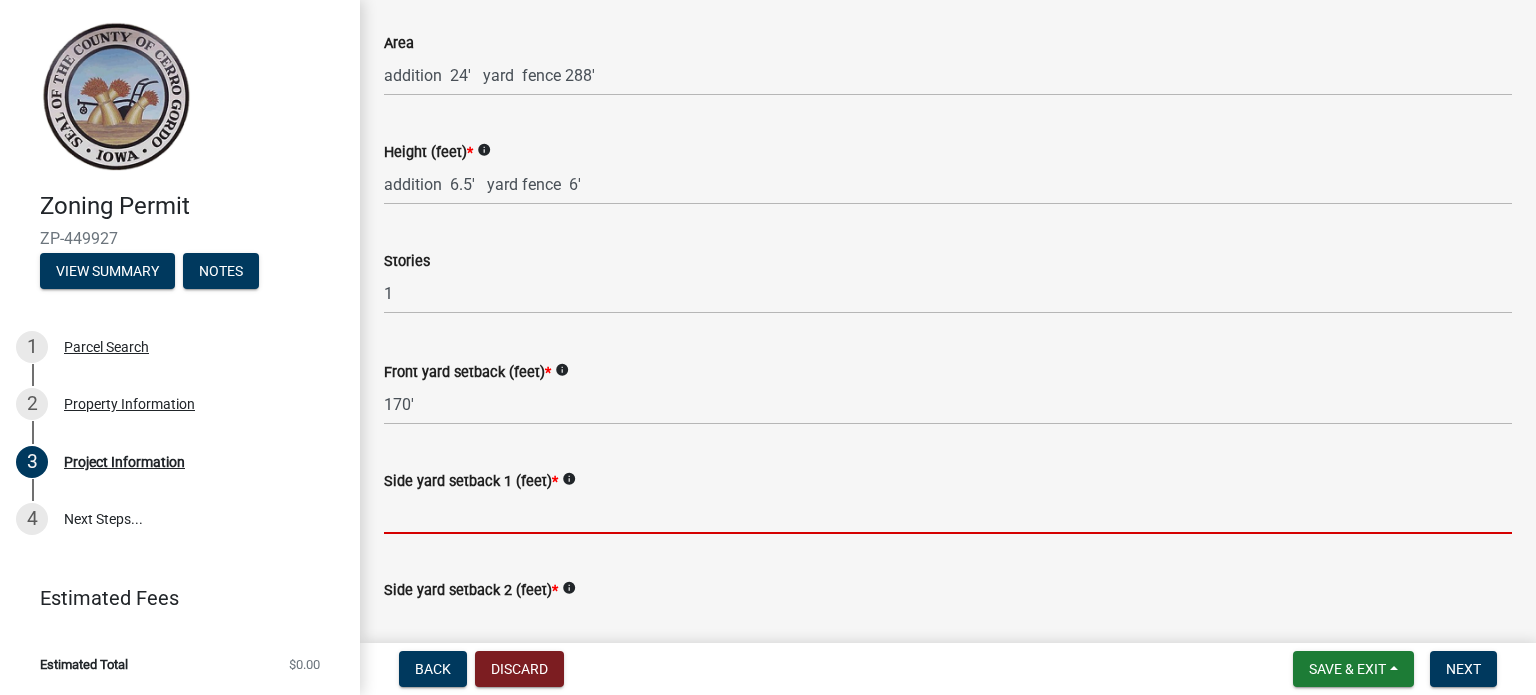 click on "Side yard setback 1 (feet)  *  info" 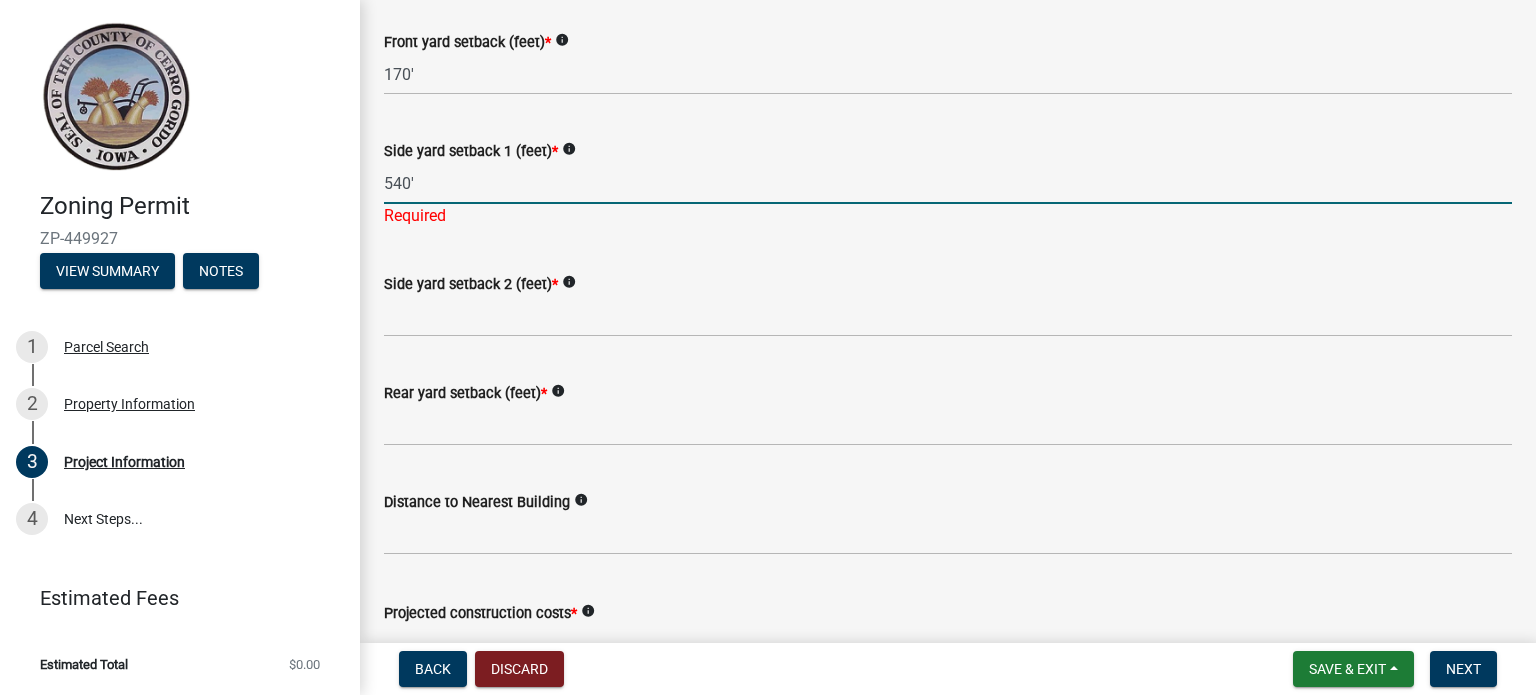 scroll, scrollTop: 2068, scrollLeft: 0, axis: vertical 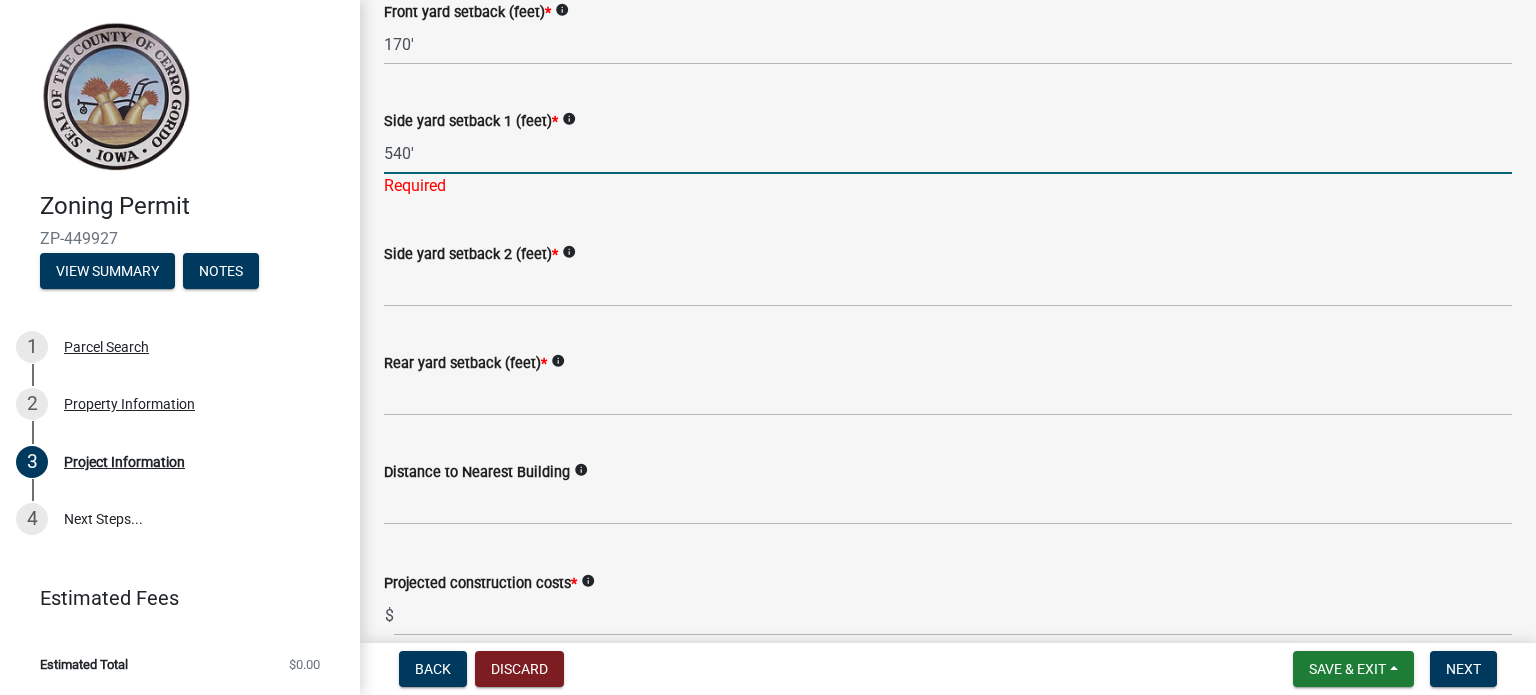 type on "540'" 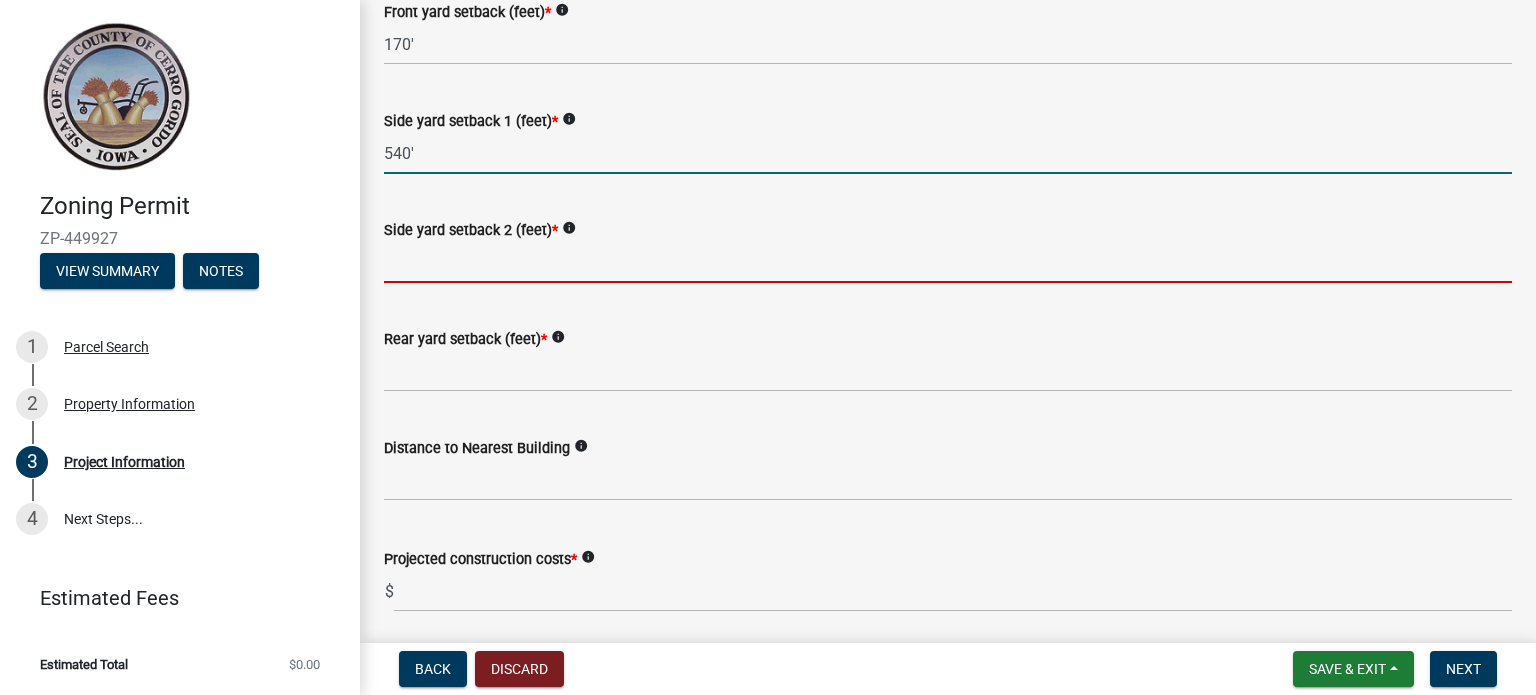click on "Side yard setback 2 (feet)  *" at bounding box center [948, 262] 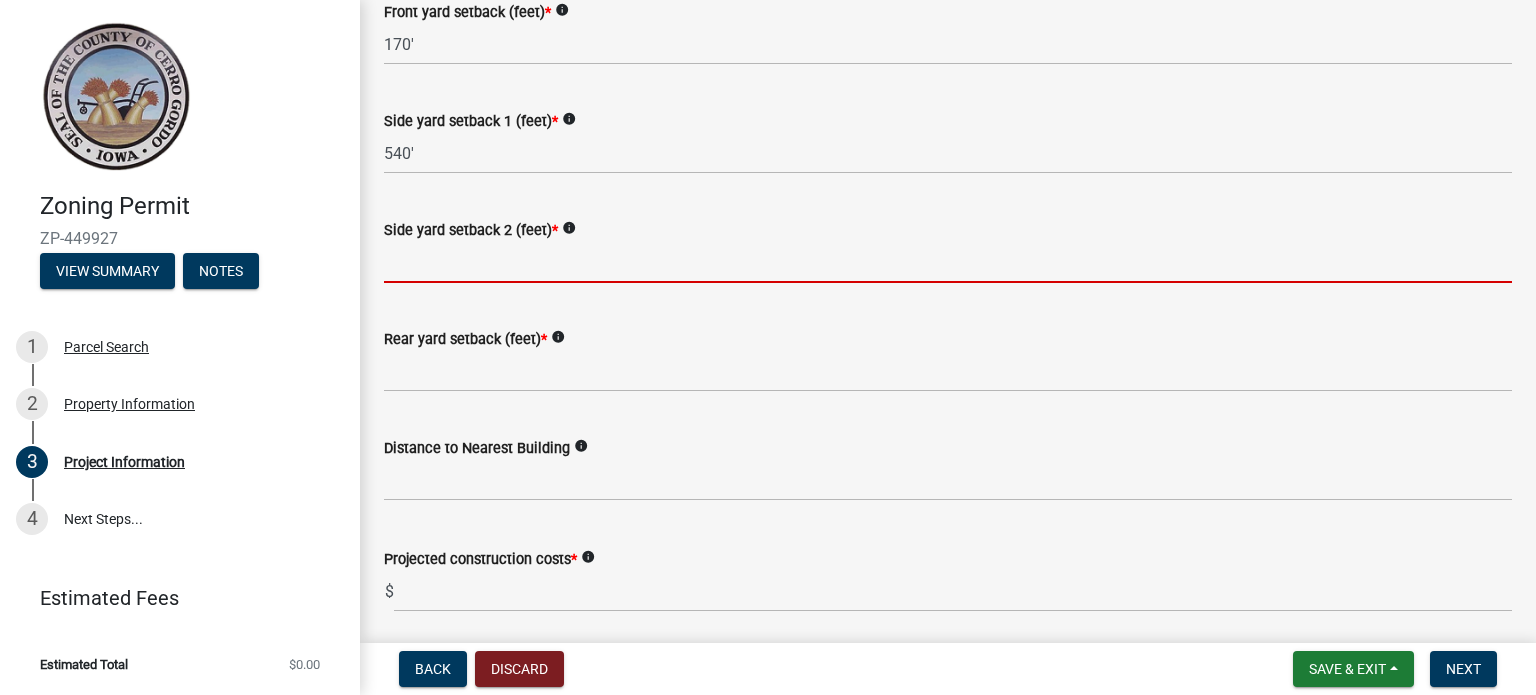 click on "info" 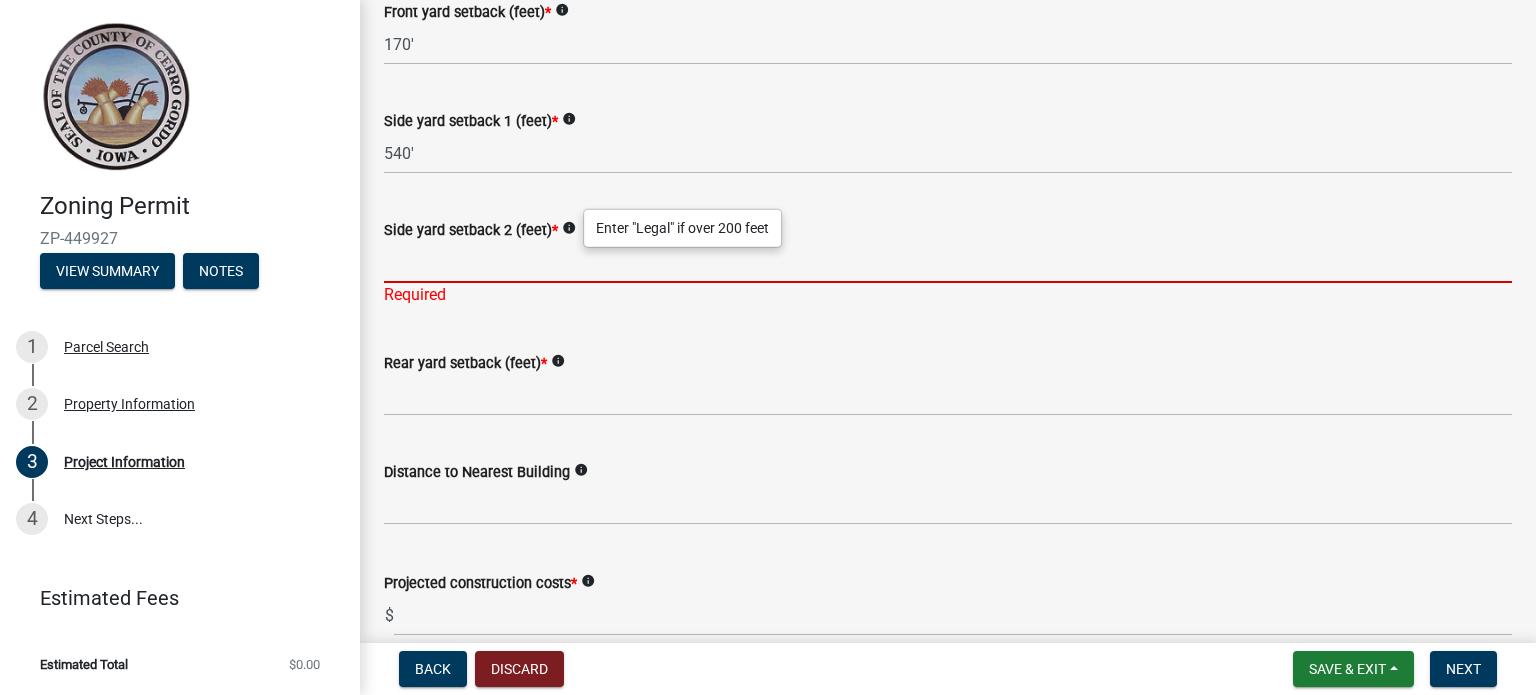 click on "Side yard setback 2 (feet)  *" at bounding box center (948, 262) 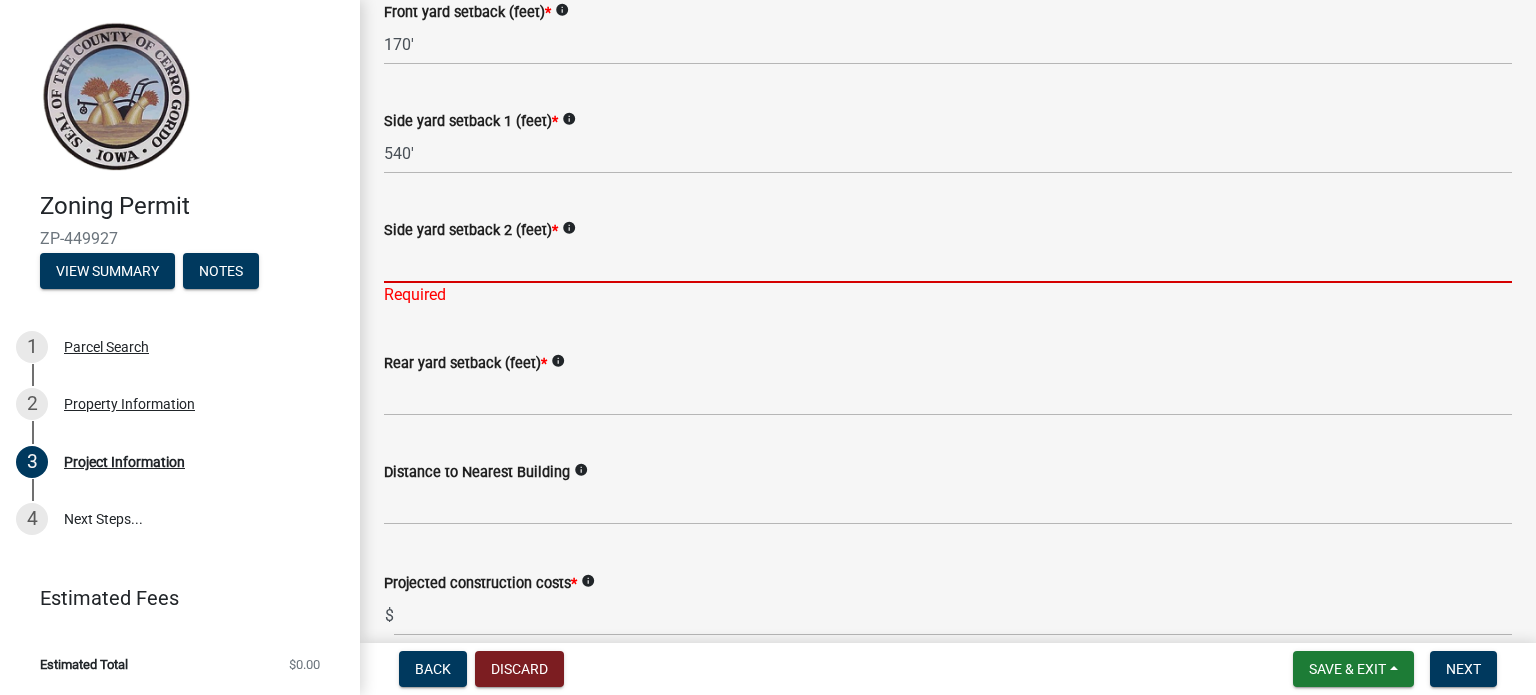 type on "legal" 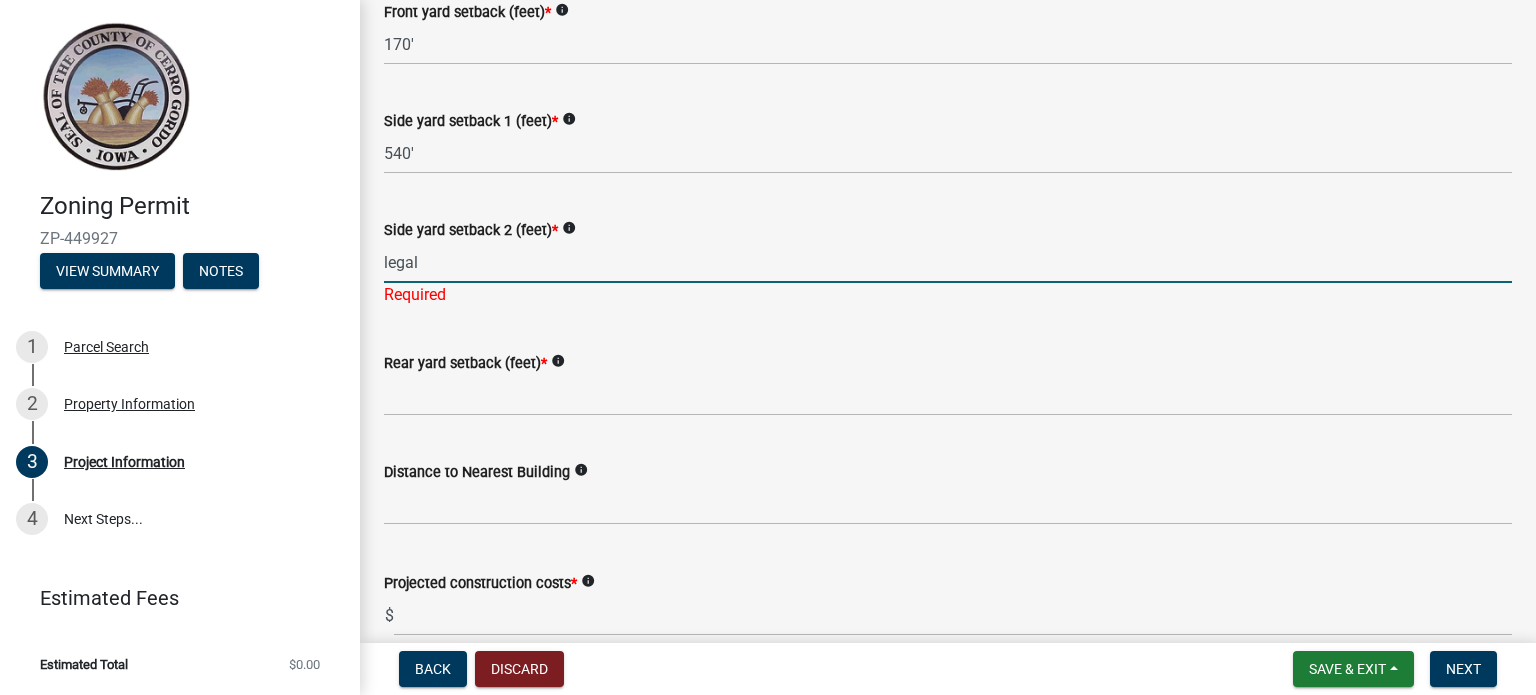 click on "info" 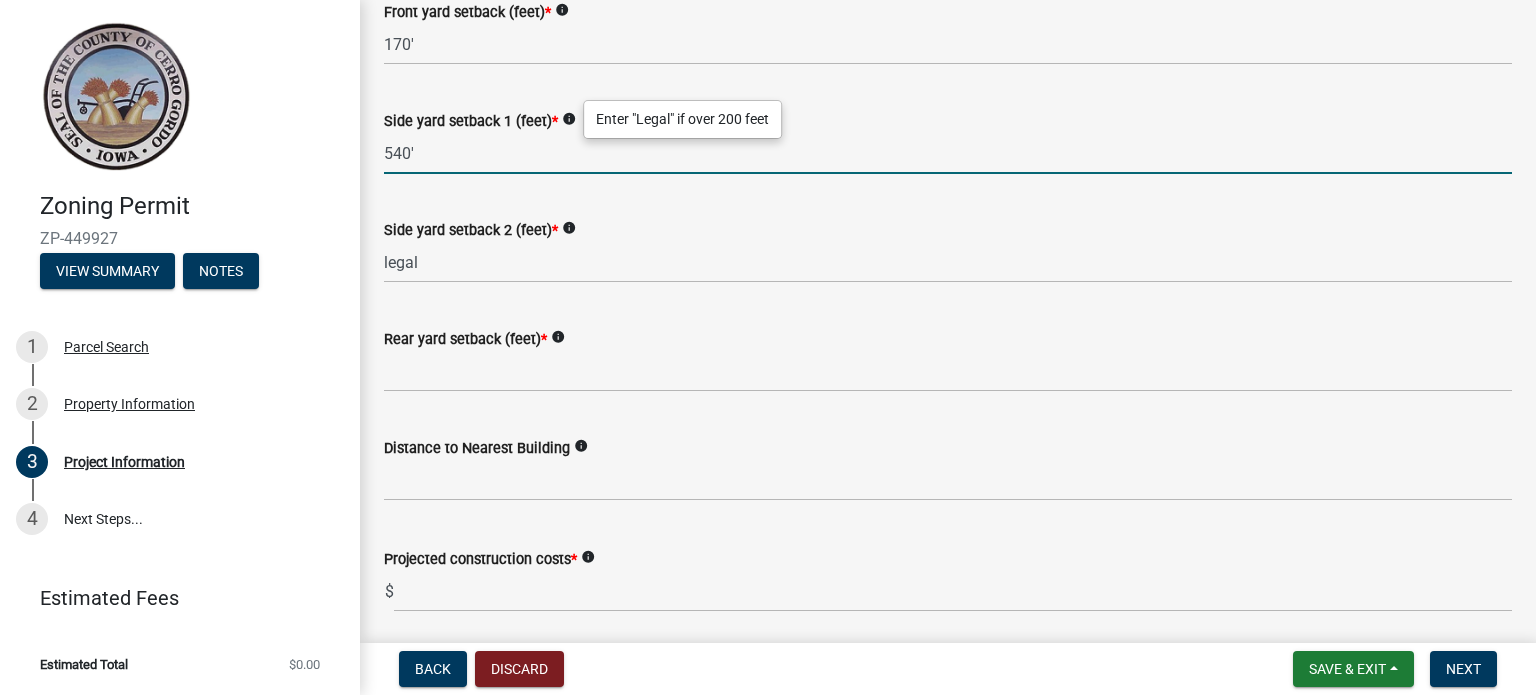 click on "540'" at bounding box center (948, 153) 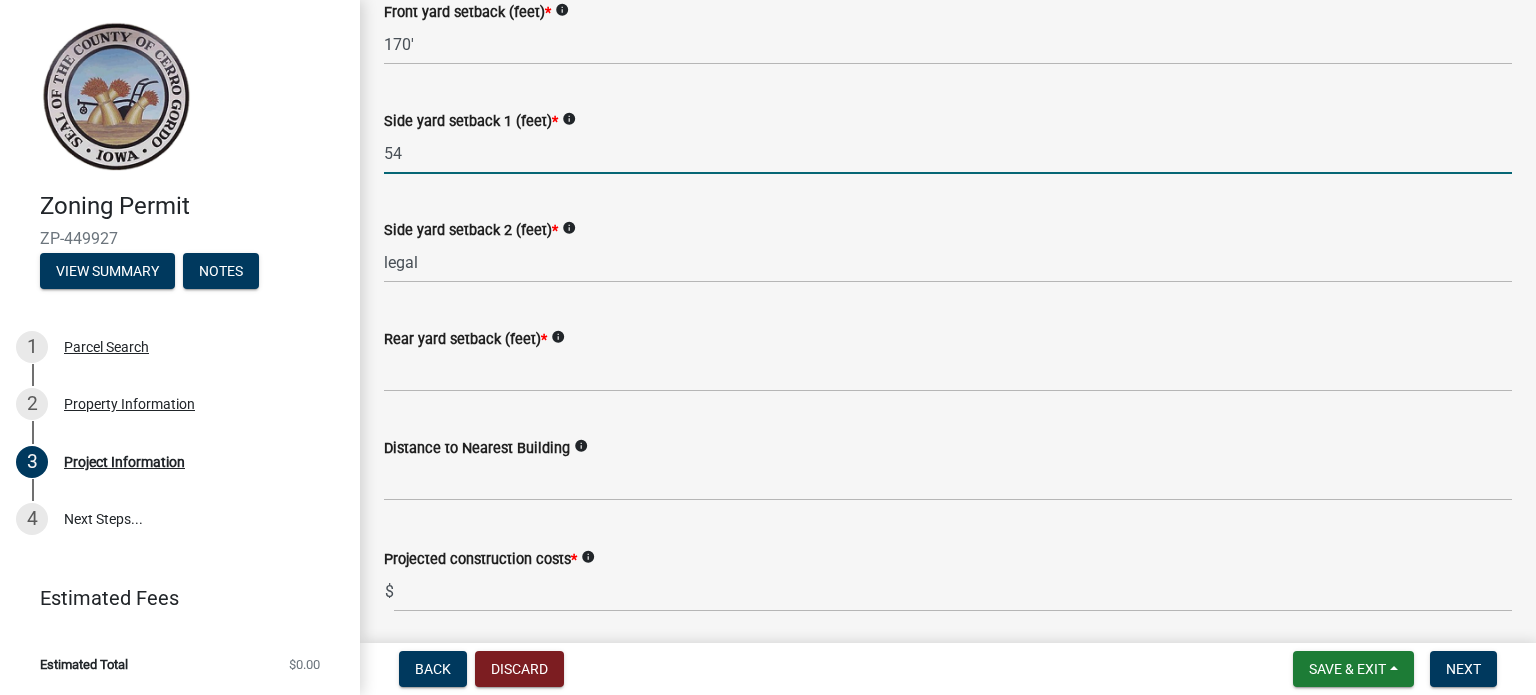 type on "5" 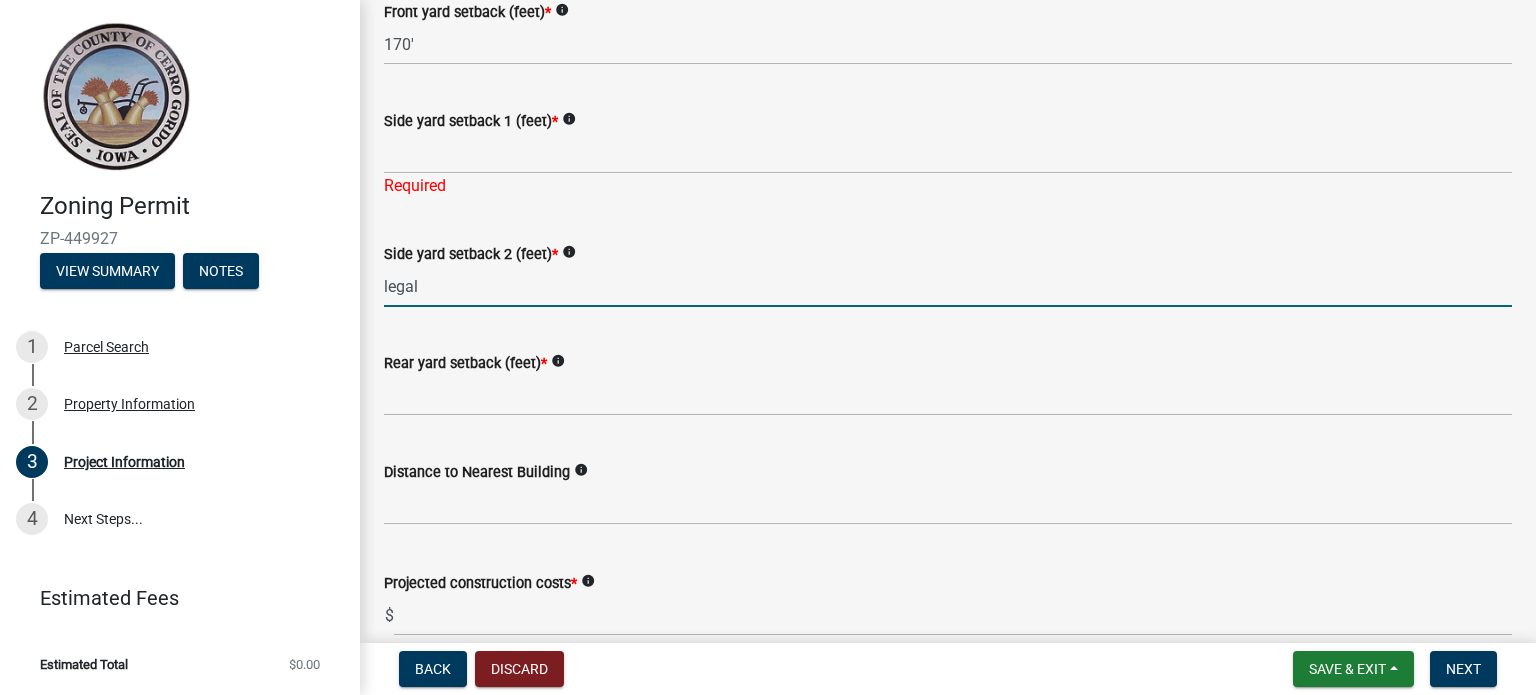 click on "legal" at bounding box center (948, 286) 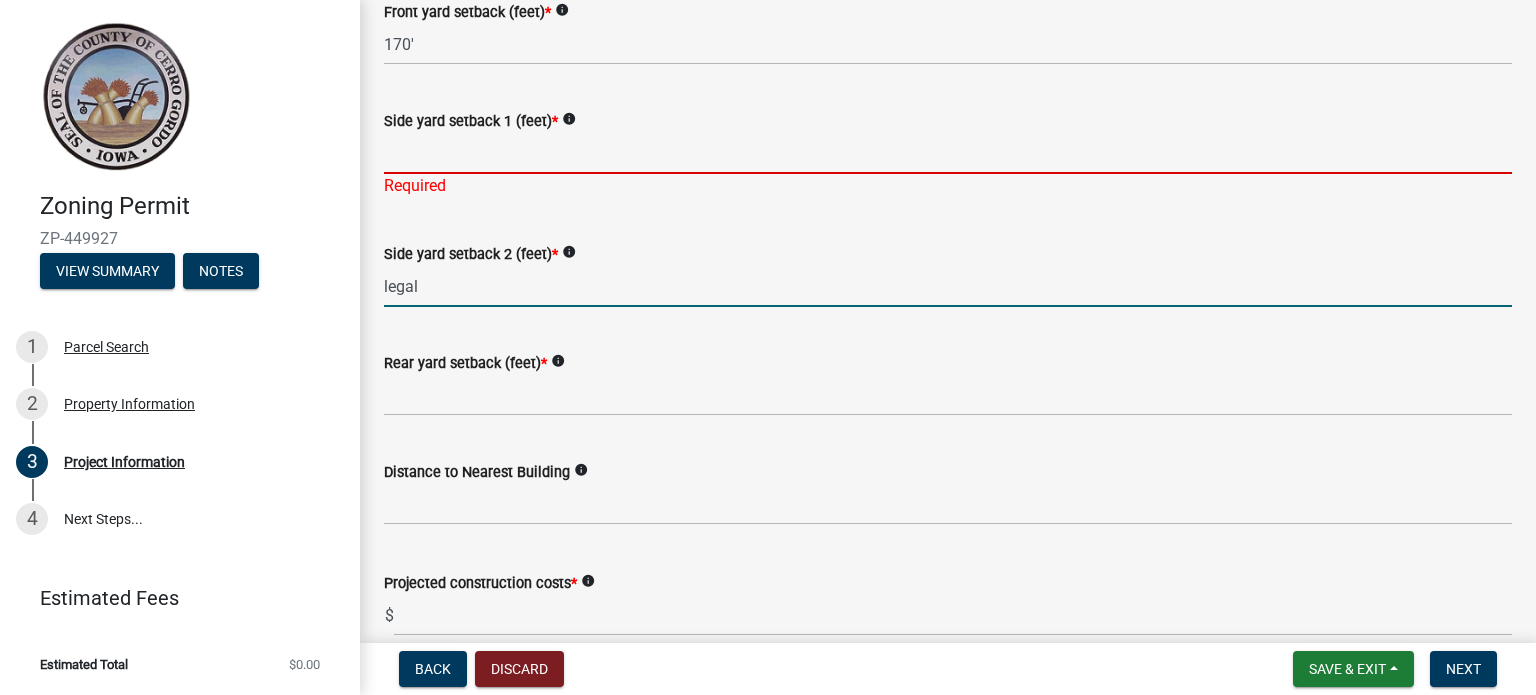 click on "Side yard setback 1 (feet)  *" at bounding box center (948, 153) 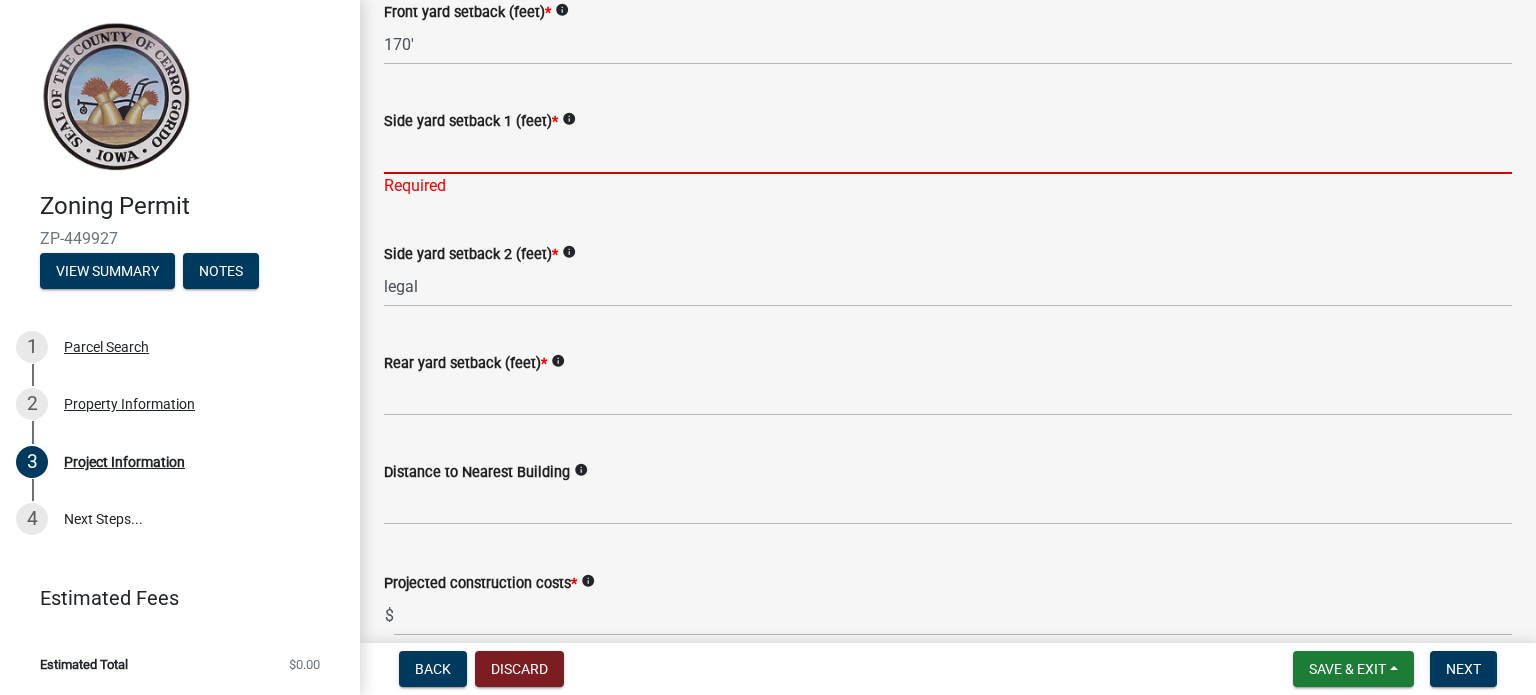 type on "legal" 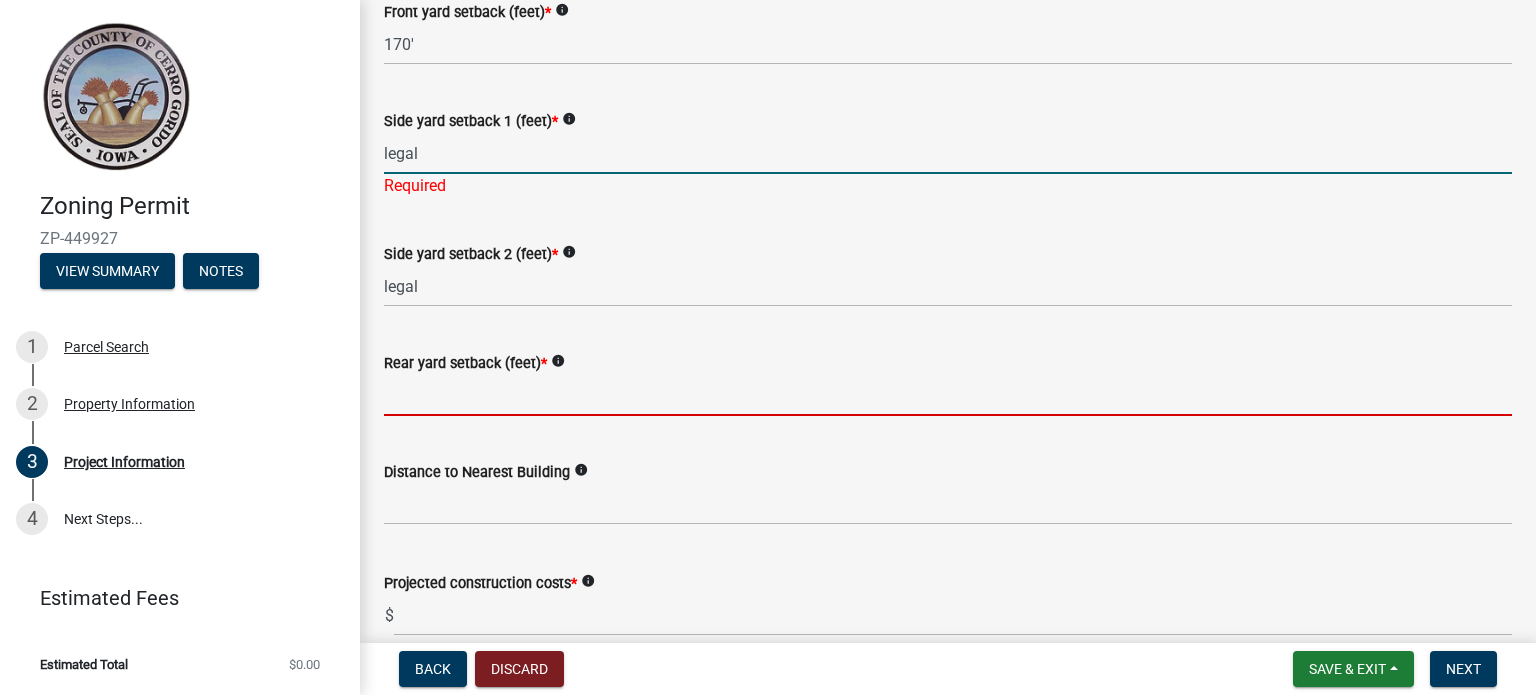 click on "Rear yard setback (feet)  *  info" 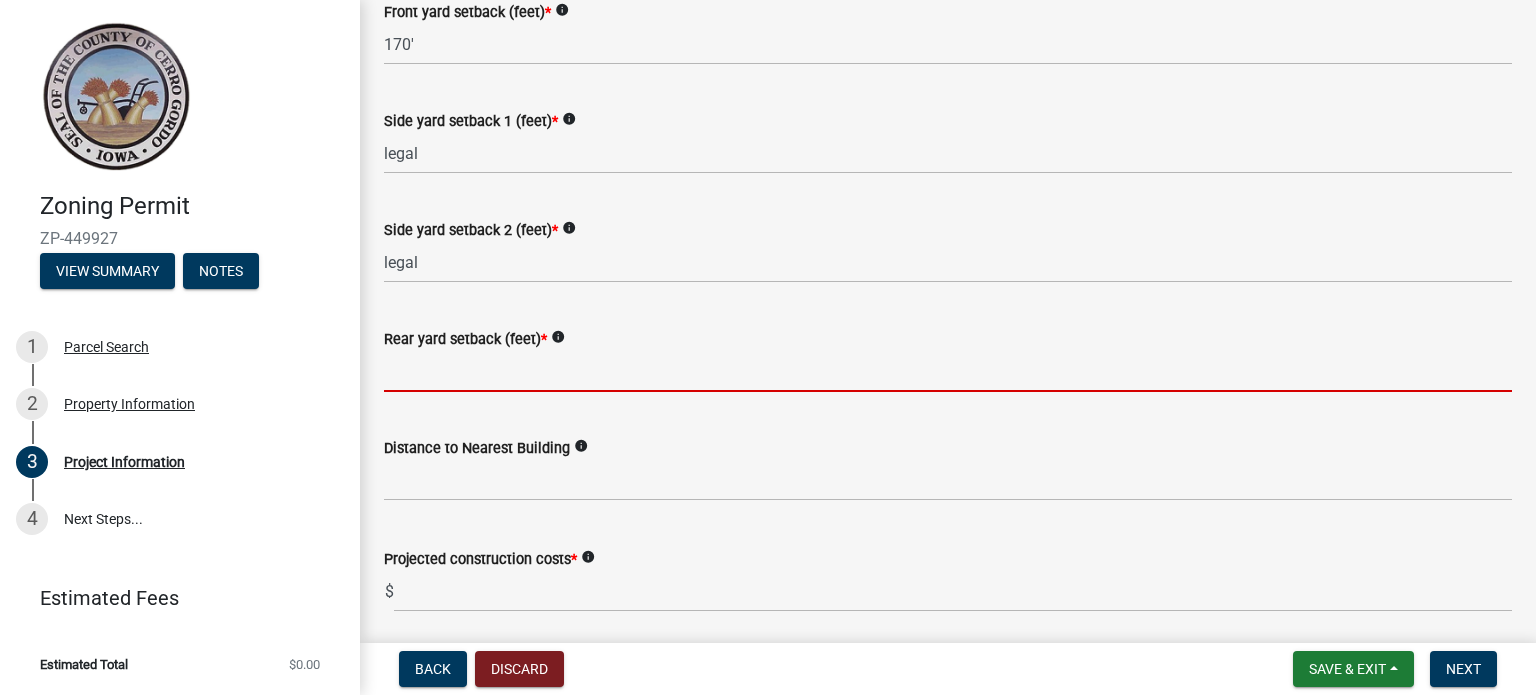 type on "legal" 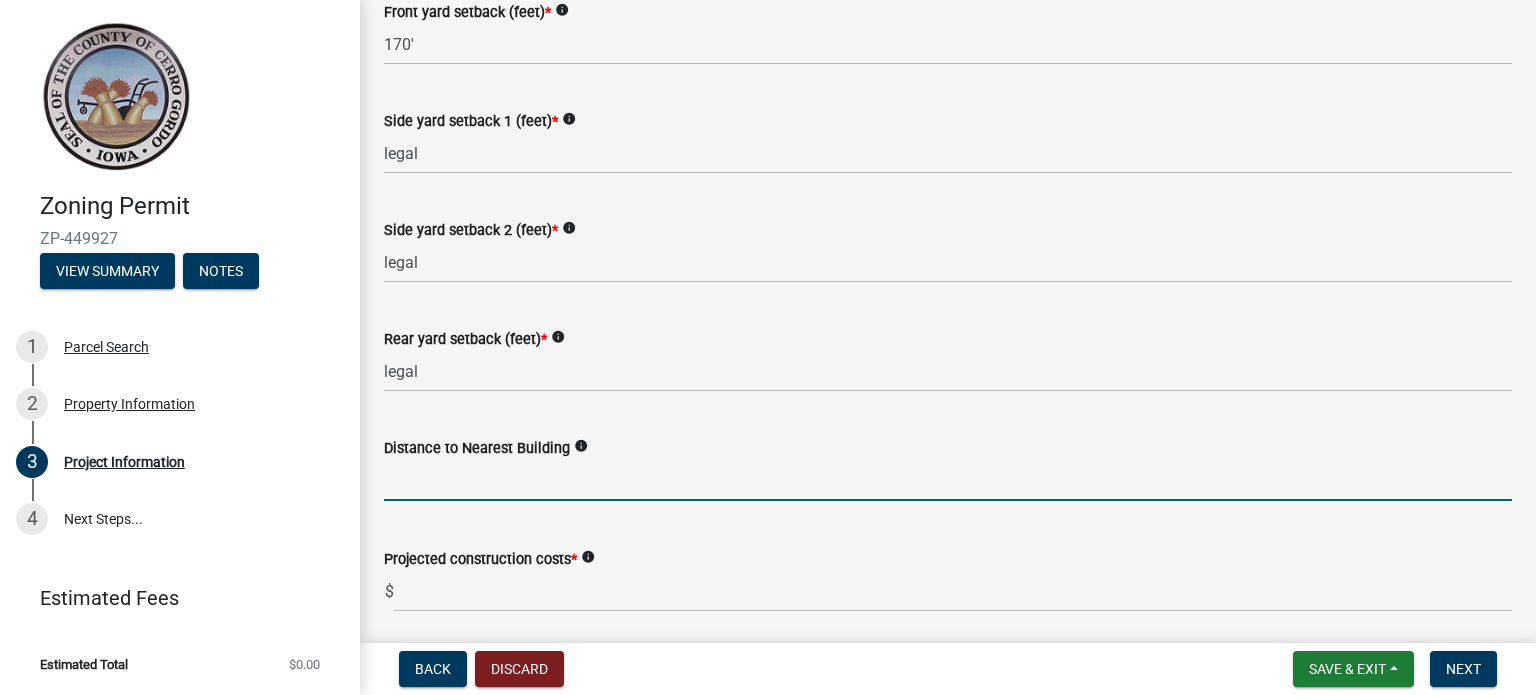 click 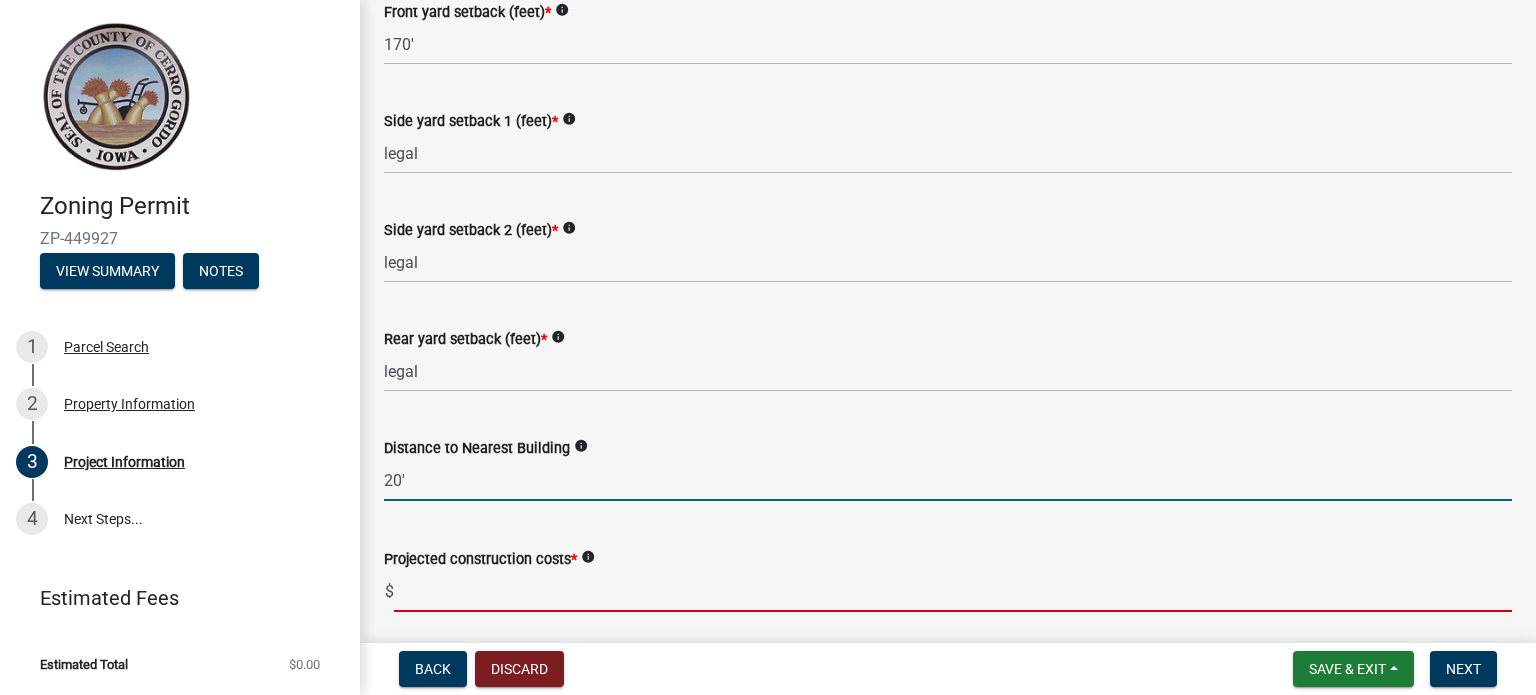 type on "20" 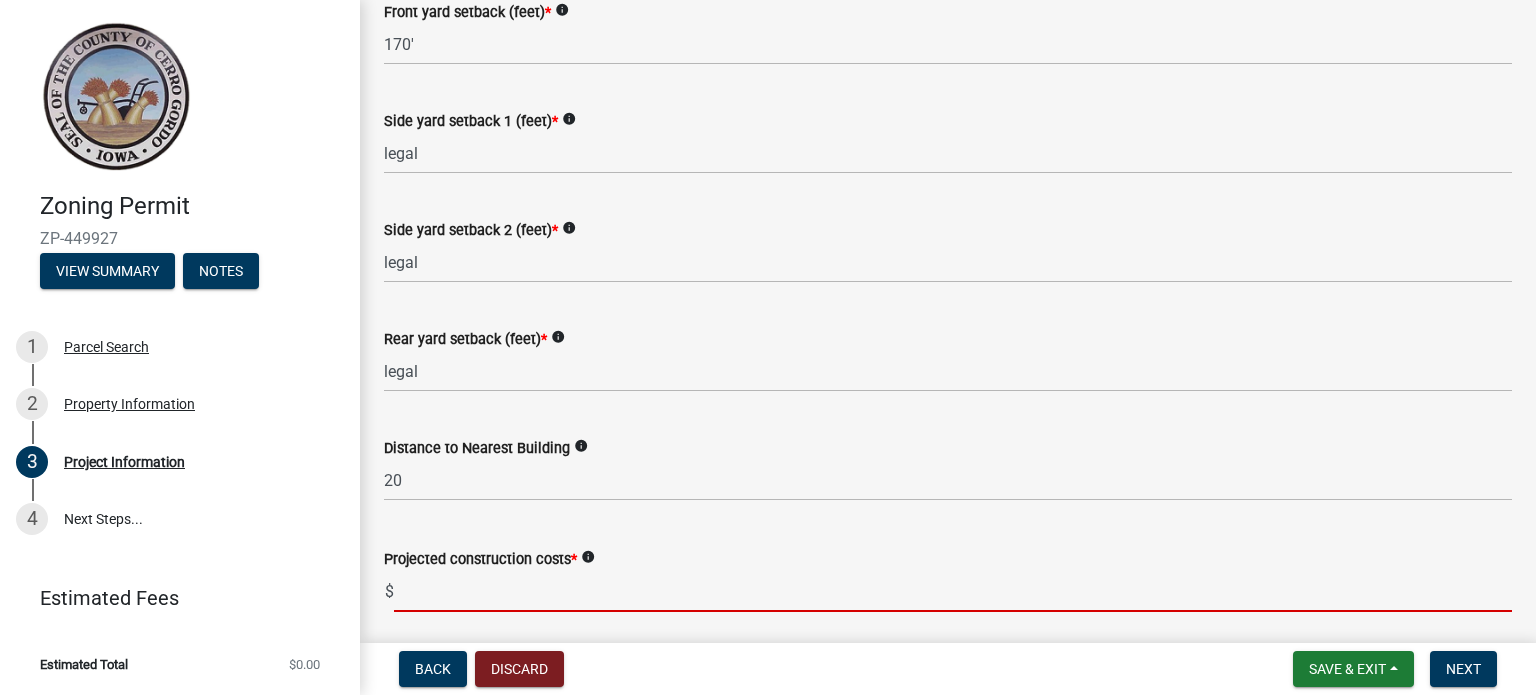click 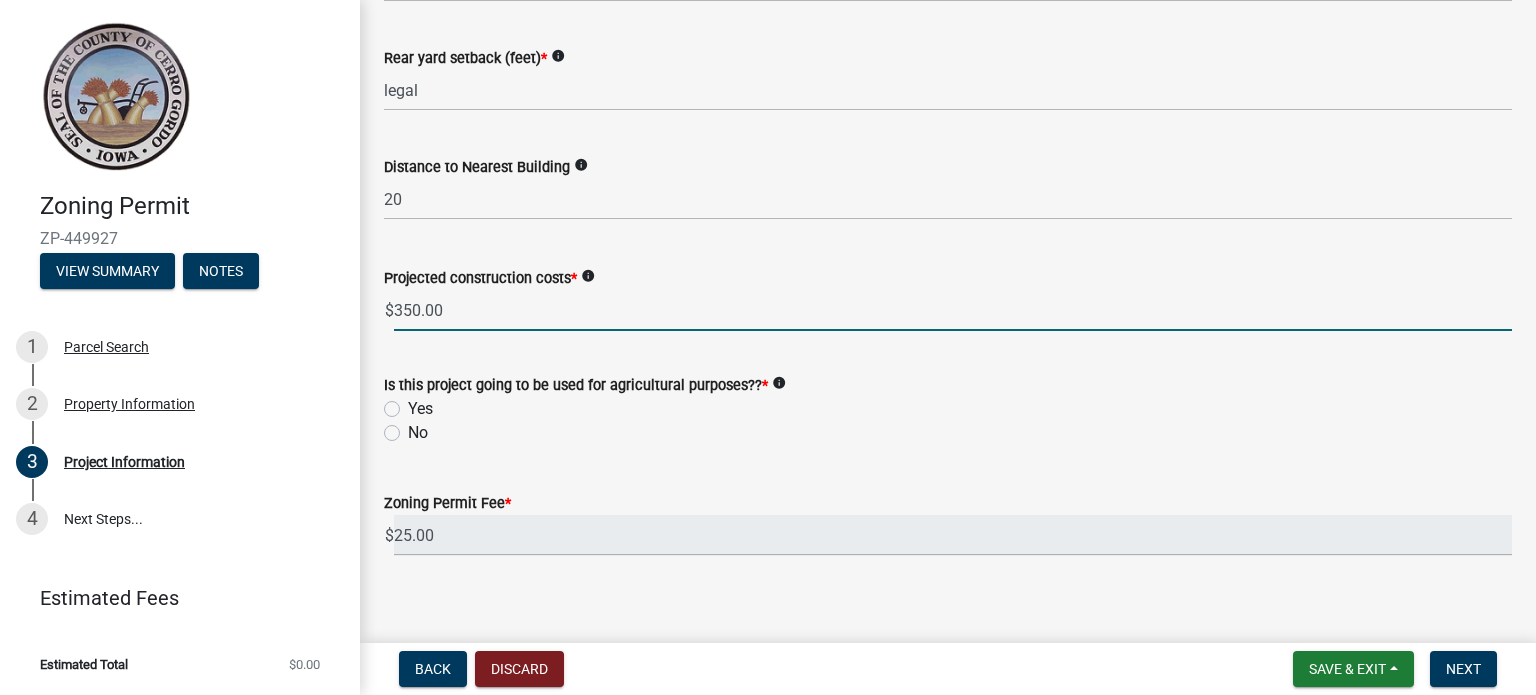 scroll, scrollTop: 2365, scrollLeft: 0, axis: vertical 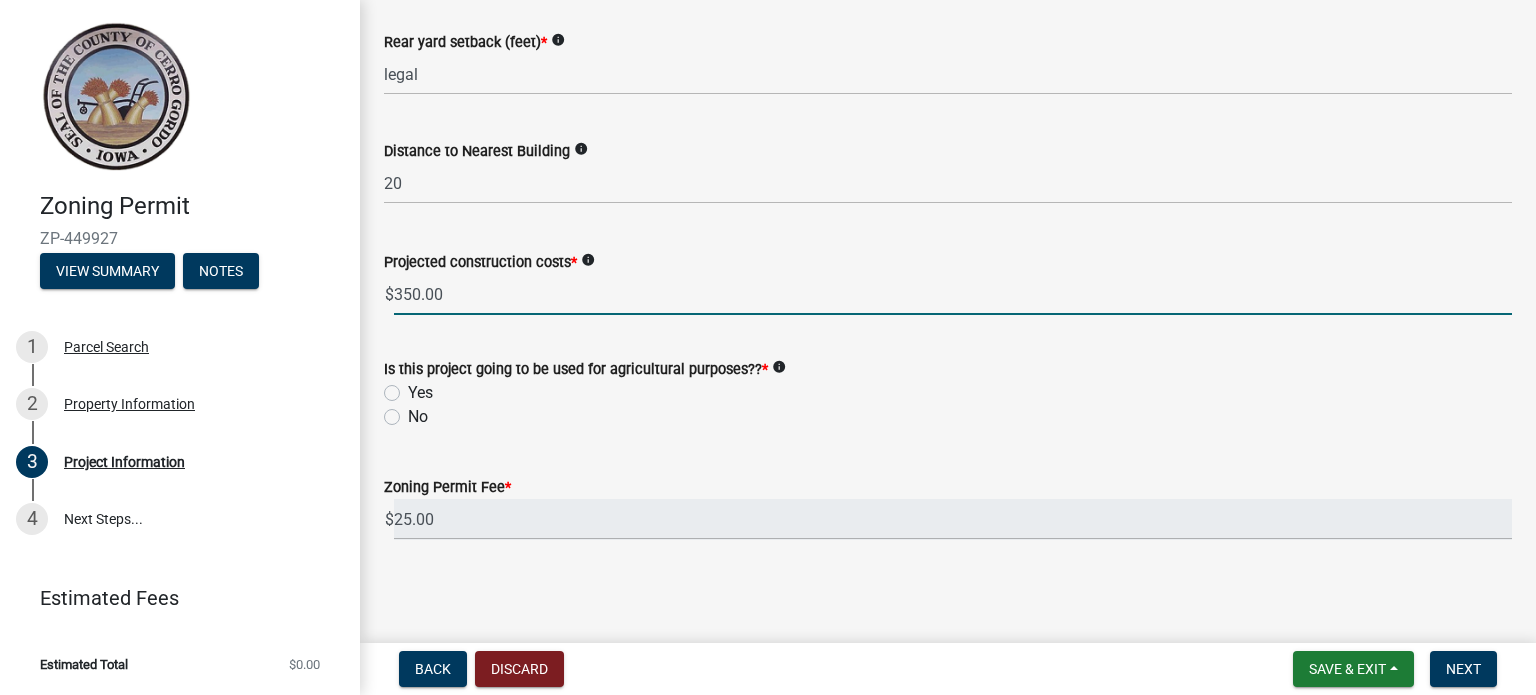 type on "350" 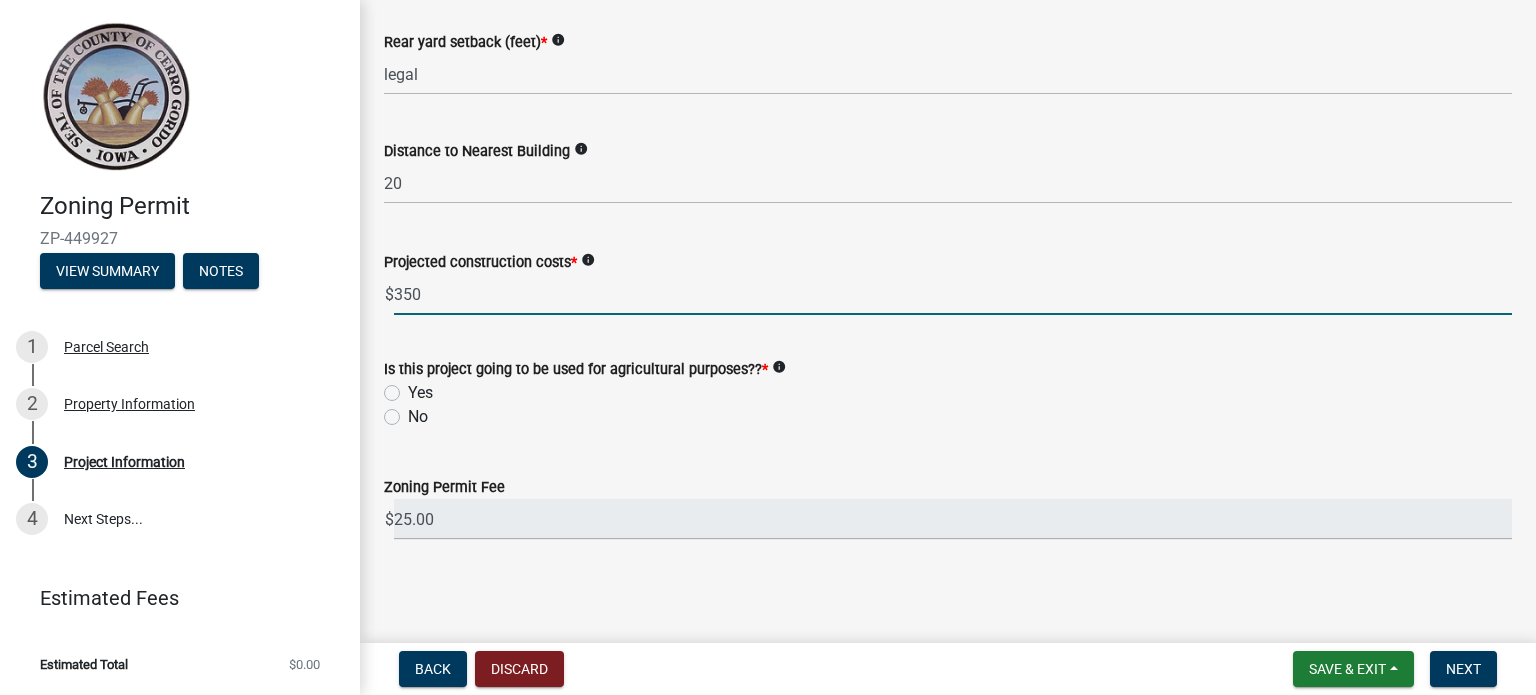 scroll, scrollTop: 2365, scrollLeft: 0, axis: vertical 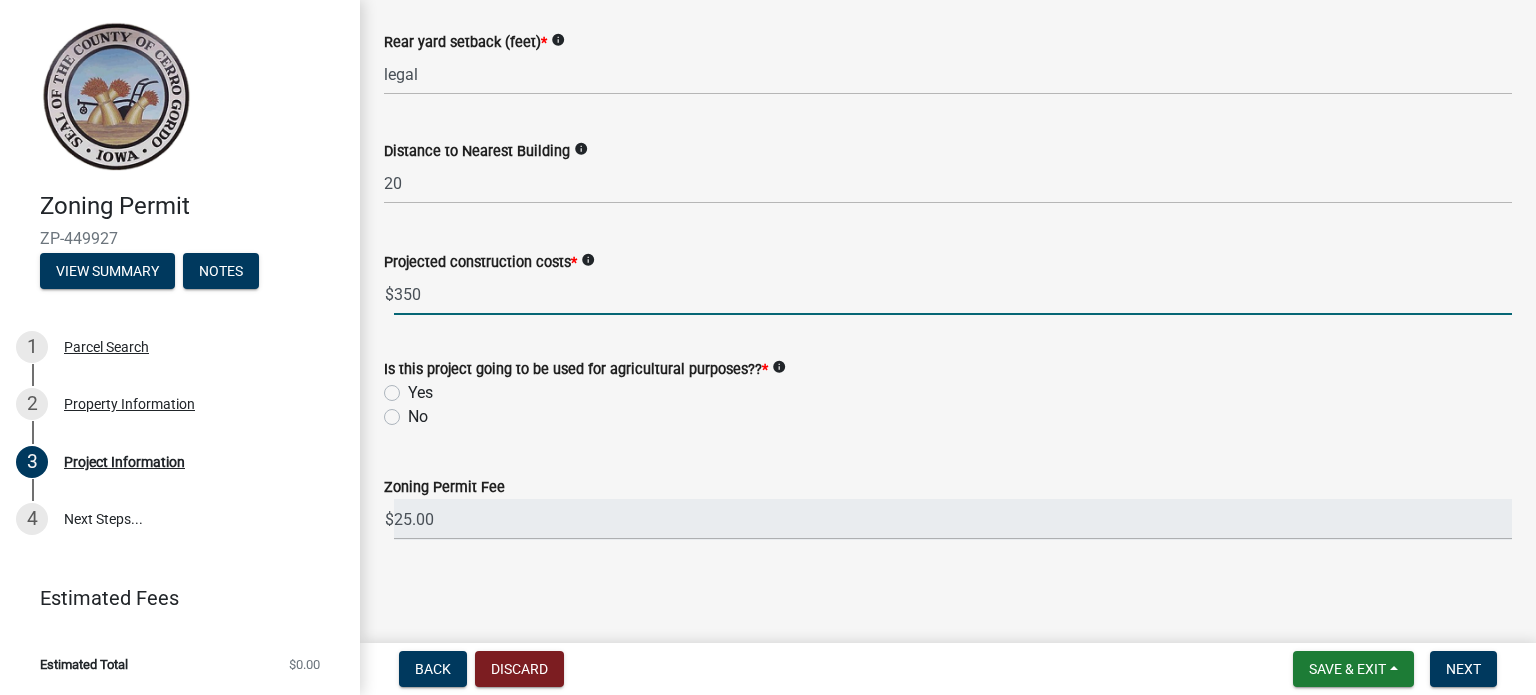 click on "Yes" 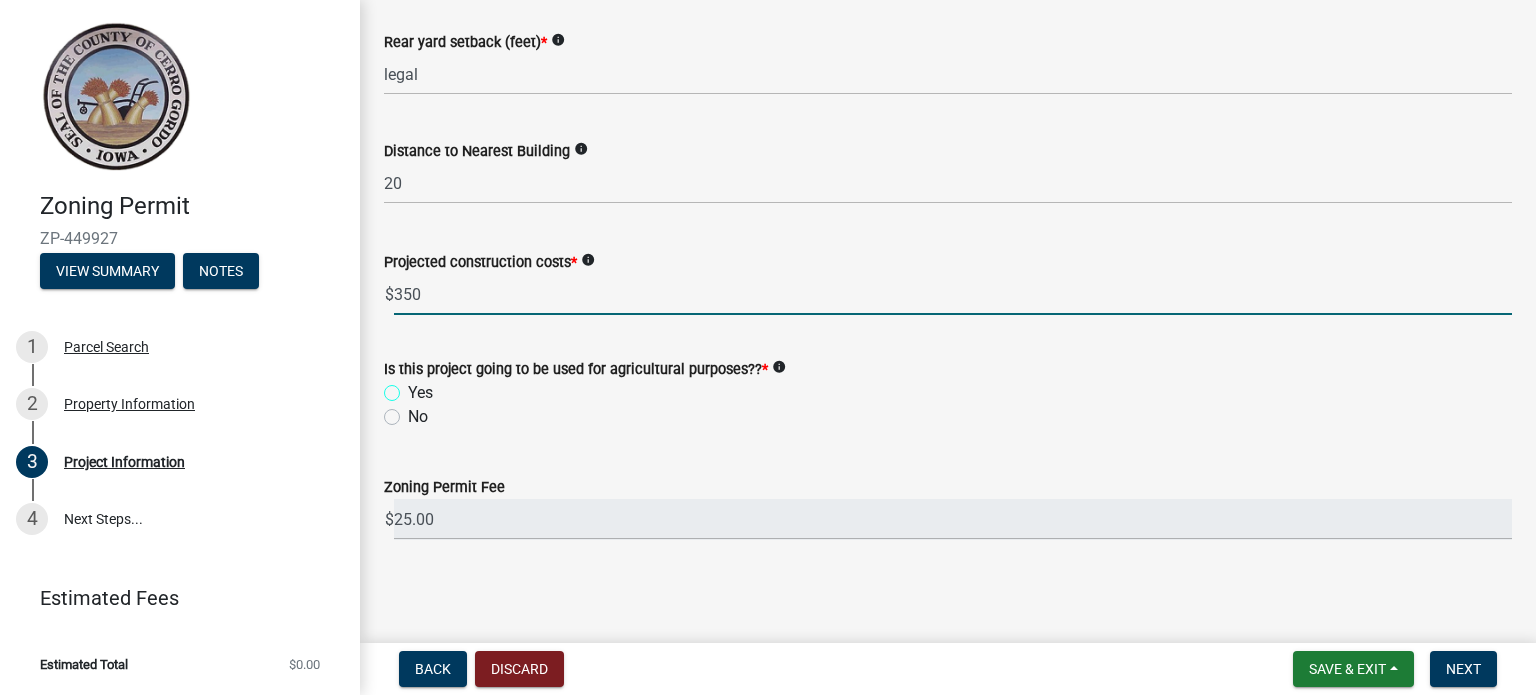 click on "Yes" at bounding box center [414, 387] 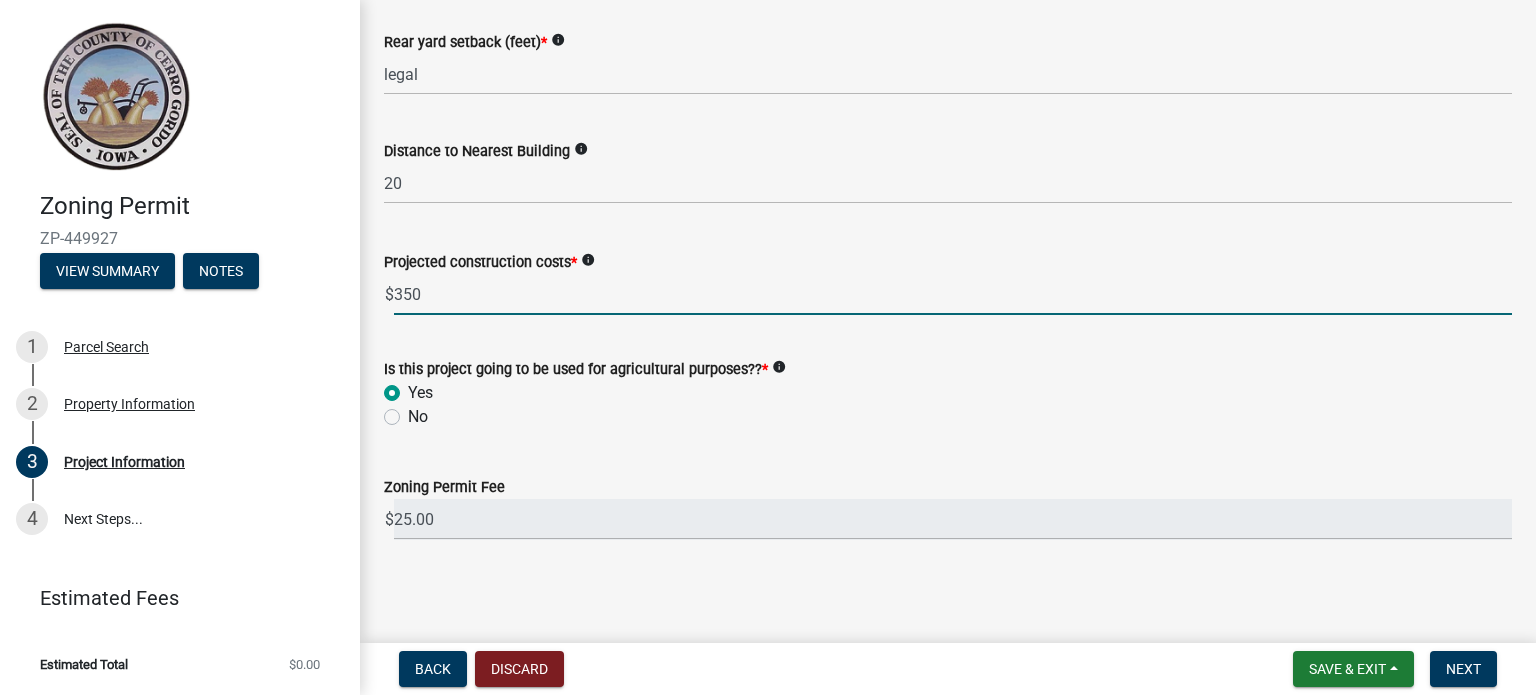 radio on "true" 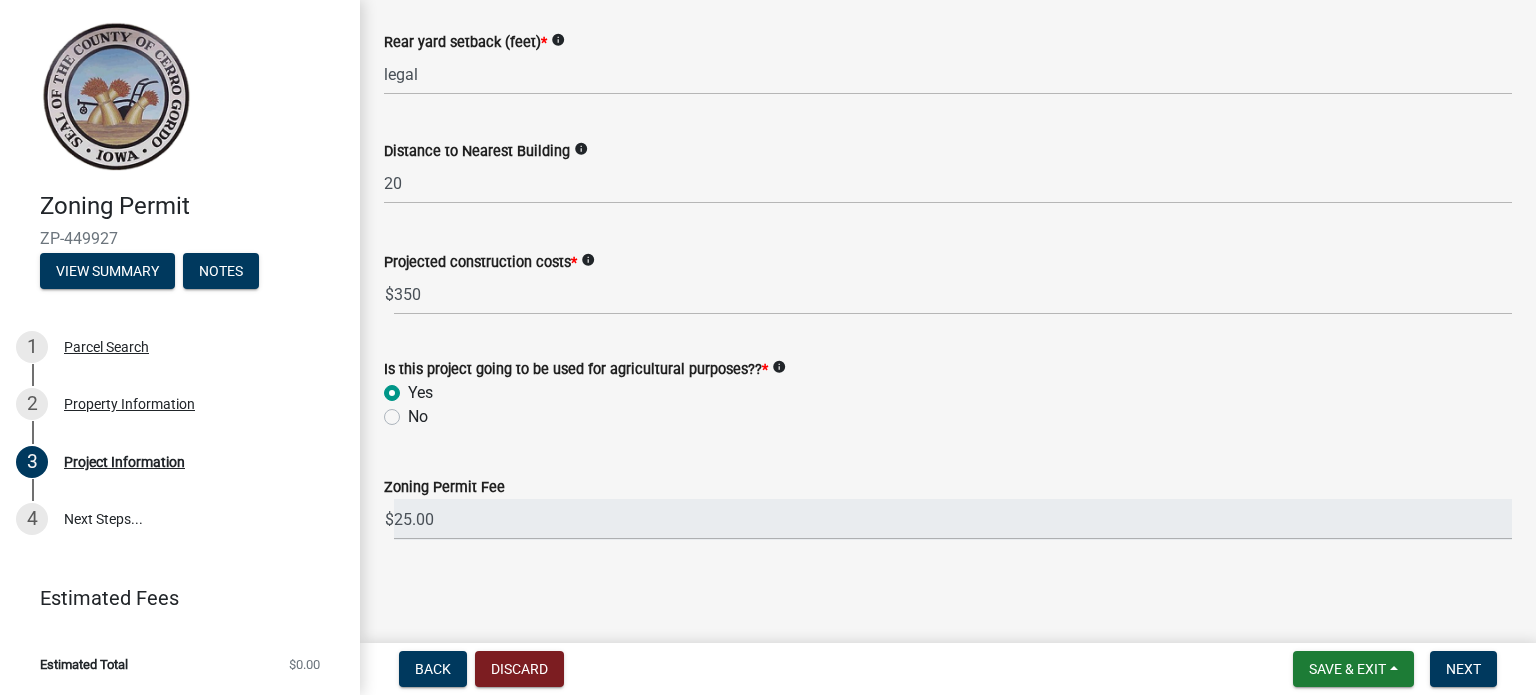 click on "No" 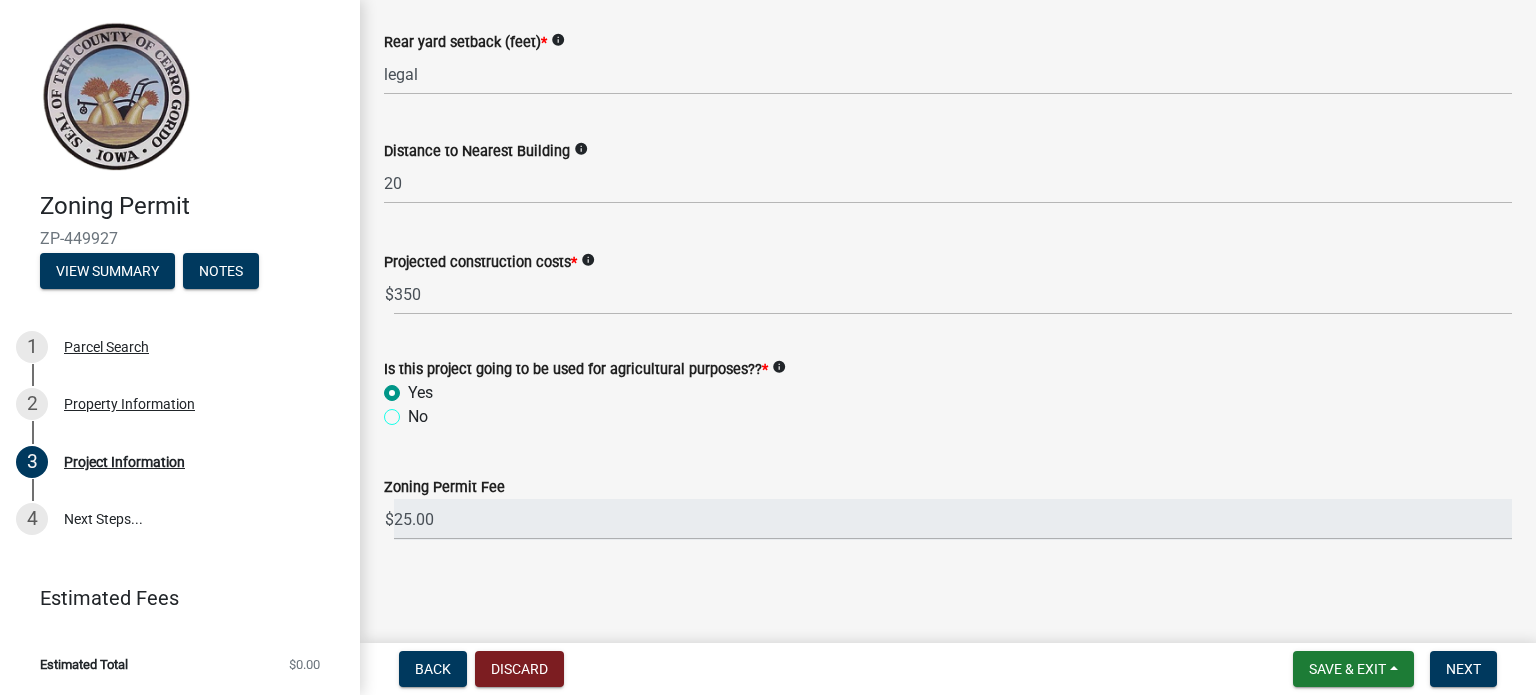 click on "No" at bounding box center [414, 411] 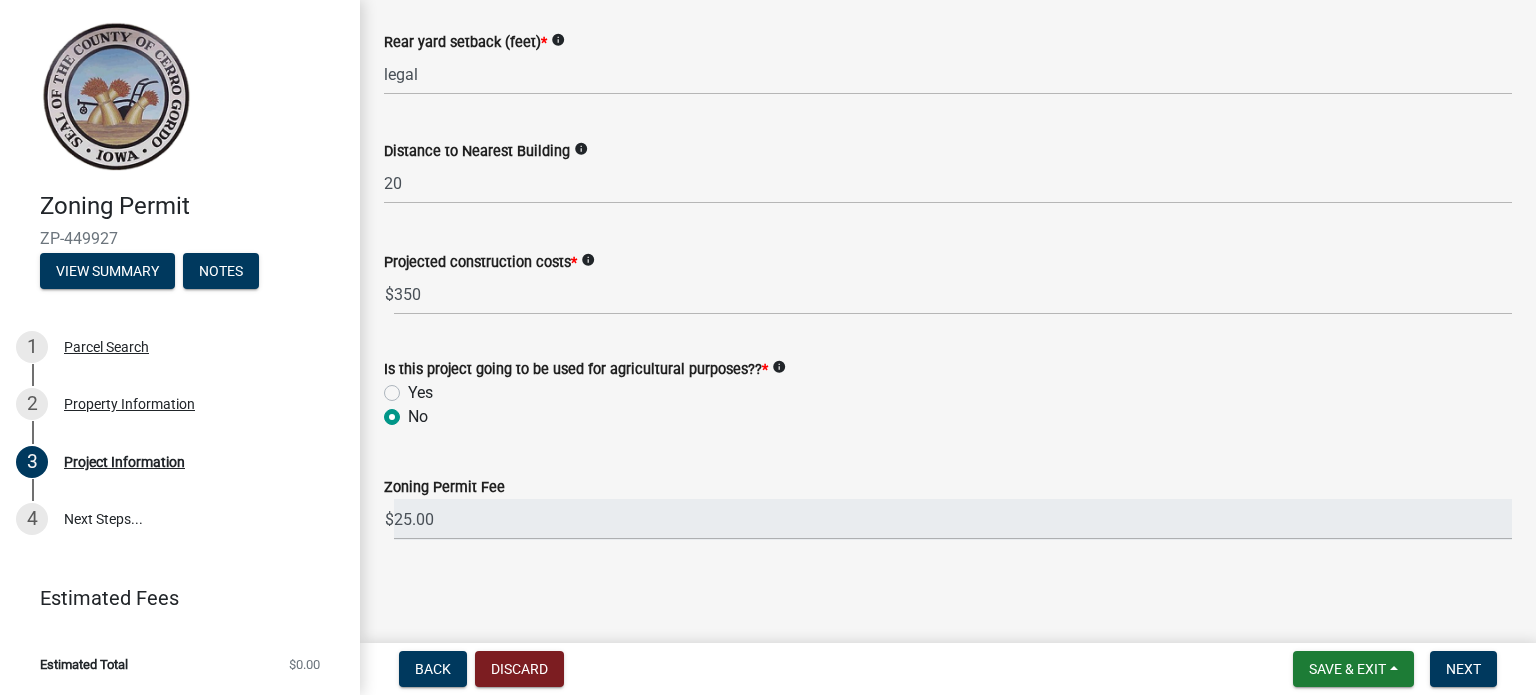 radio on "true" 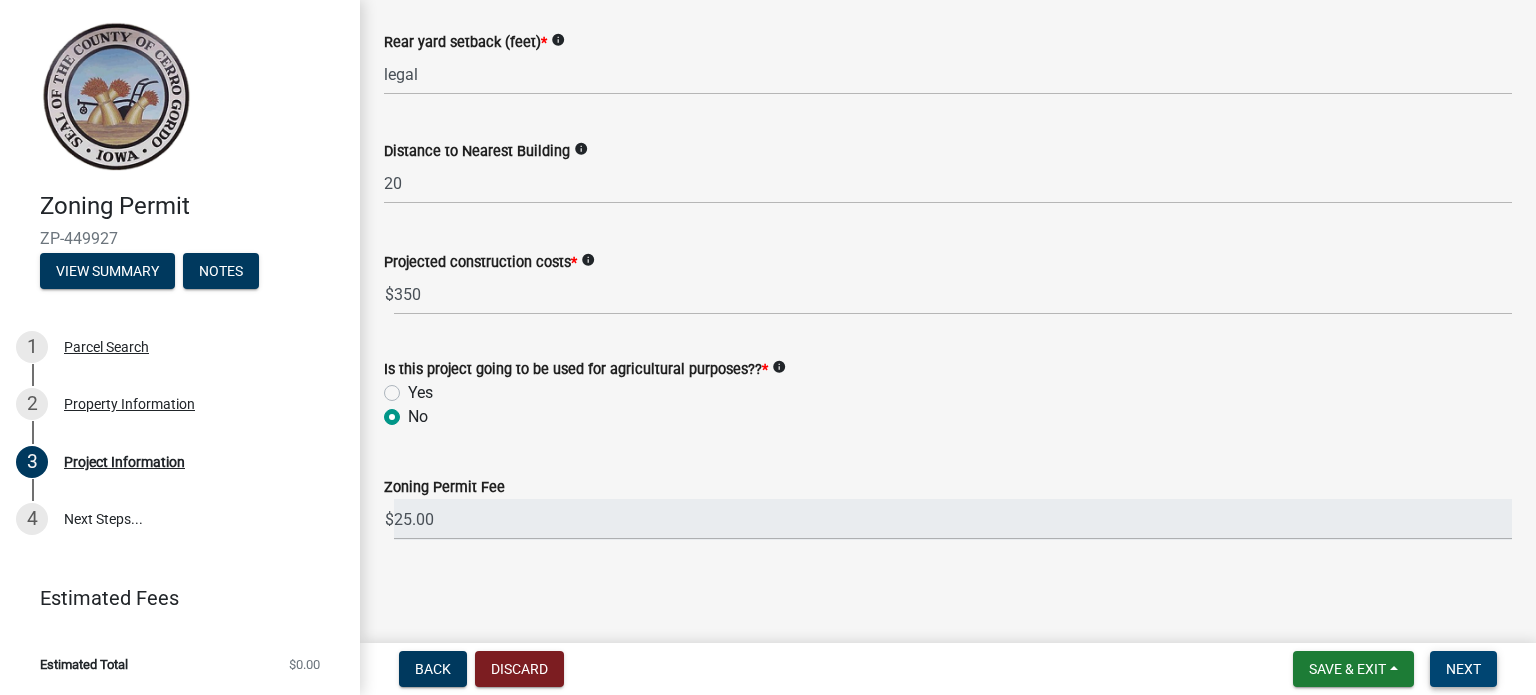 click on "Next" at bounding box center (1463, 669) 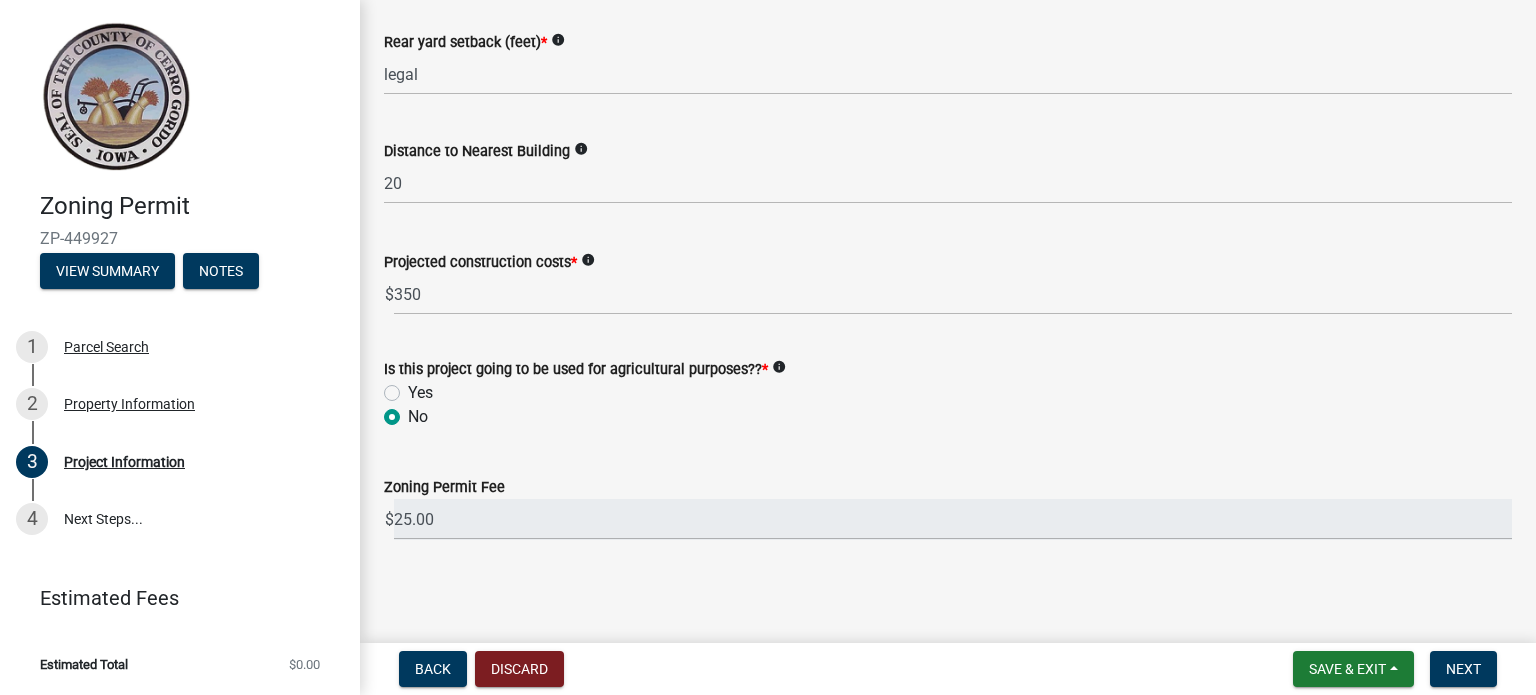 click on "info" 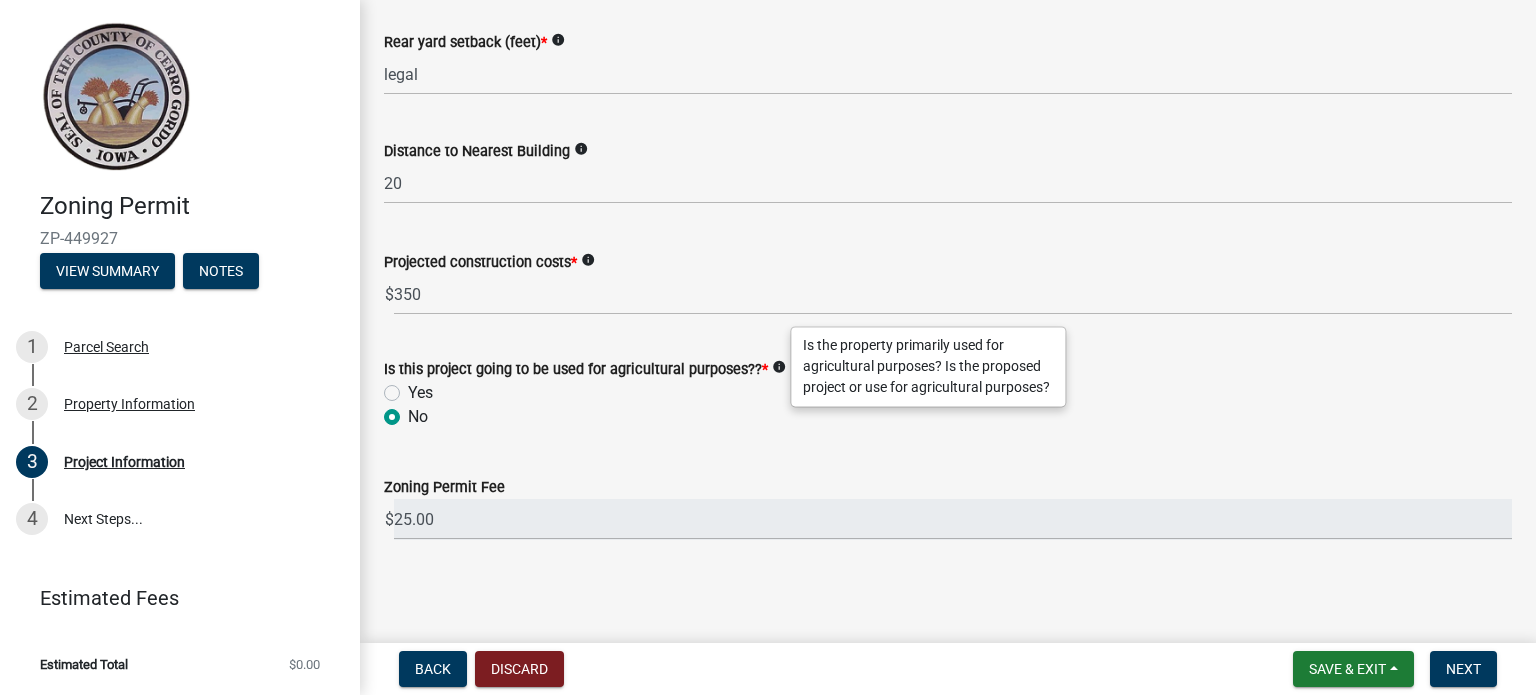 click on "Project Information share Share  Site Plan   info
Sketch Layer Reference Layer Mapproxy Annotation Lot Dim 100 Lot Dim 400 Lot Number 100 Lot Number 400 Misc Dim 100 Misc Dim 400 Misc Text 100 Misc Text 400 Parcel Block Number 100 Parcel Block Number 400 Parcel Dim 100 Parcel Dim 400 Political Township Name 100 Political Township Name 400 Railroad Dim 100 Railroad Dim 400 Railroad Name 100 Railroad Name 400 Road Dim 100 Road Dim 400 Road Name 100 Road Name 400 Section Number Subdivision Block Number 100 Subdivision Block Number 400 Subdivision Ref Letter 100 Subdivision Ref Letter 400 Town Name 100 Town Name 400 Unknown Anno Water Name 100 Water Name 400 Parcel Point County Parks Railroads Roads Rivers Parcel Lots Cemeteries Corporate Limits Section Subdivision School Districts Political Townships 2020 FEMA Flood Maps 2019 Zoom in Zoom out Find my location Powered by   Esri -93.11420, 43.22616 Loading...  Attach Site Plan or Documents   info
Select files  231213 thrush ave Chicken Pen Yard3.jpg  Delete  *" 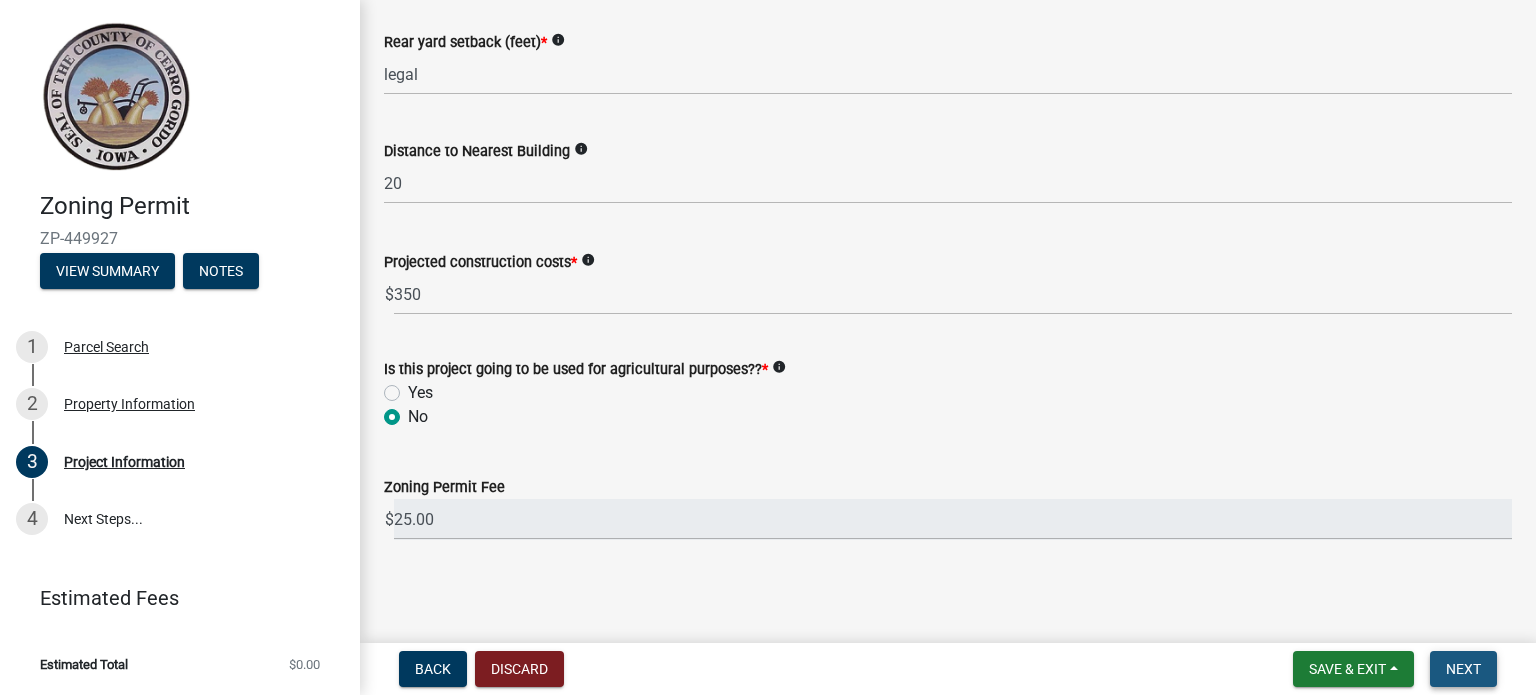 click on "Next" at bounding box center (1463, 669) 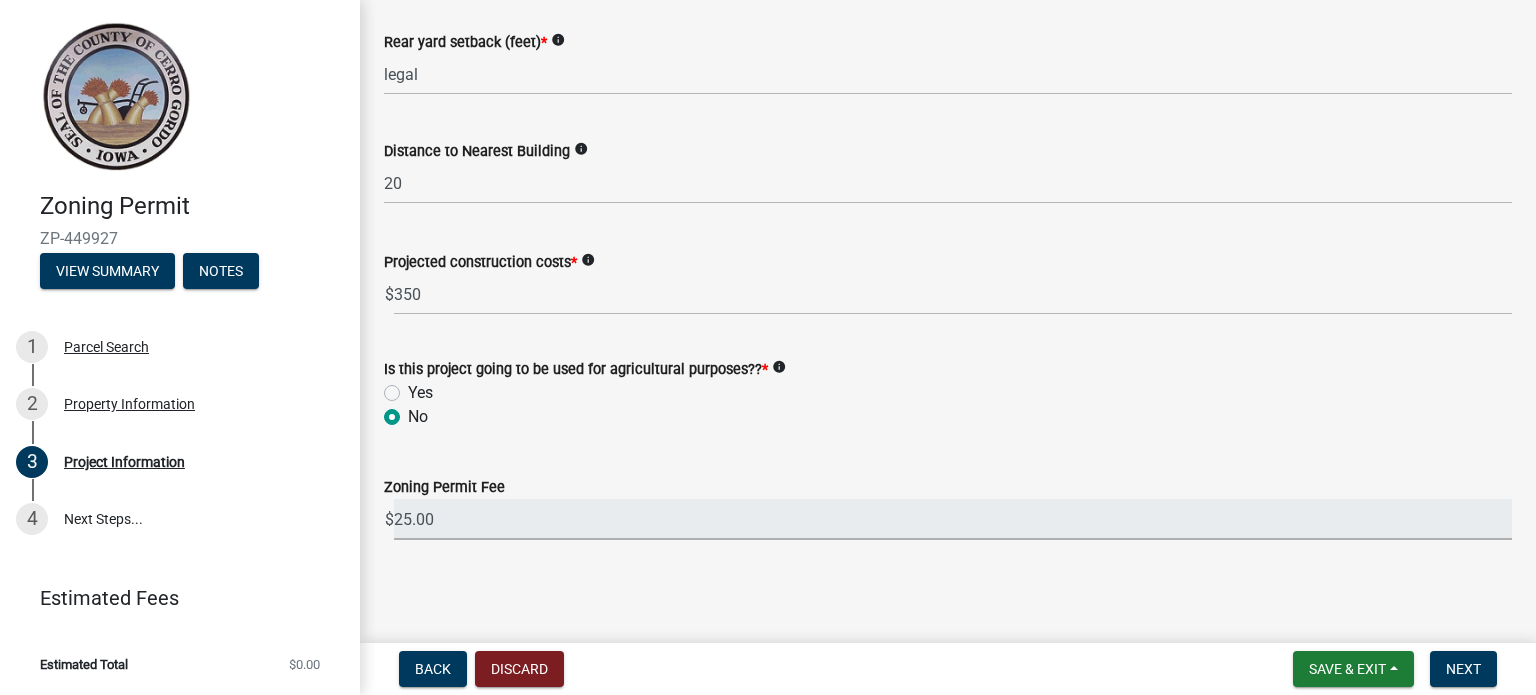 click on "25.00" at bounding box center [953, 519] 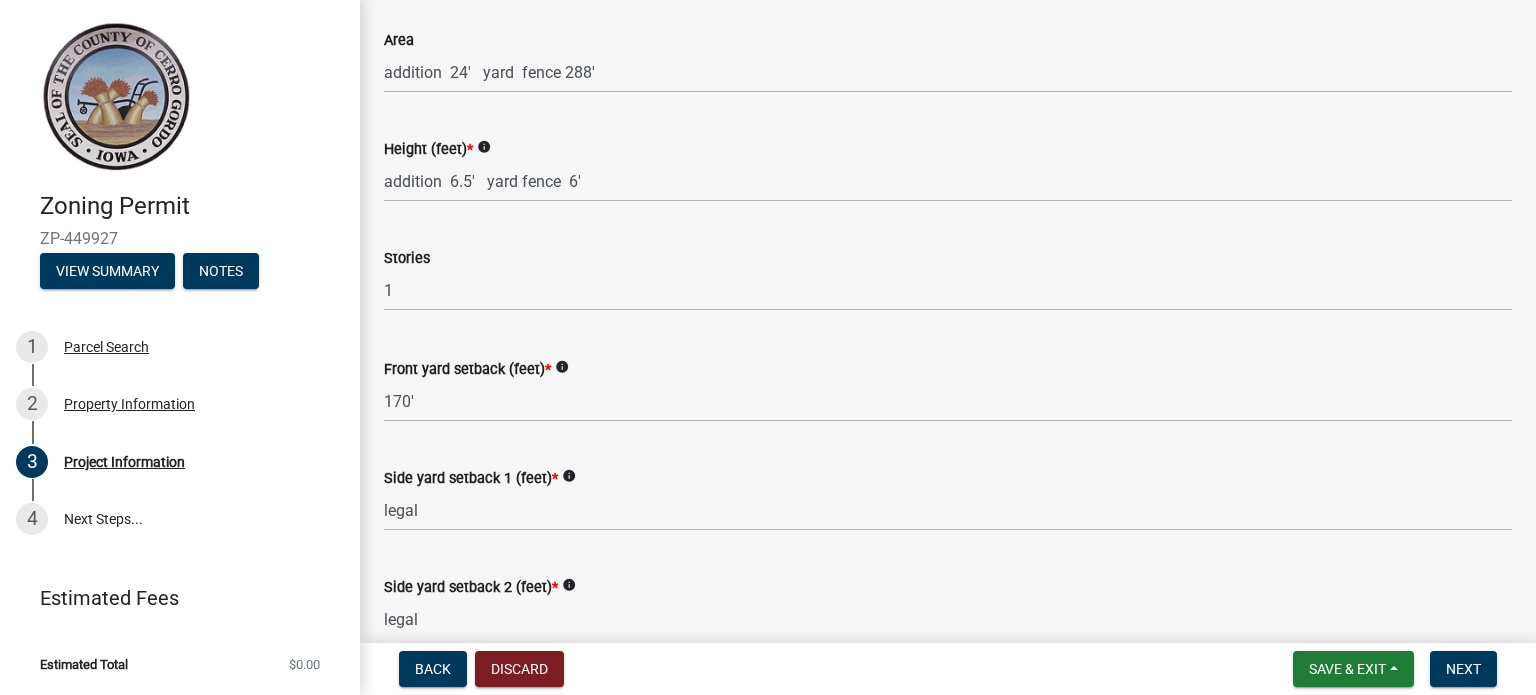 scroll, scrollTop: 1644, scrollLeft: 0, axis: vertical 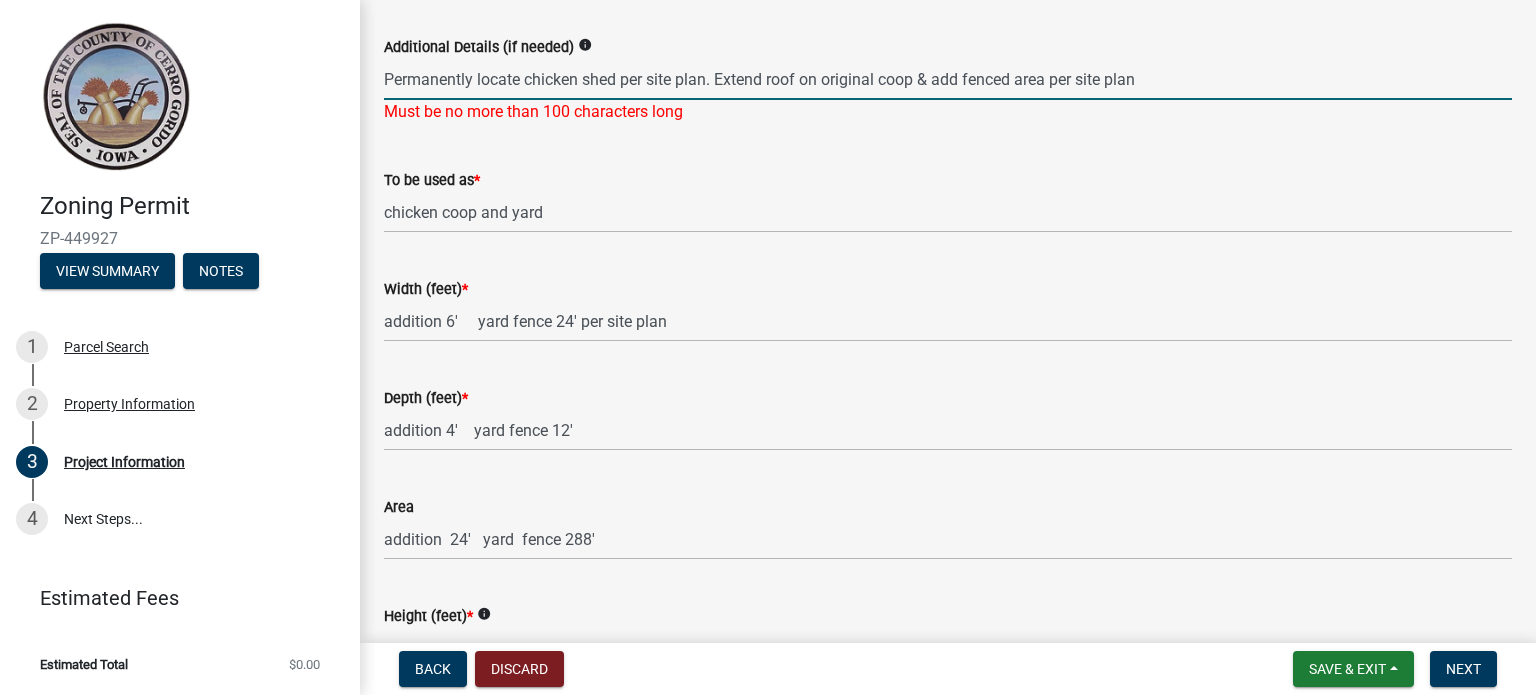 click on "Permanently locate chicken shed per site plan. Extend roof on original coop & add fenced area per site plan" at bounding box center [948, 79] 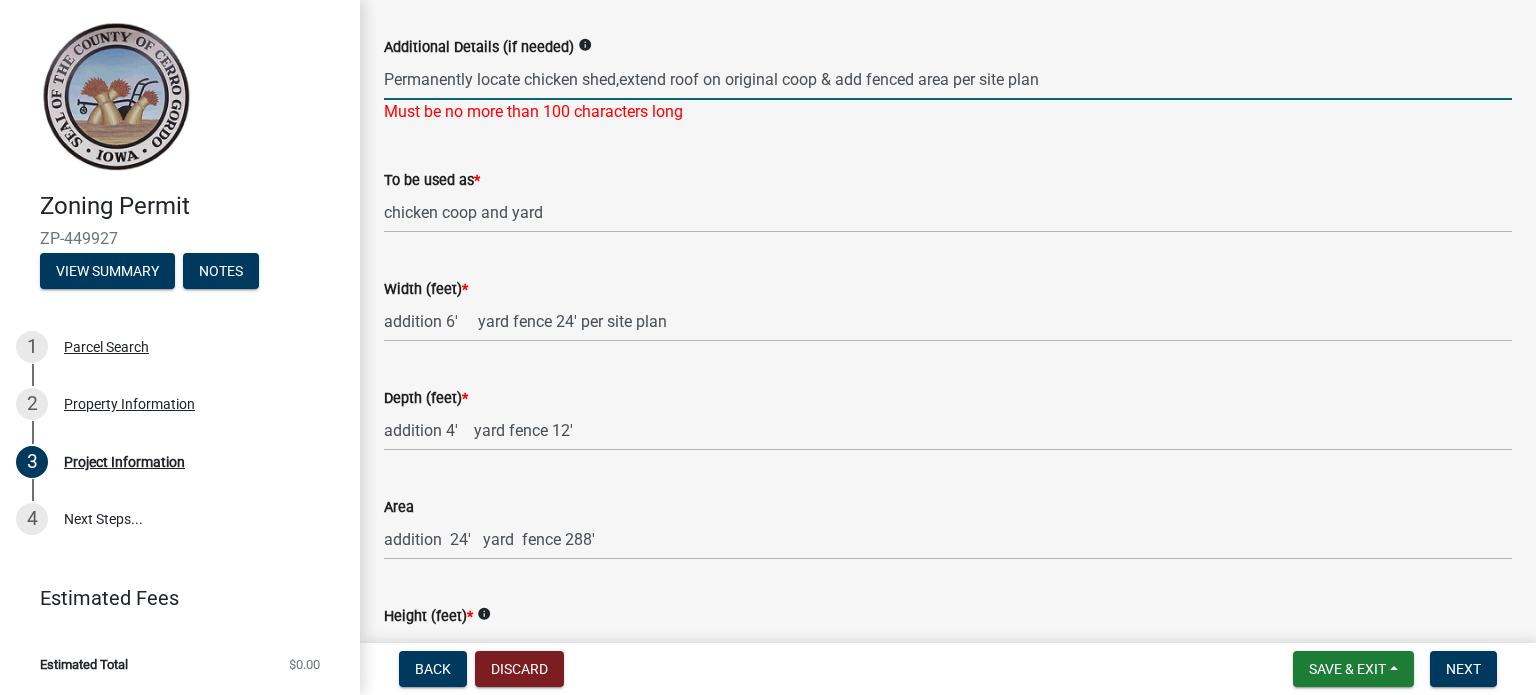 click on "Permanently locate chicken shed,extend roof on original coop & add fenced area per site plan" at bounding box center (948, 79) 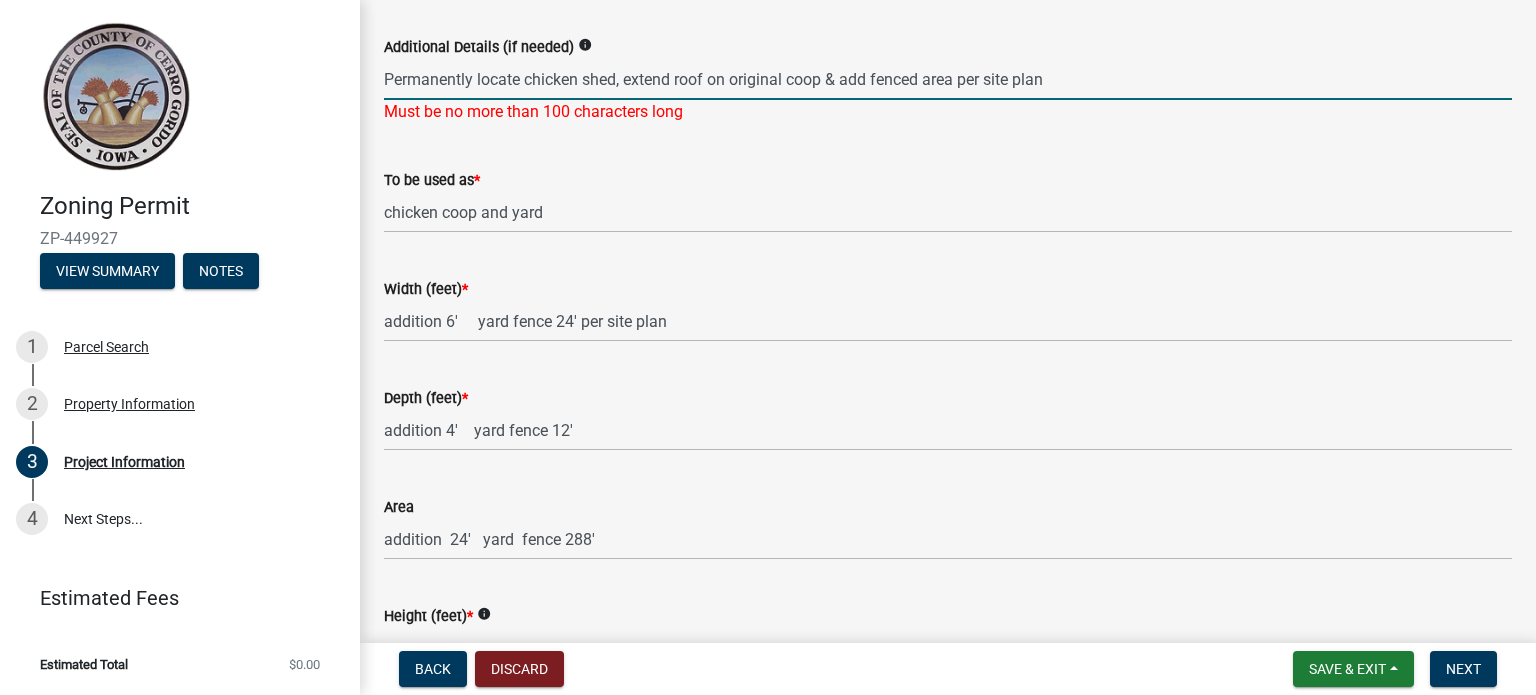 click on "Permanently locate chicken shed, extend roof on original coop & add fenced area per site plan" at bounding box center [948, 79] 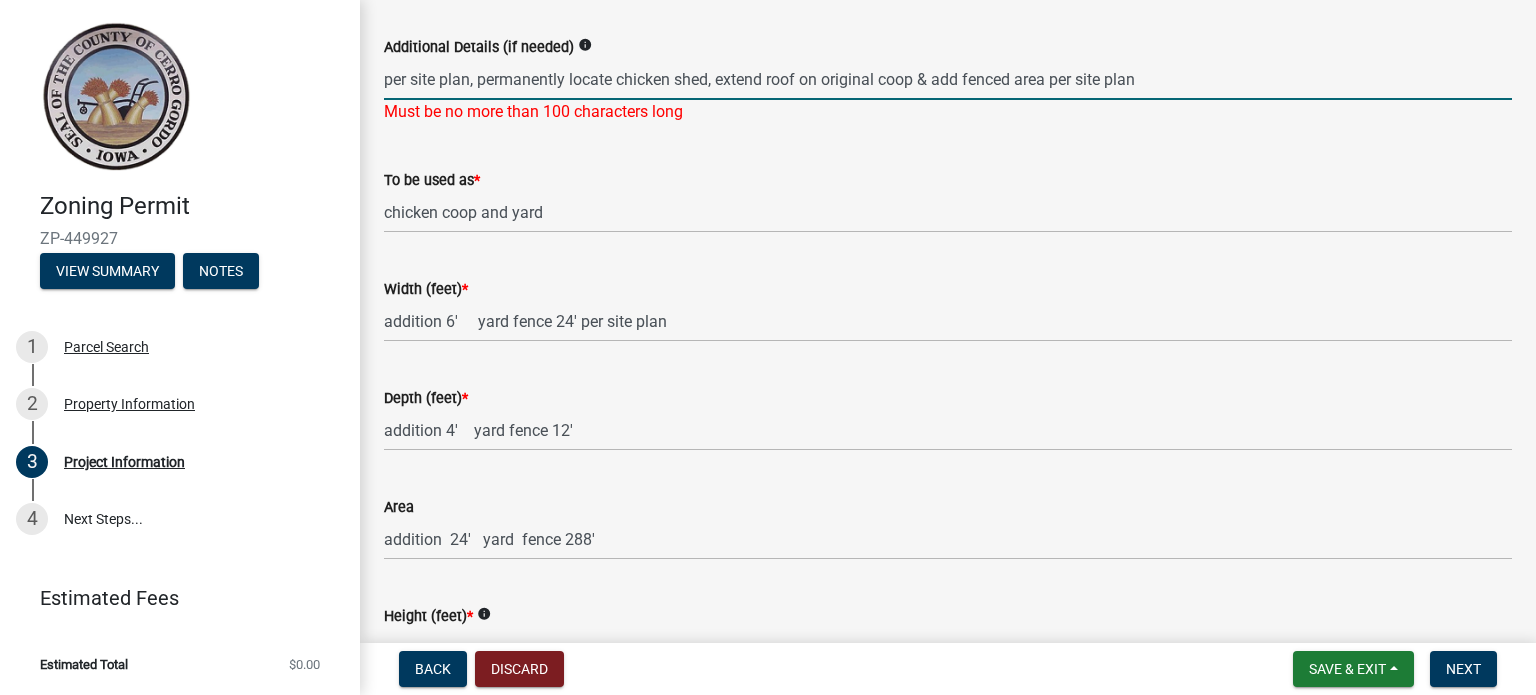 click on "per site plan, permanently locate chicken shed, extend roof on original coop & add fenced area per site plan" at bounding box center [948, 79] 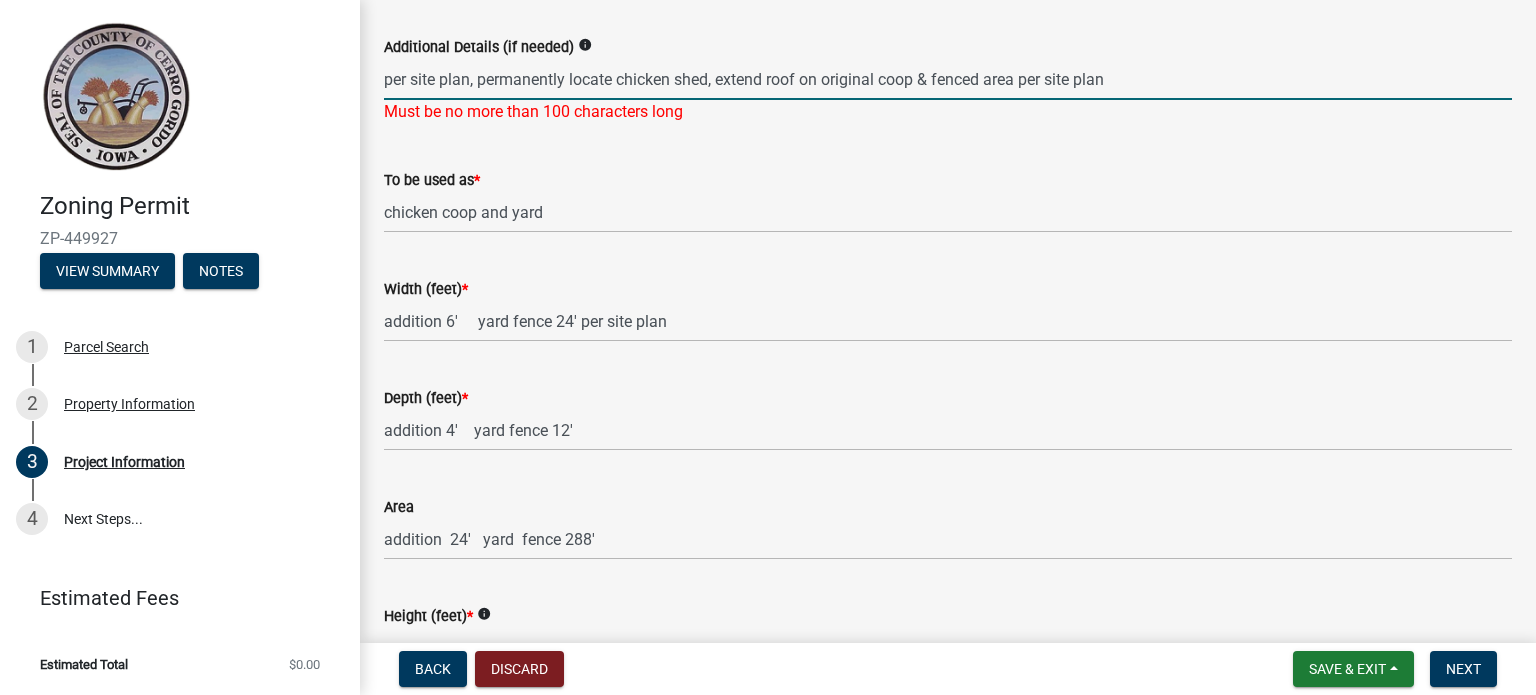 click on "per site plan, permanently locate chicken shed, extend roof on original coop & fenced area per site plan" at bounding box center [948, 79] 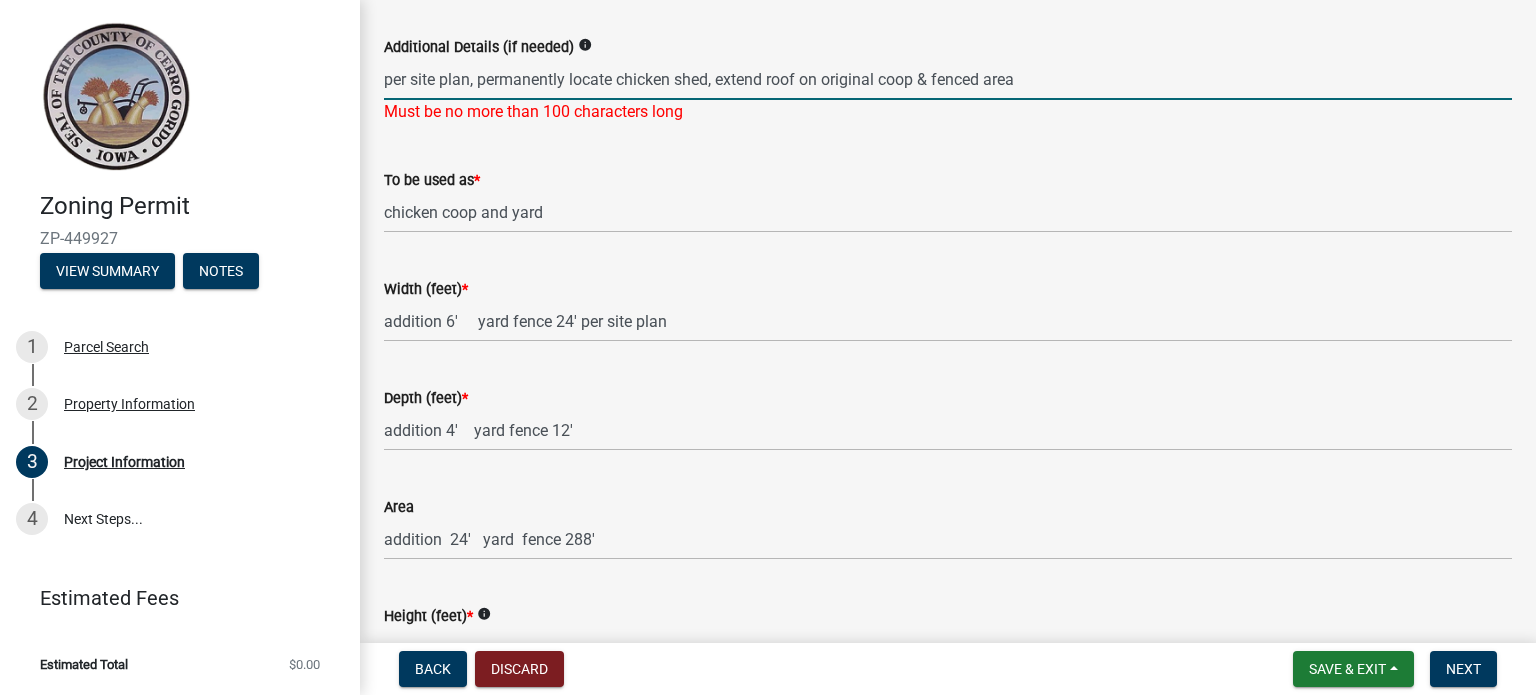 type on "per site plan, permanently locate chicken shed, extend roof on original coop & fenced area" 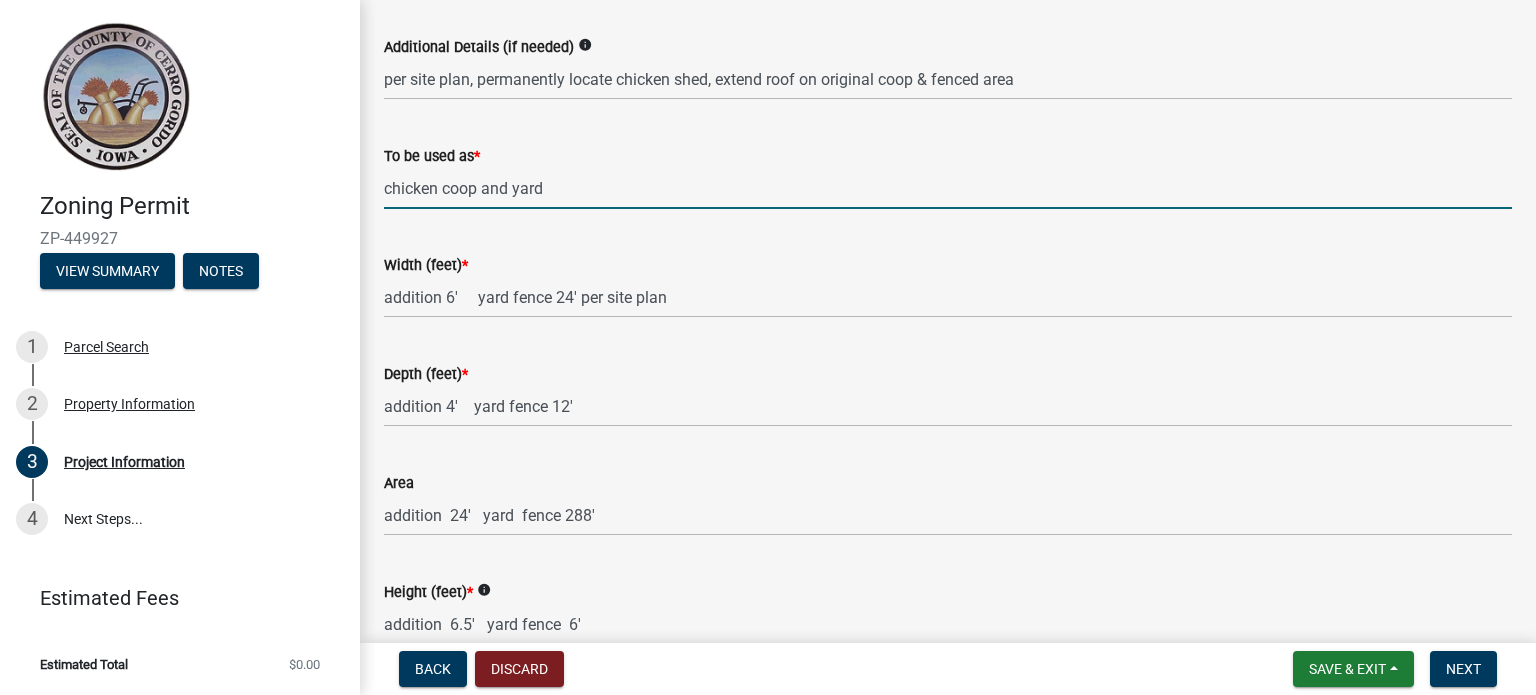 click on "To be used as  * chicken coop and yard" 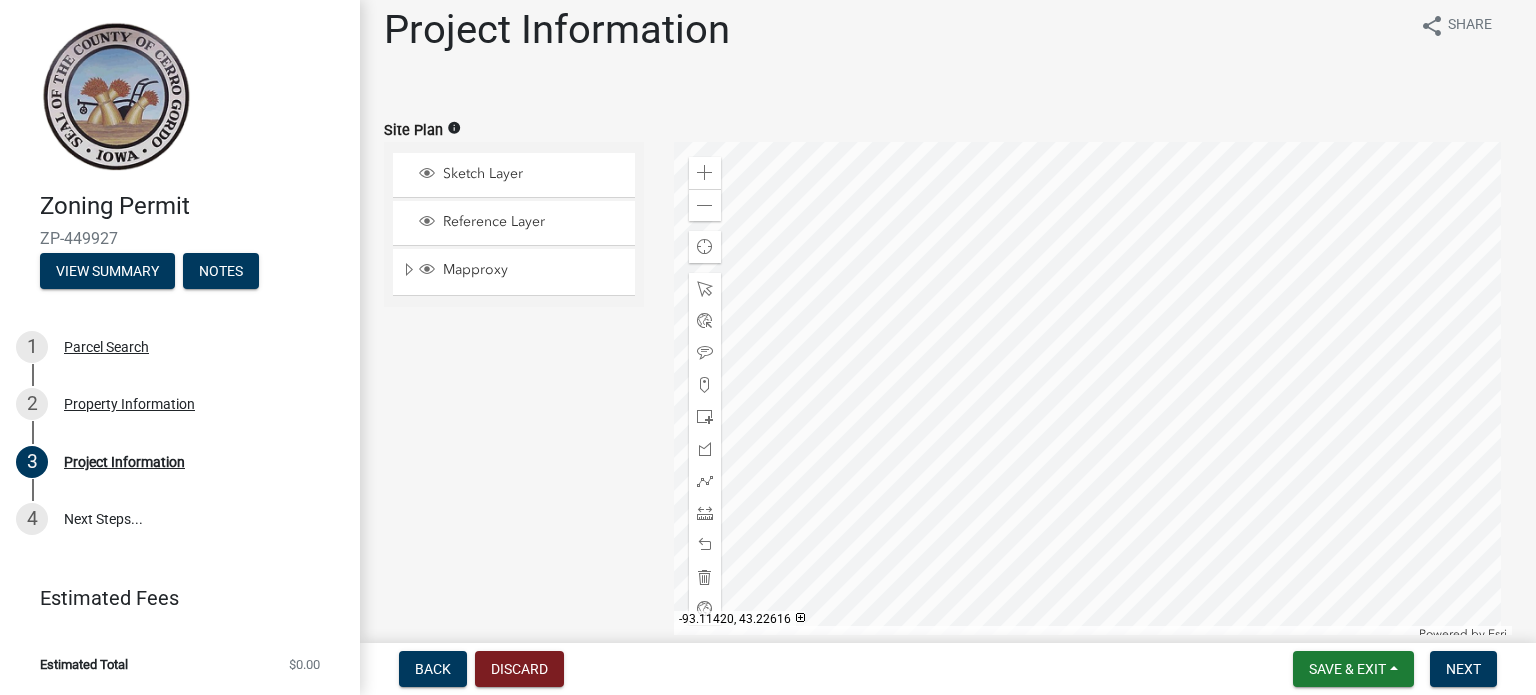 scroll, scrollTop: 0, scrollLeft: 0, axis: both 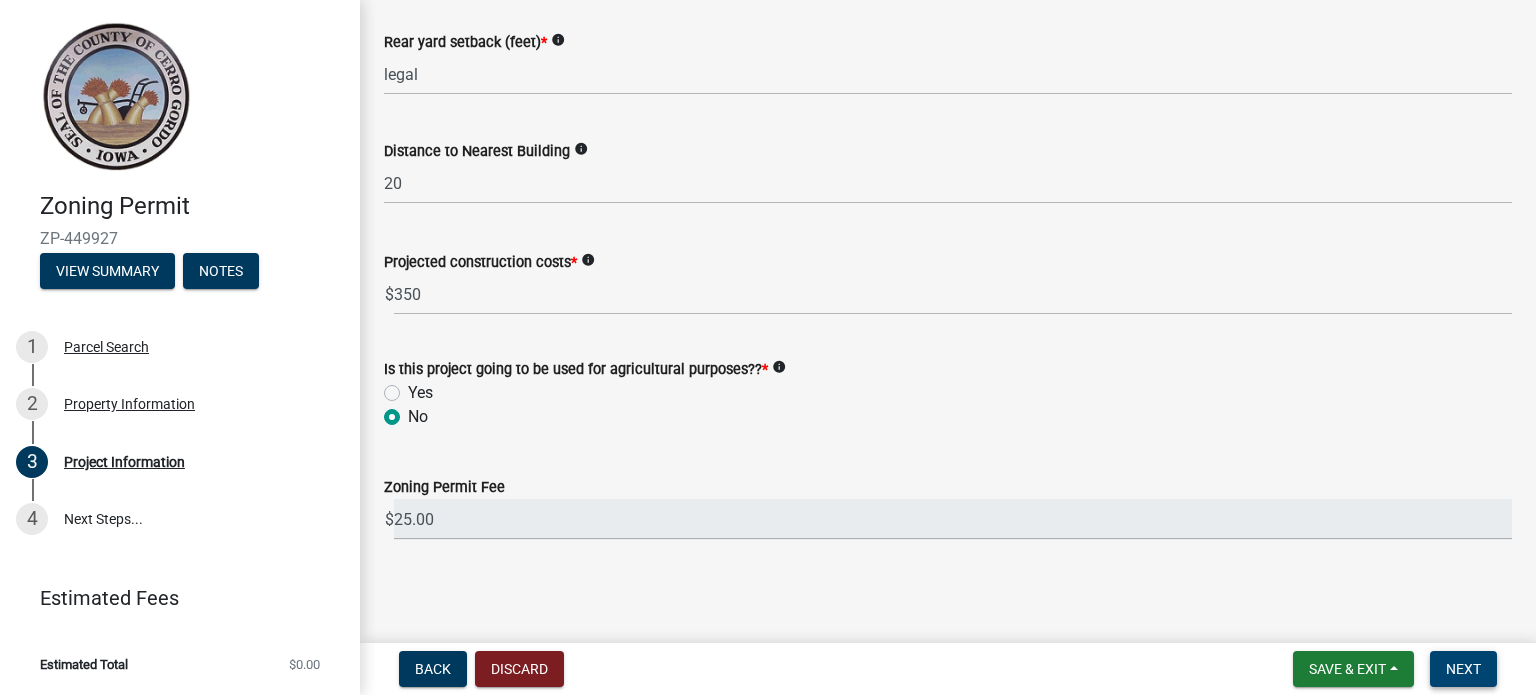 click on "Next" at bounding box center [1463, 669] 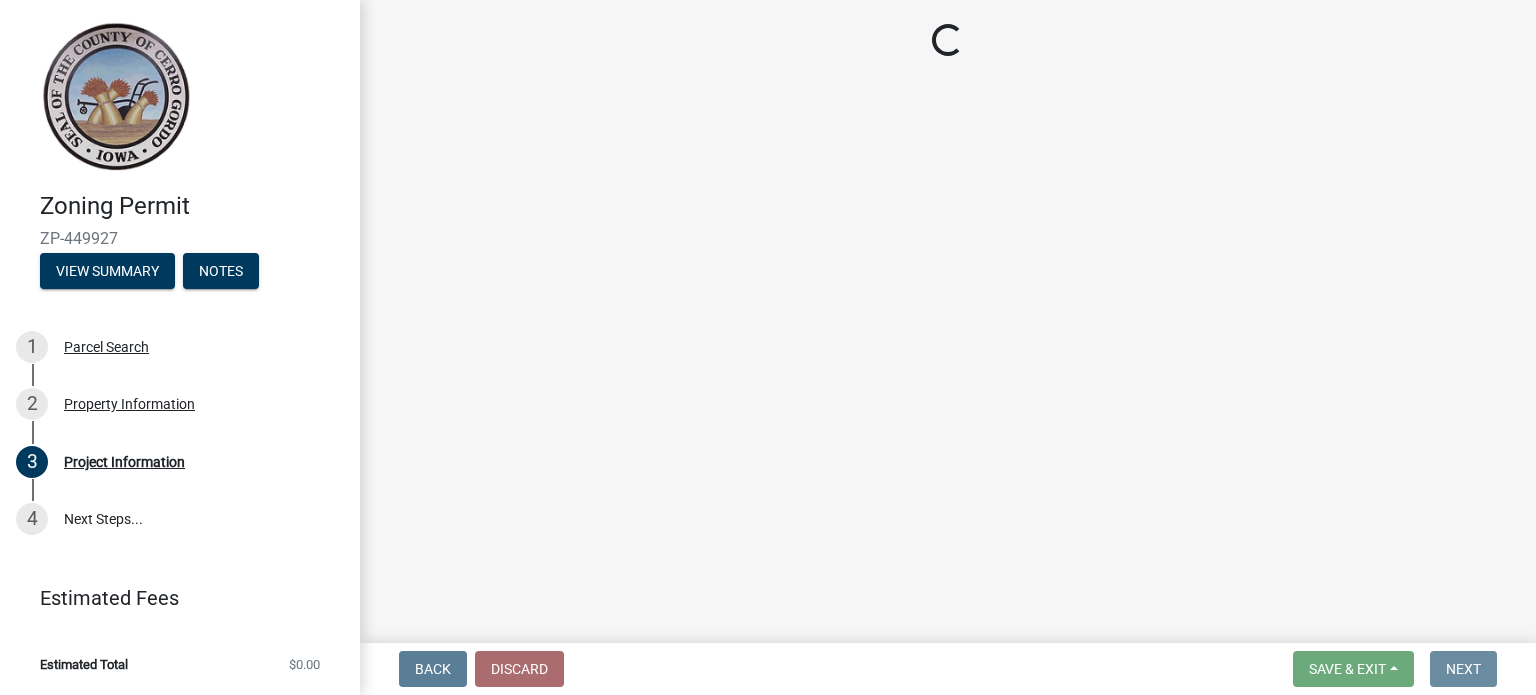 scroll, scrollTop: 0, scrollLeft: 0, axis: both 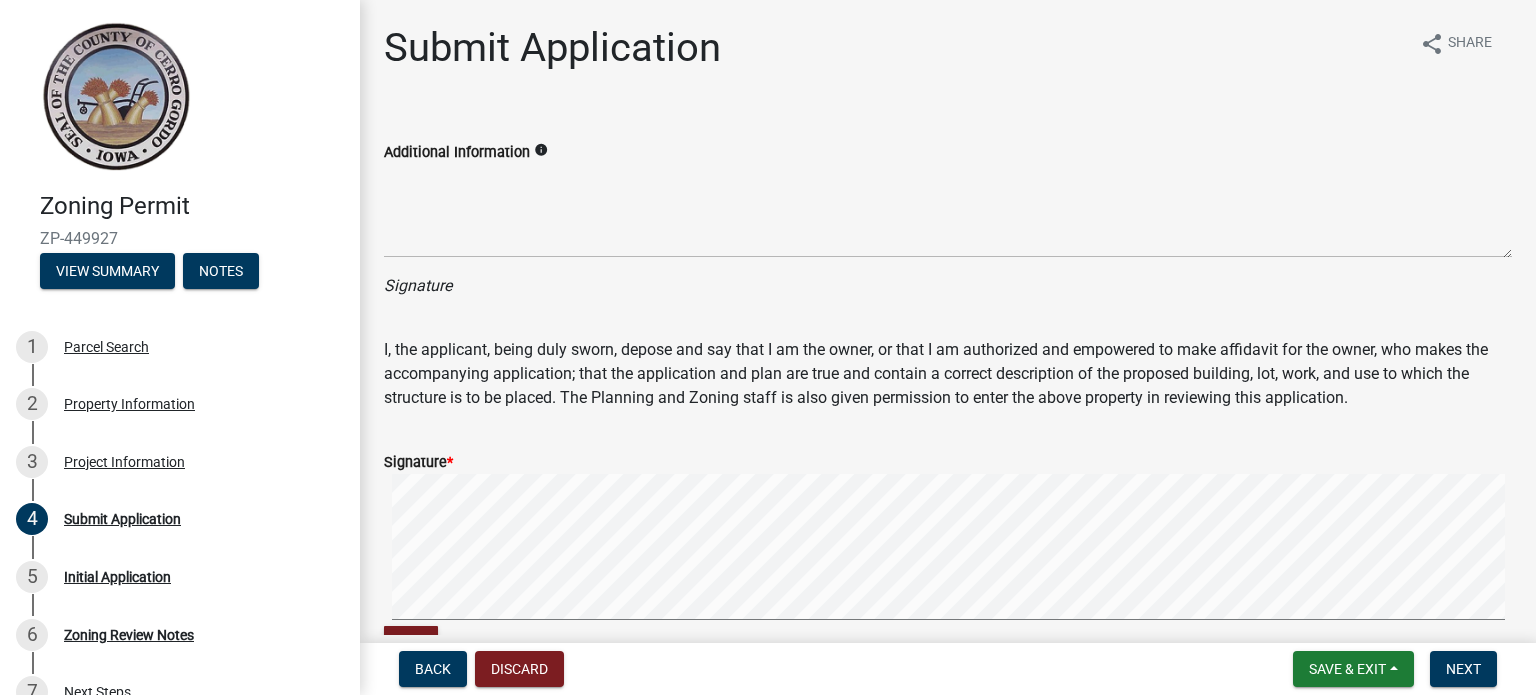 click on "info" 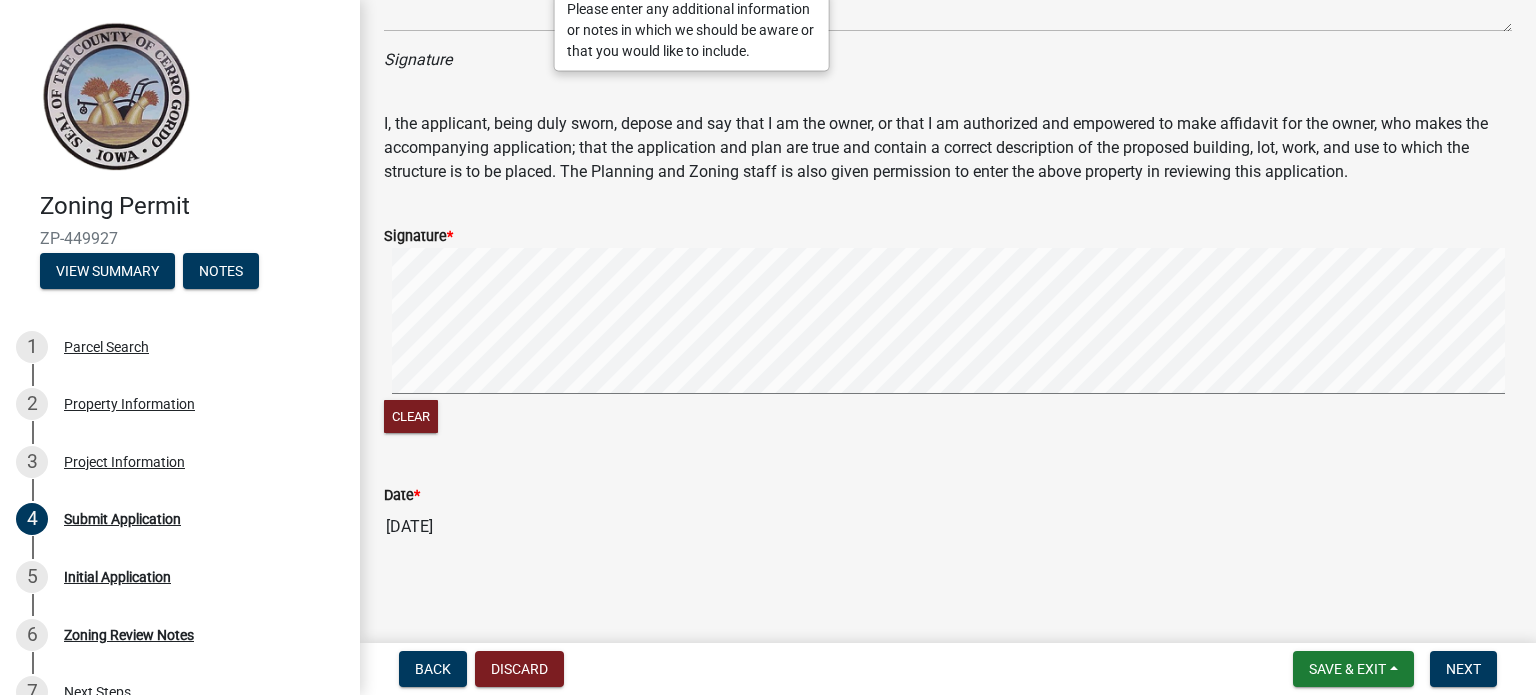 scroll, scrollTop: 232, scrollLeft: 0, axis: vertical 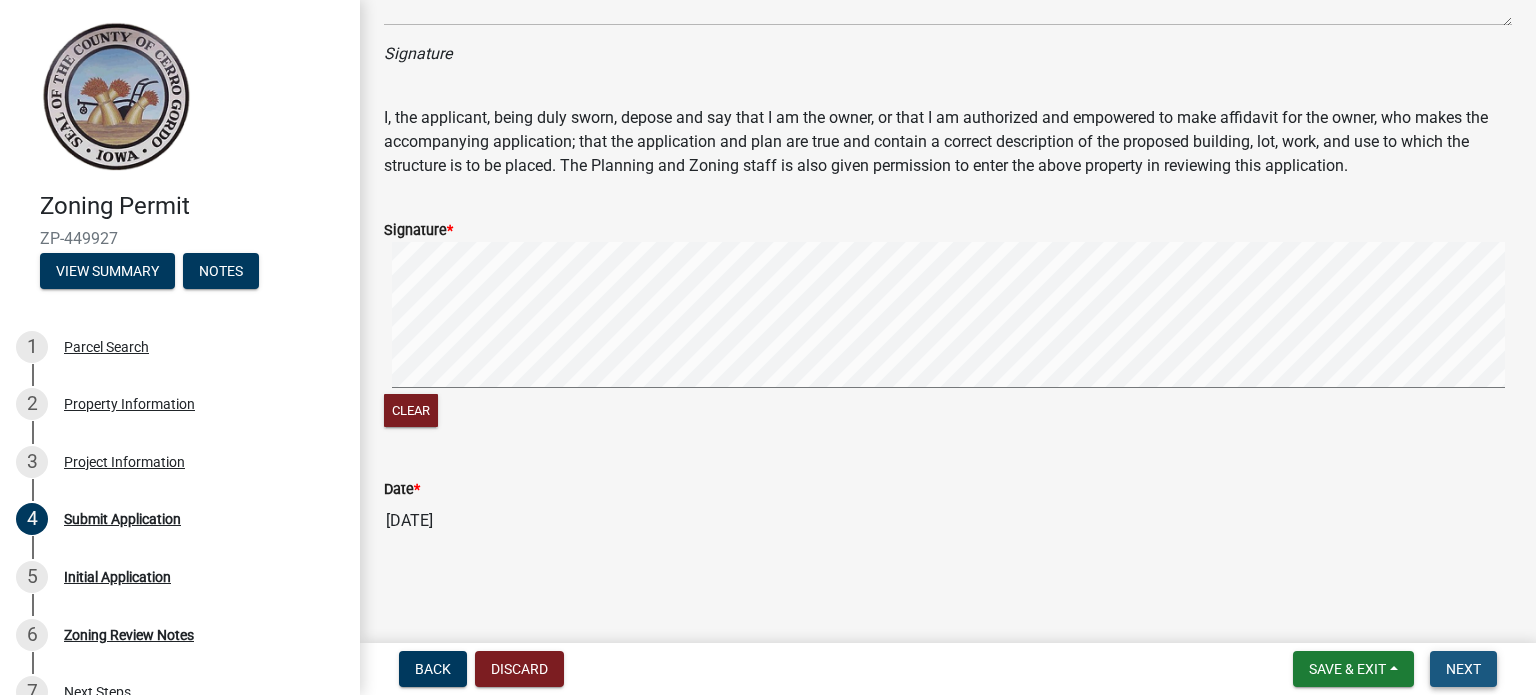click on "Next" at bounding box center [1463, 669] 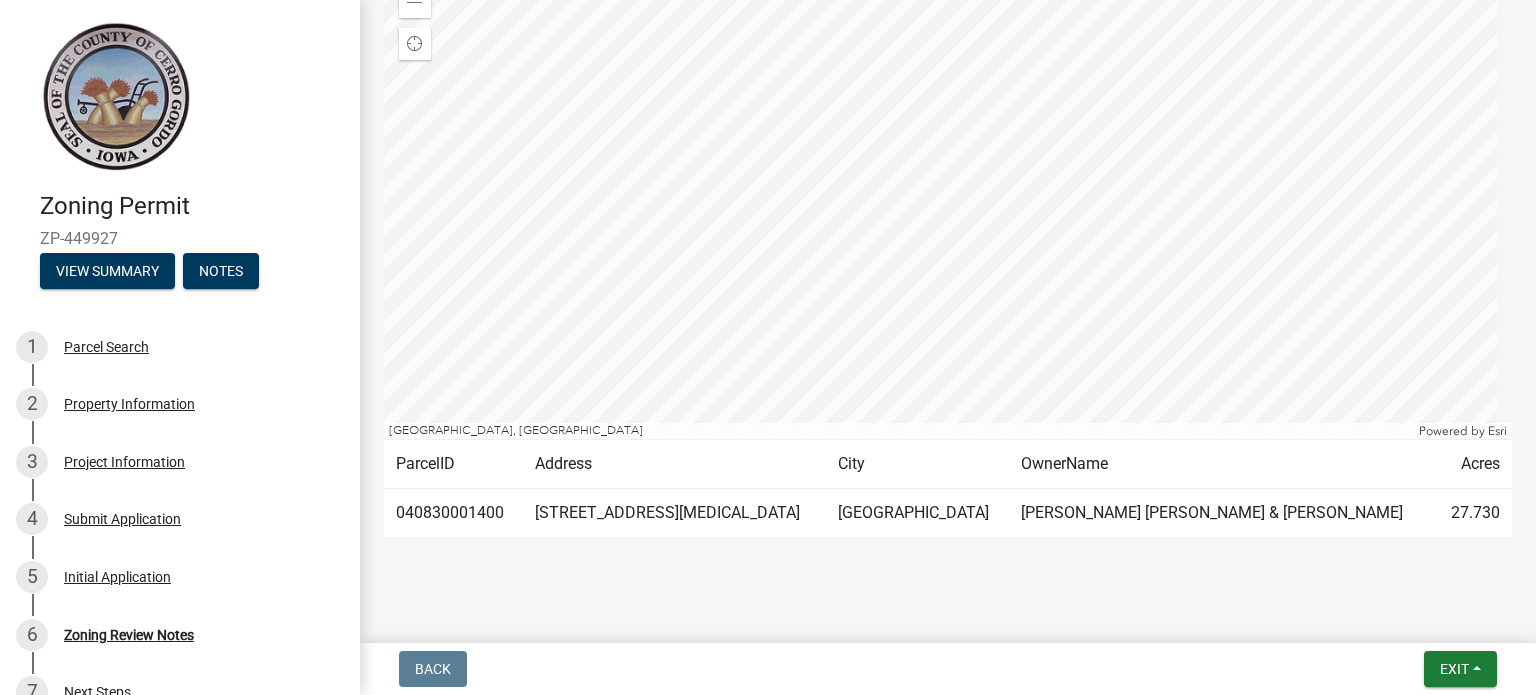 scroll, scrollTop: 320, scrollLeft: 0, axis: vertical 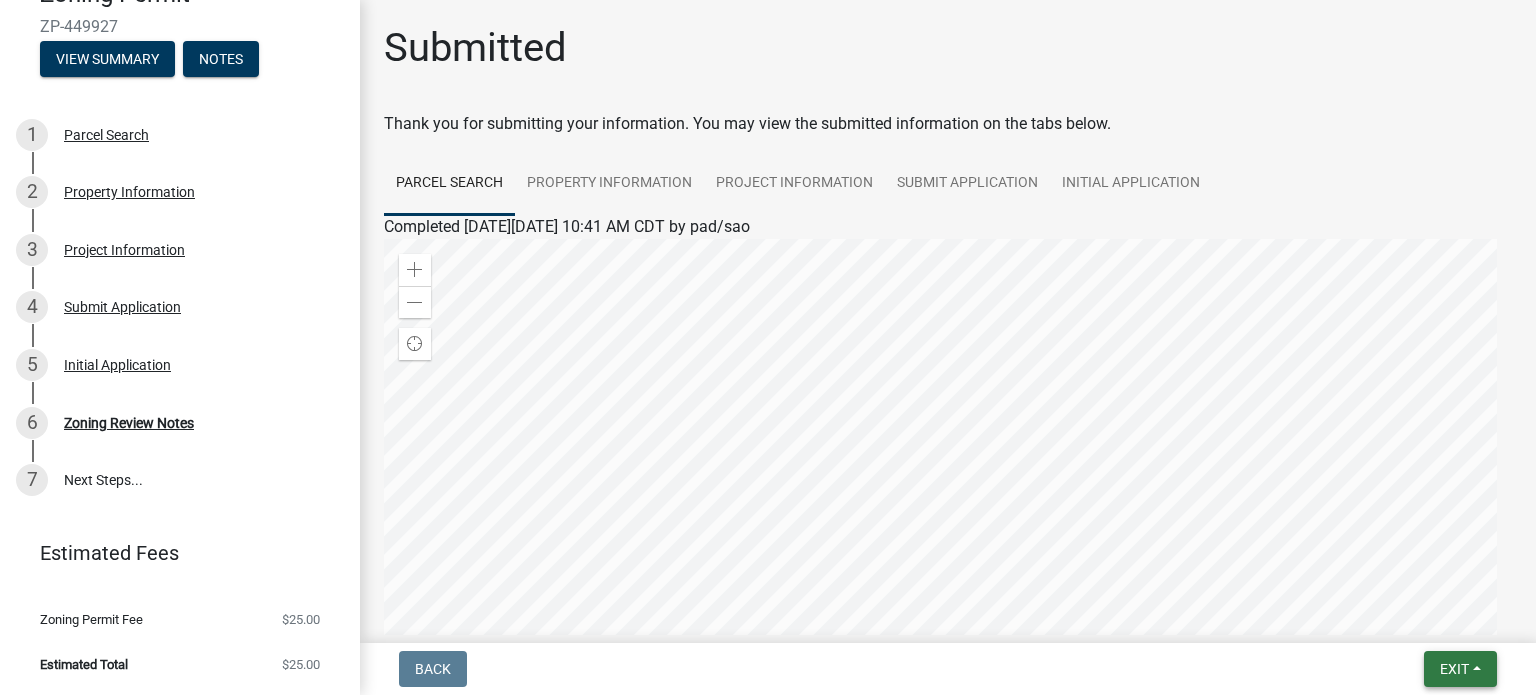 click on "Exit" at bounding box center [1454, 669] 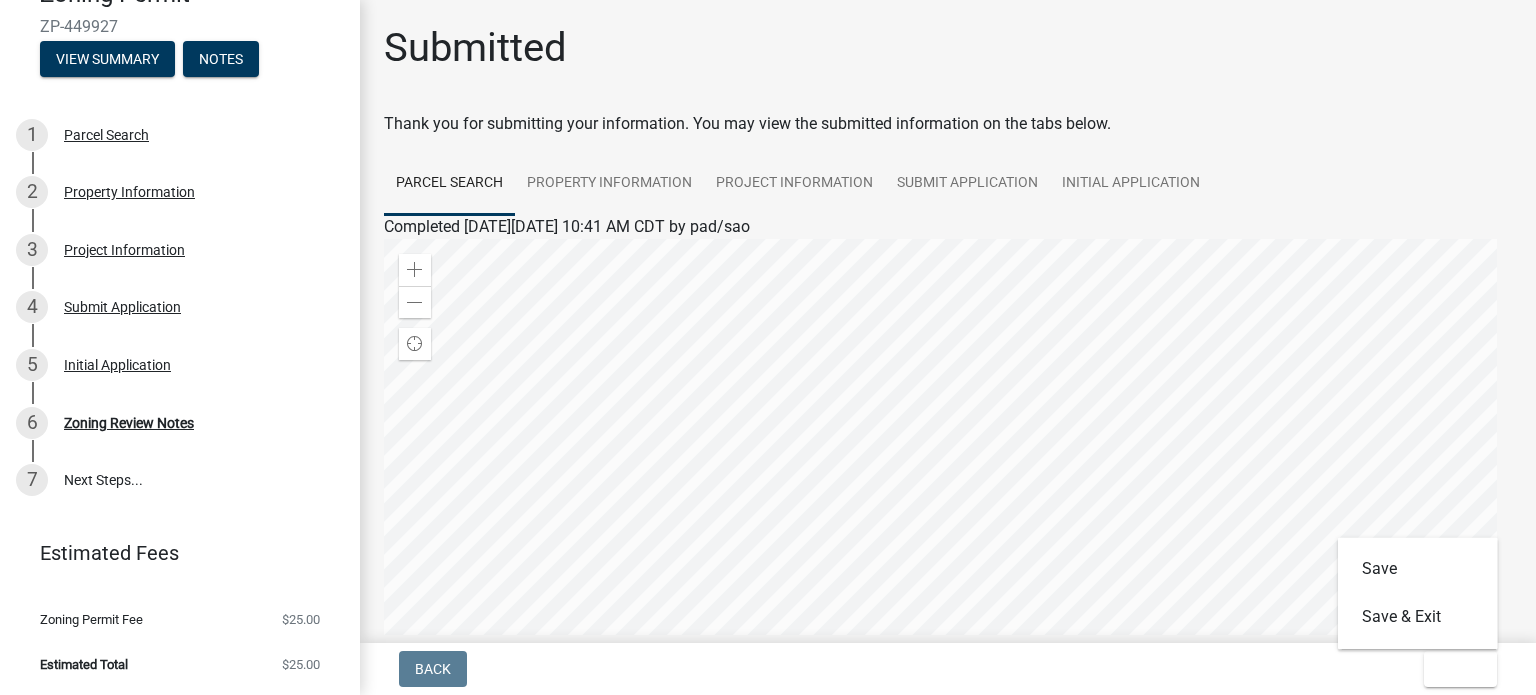 click on "Back  Exit  Save  Save & Exit" at bounding box center [948, 669] 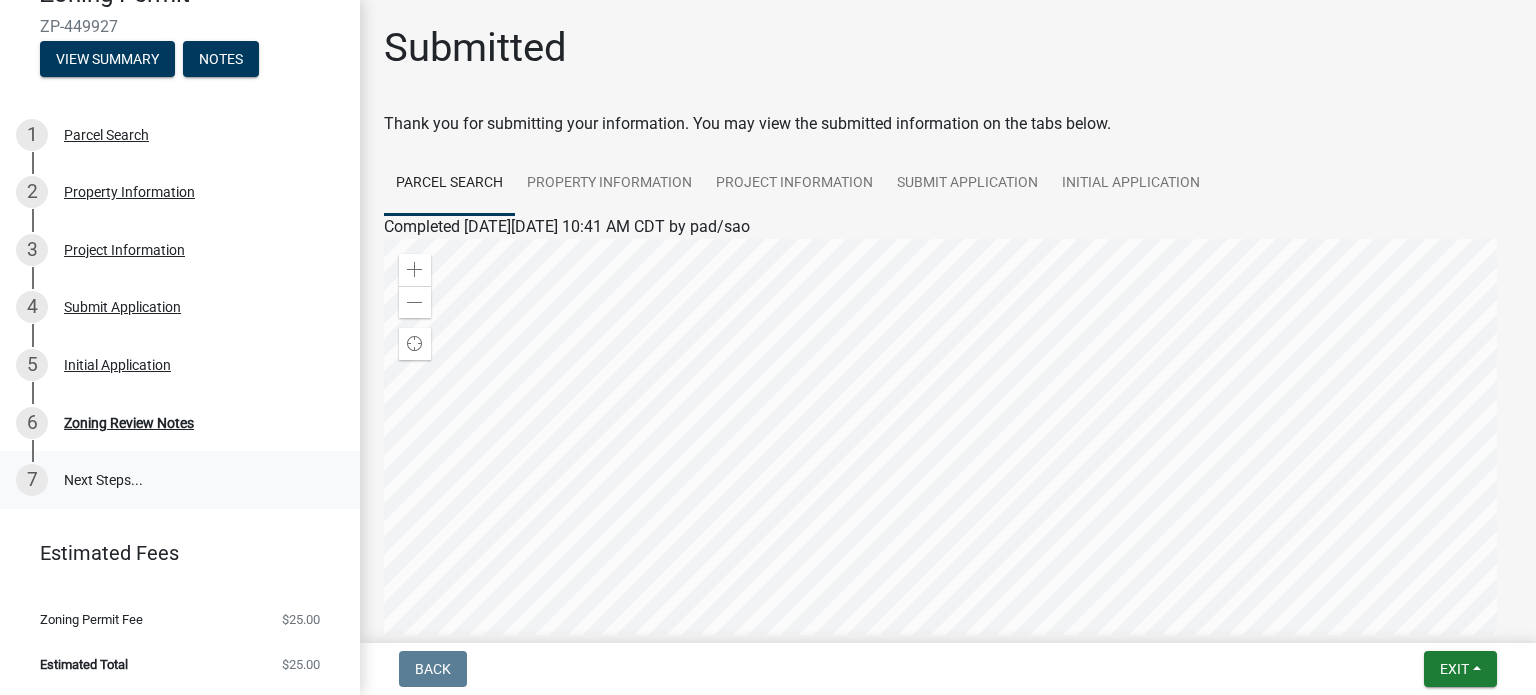 click on "7   Next Steps..." at bounding box center (180, 480) 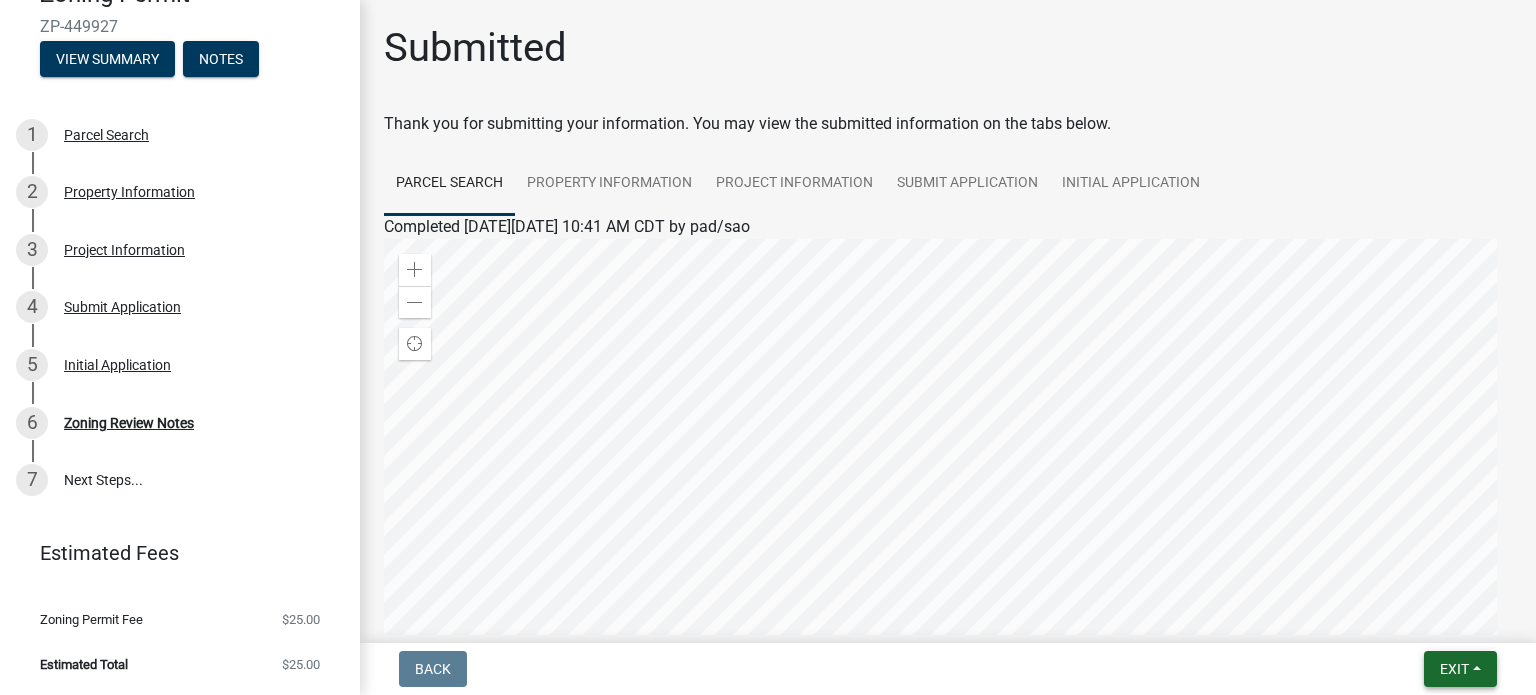 click on "Exit" at bounding box center (1454, 669) 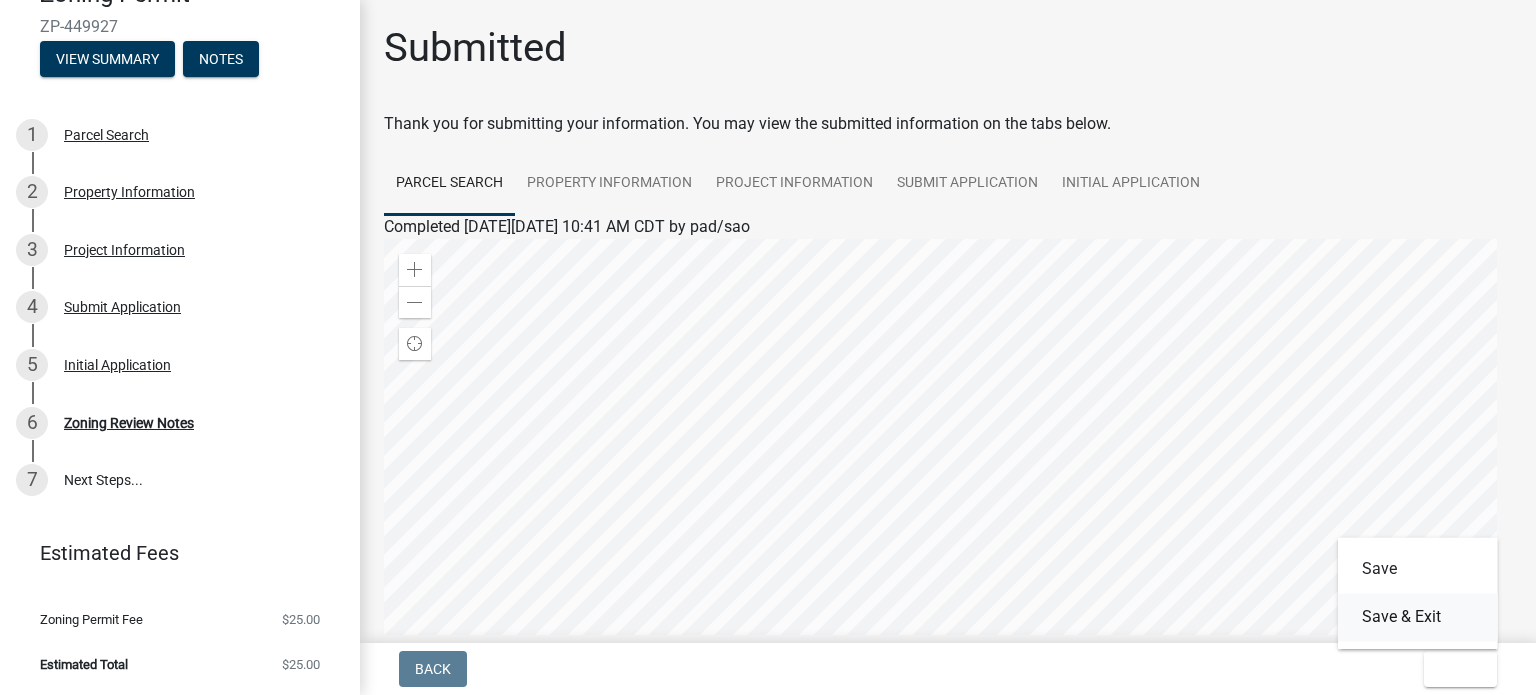 click on "Save & Exit" at bounding box center (1418, 617) 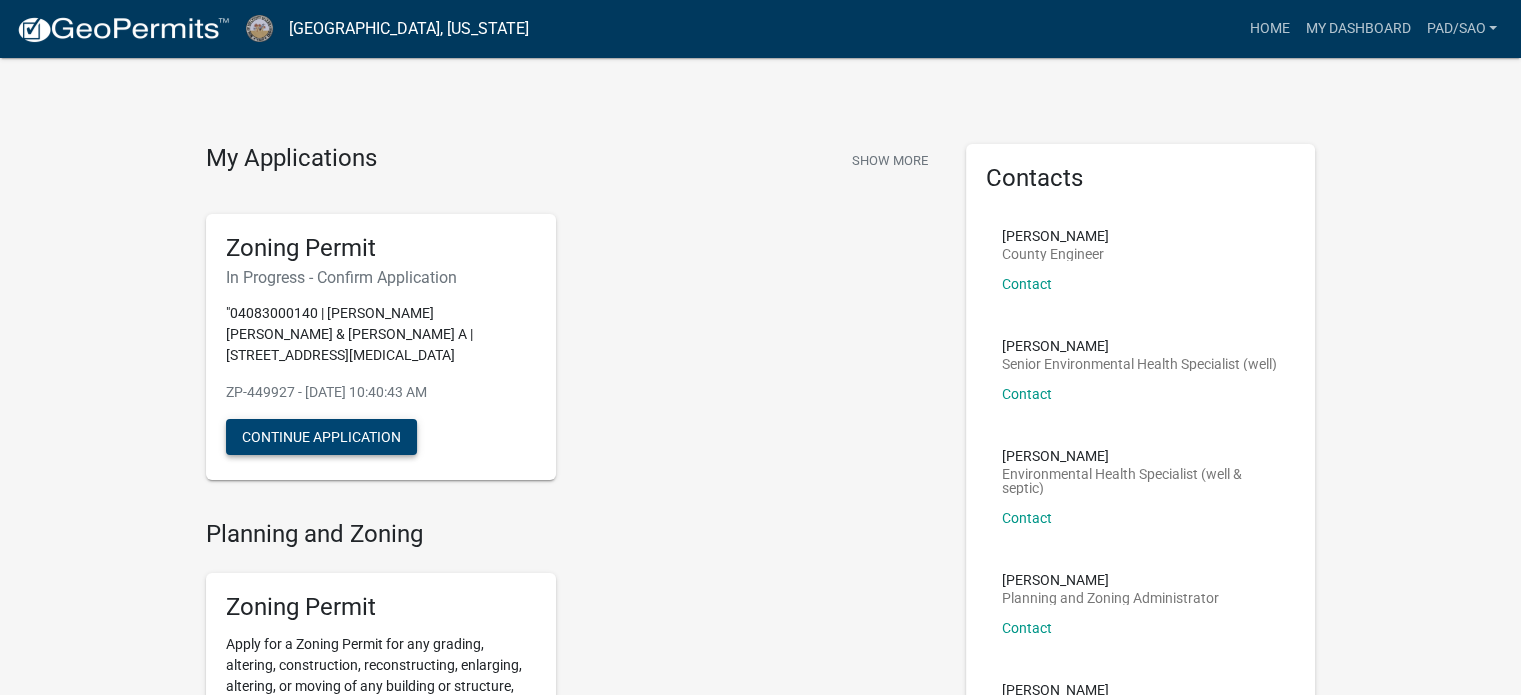 click on "Continue Application" 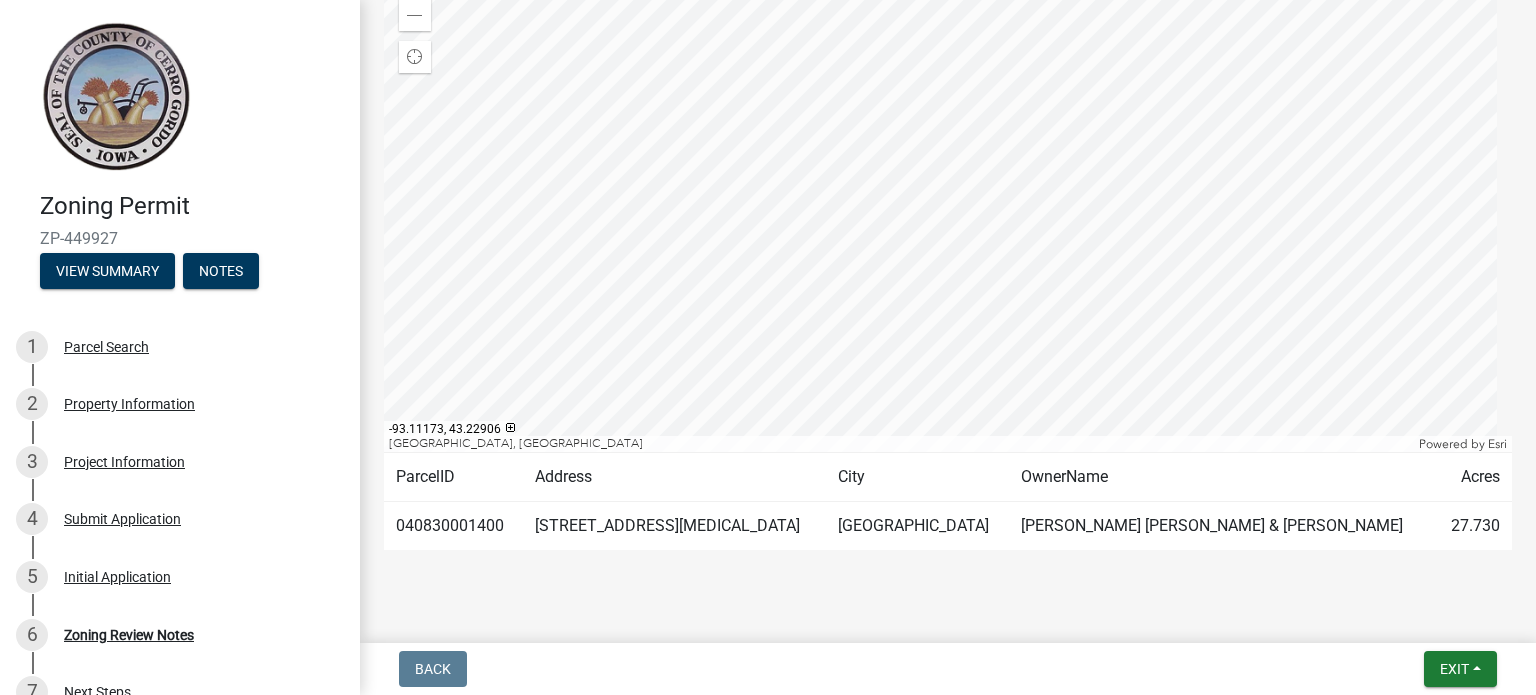 scroll, scrollTop: 320, scrollLeft: 0, axis: vertical 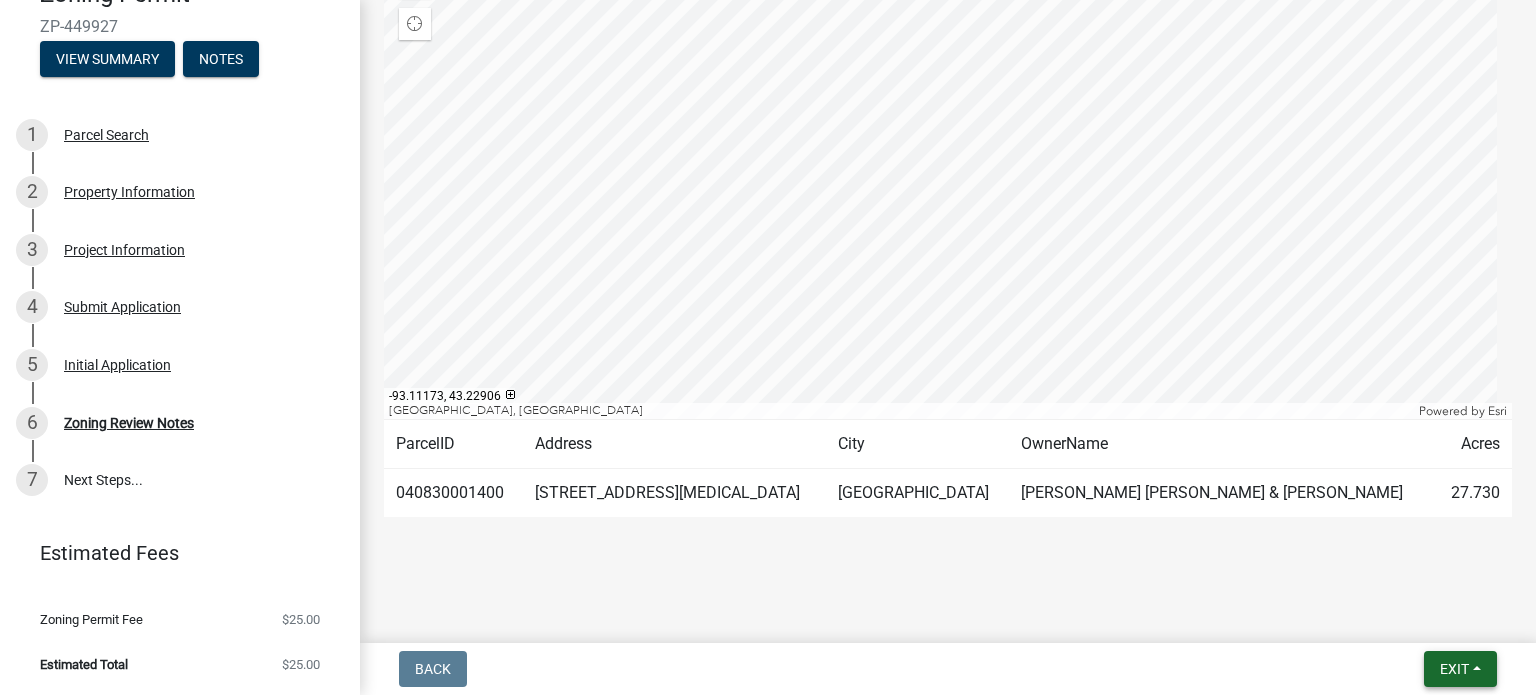 click on "Exit" at bounding box center [1454, 669] 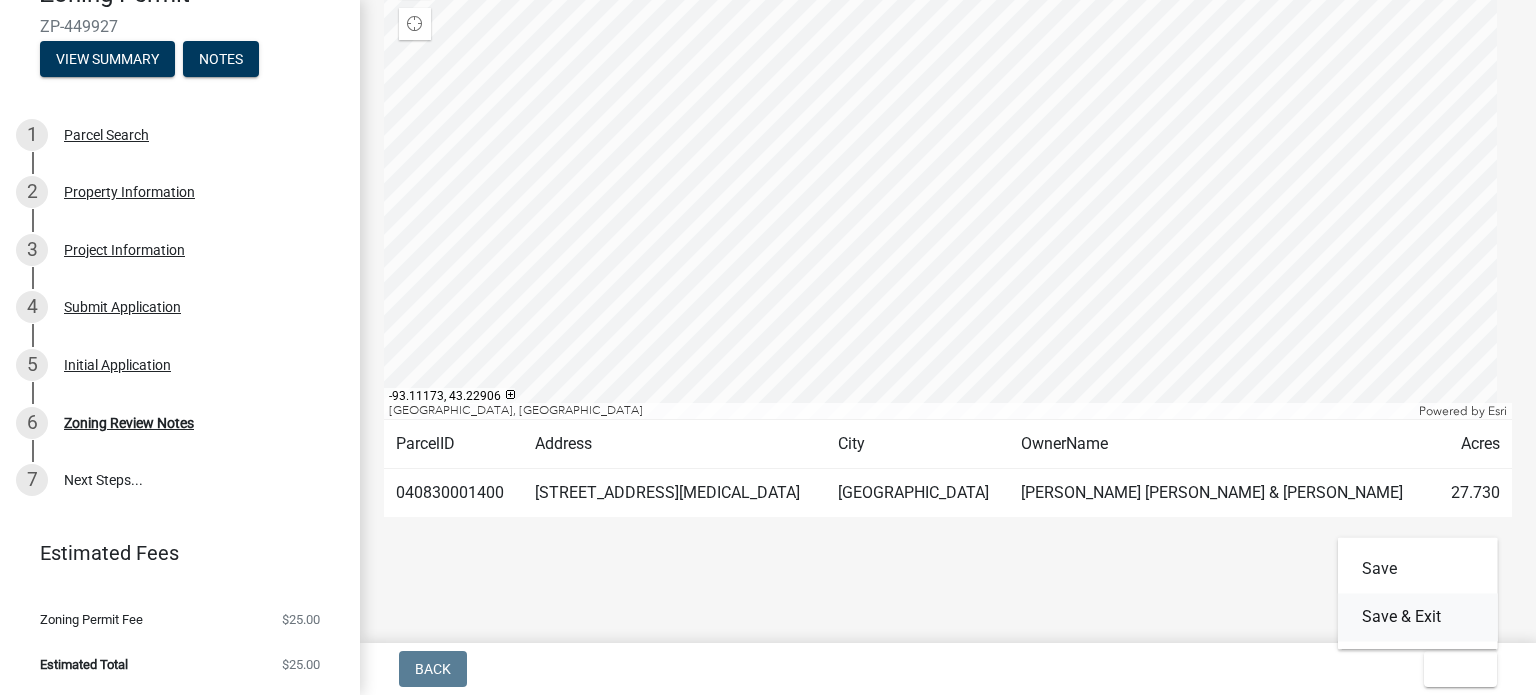 click on "Save & Exit" at bounding box center (1418, 617) 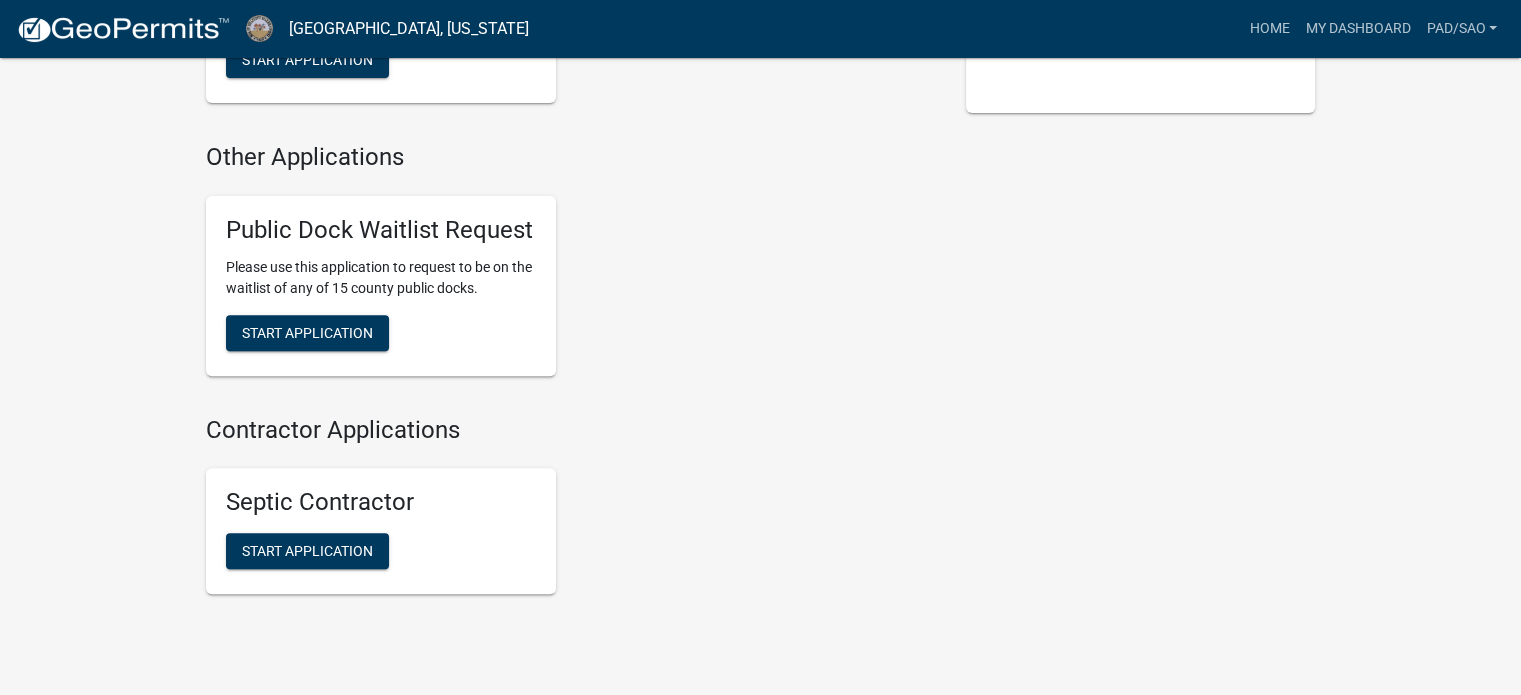 scroll, scrollTop: 742, scrollLeft: 0, axis: vertical 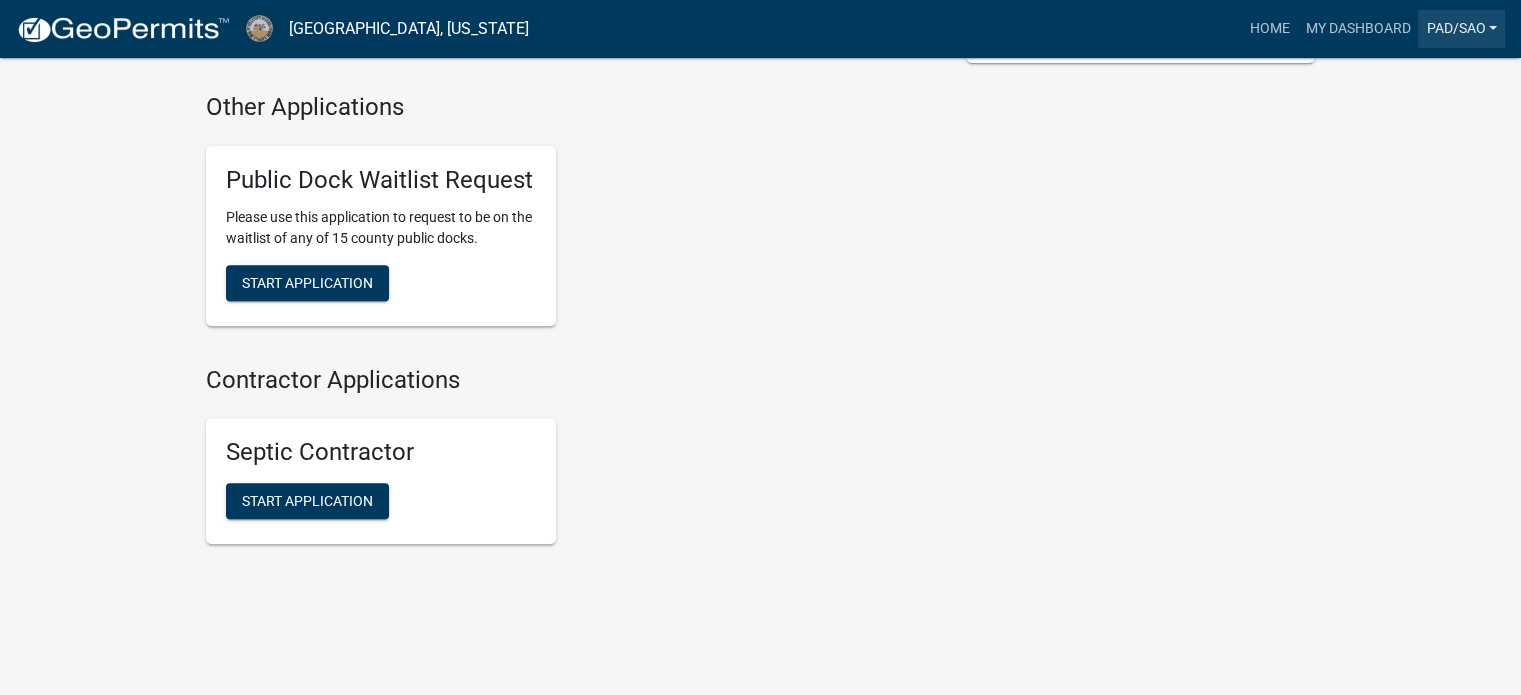 click on "pad/sao" at bounding box center (1461, 29) 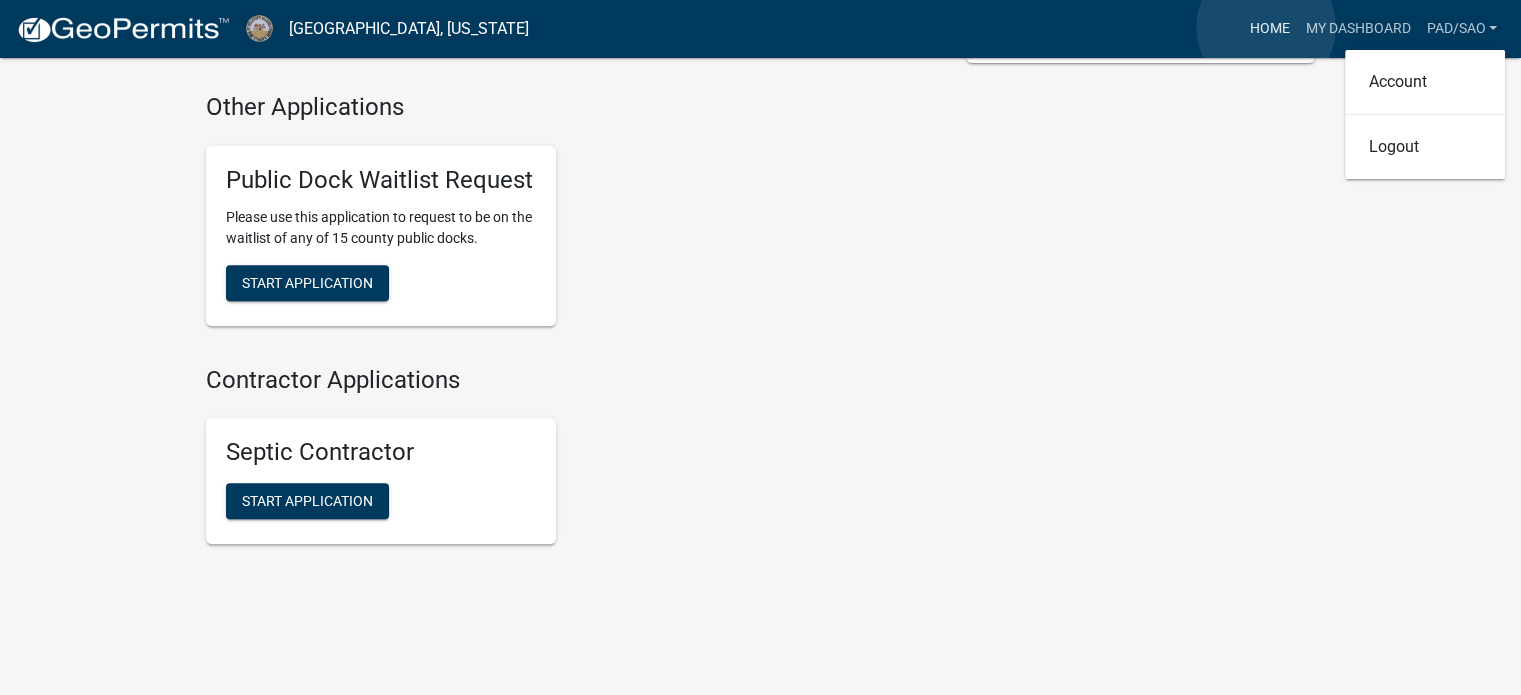 click on "Home" at bounding box center (1269, 29) 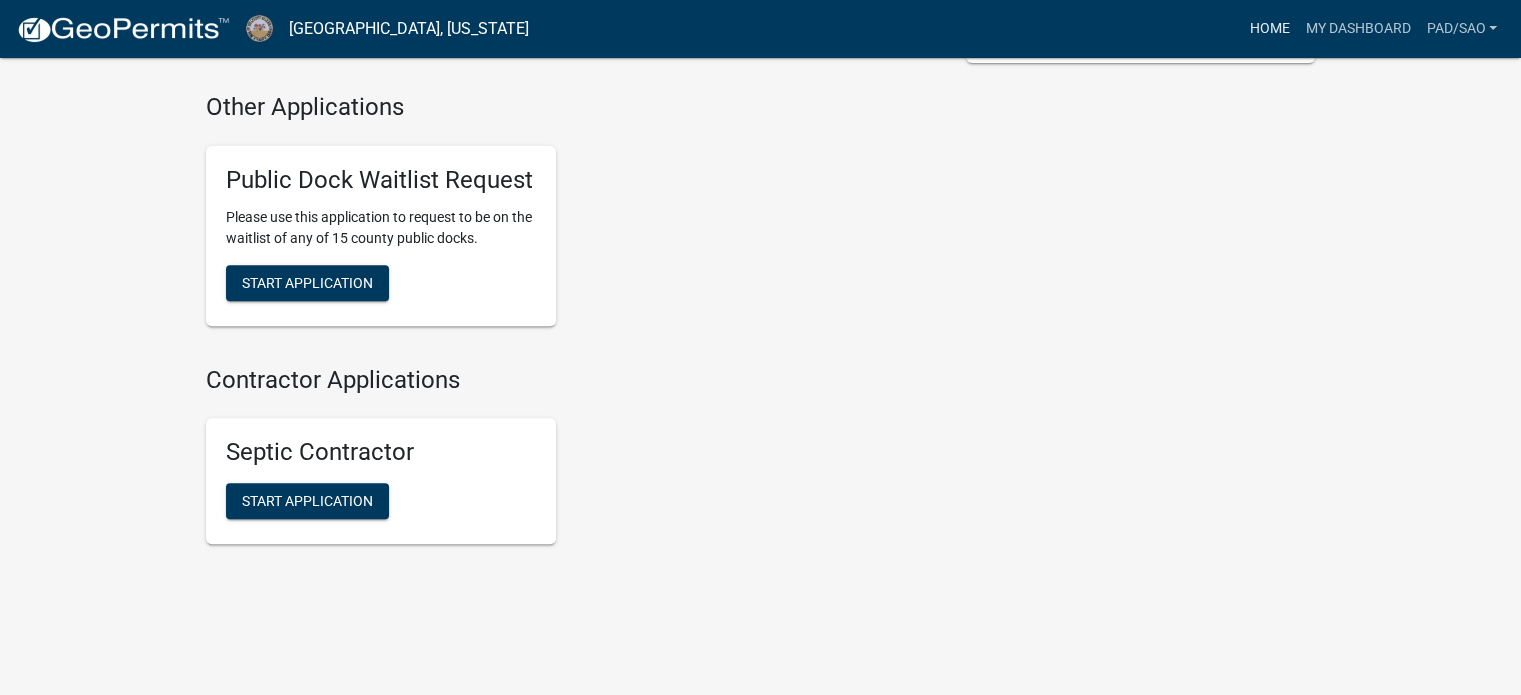 click on "Home" at bounding box center [1269, 29] 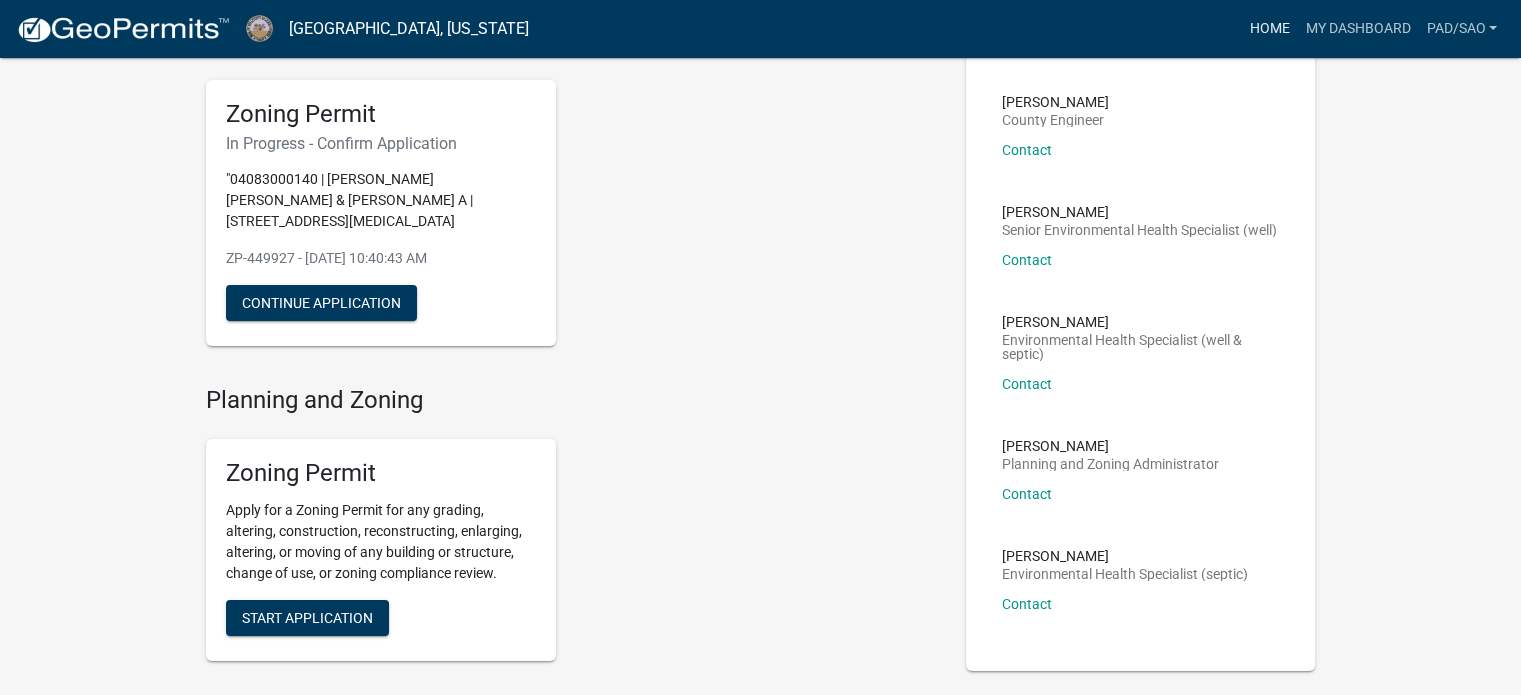 scroll, scrollTop: 0, scrollLeft: 0, axis: both 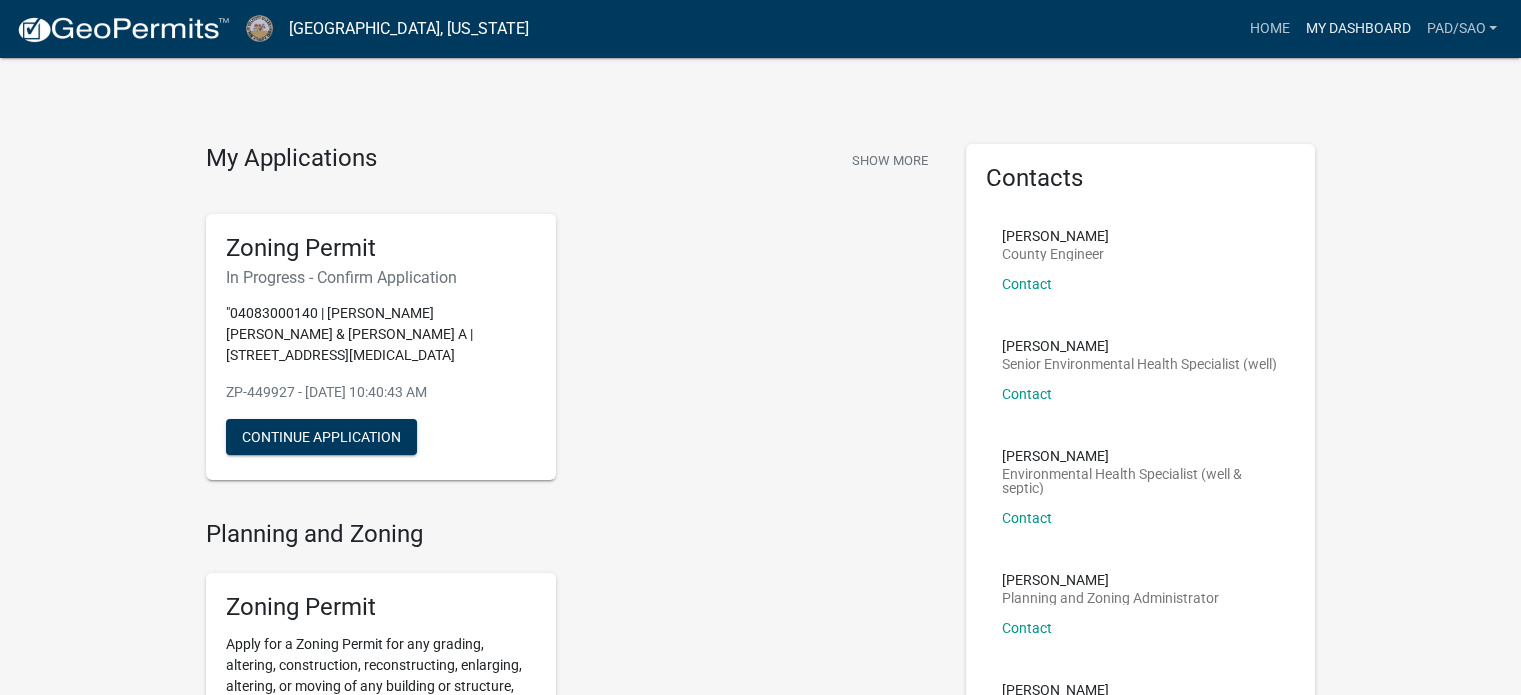 click on "My Dashboard" at bounding box center [1357, 29] 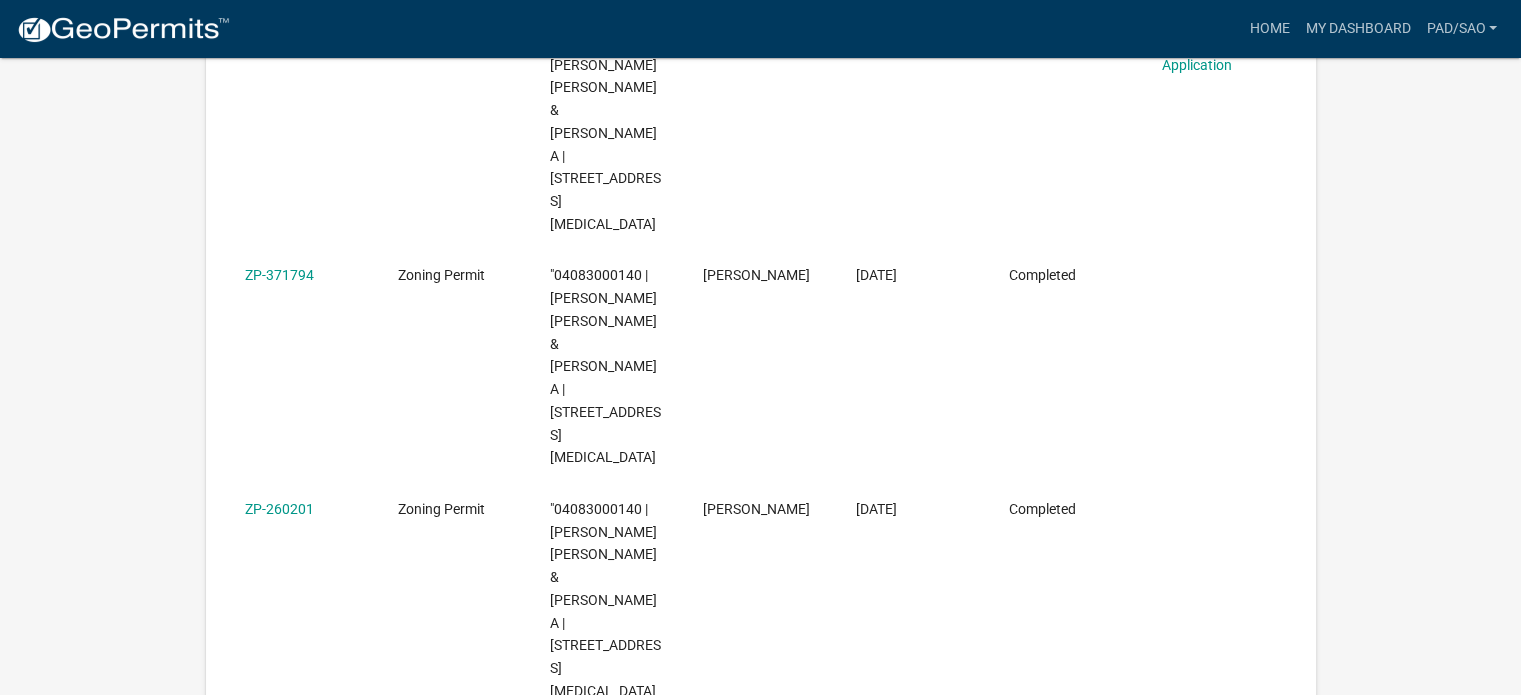 scroll, scrollTop: 493, scrollLeft: 0, axis: vertical 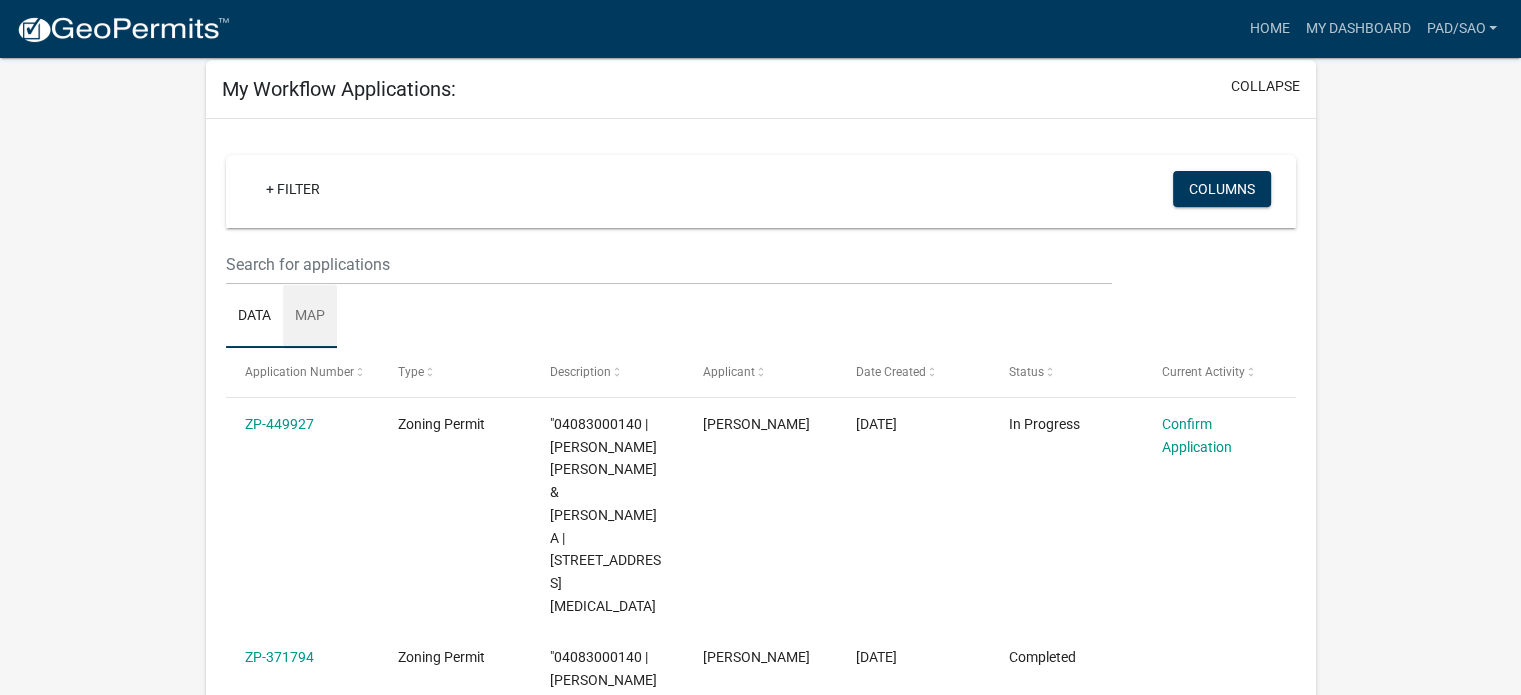 click on "Map" at bounding box center (310, 317) 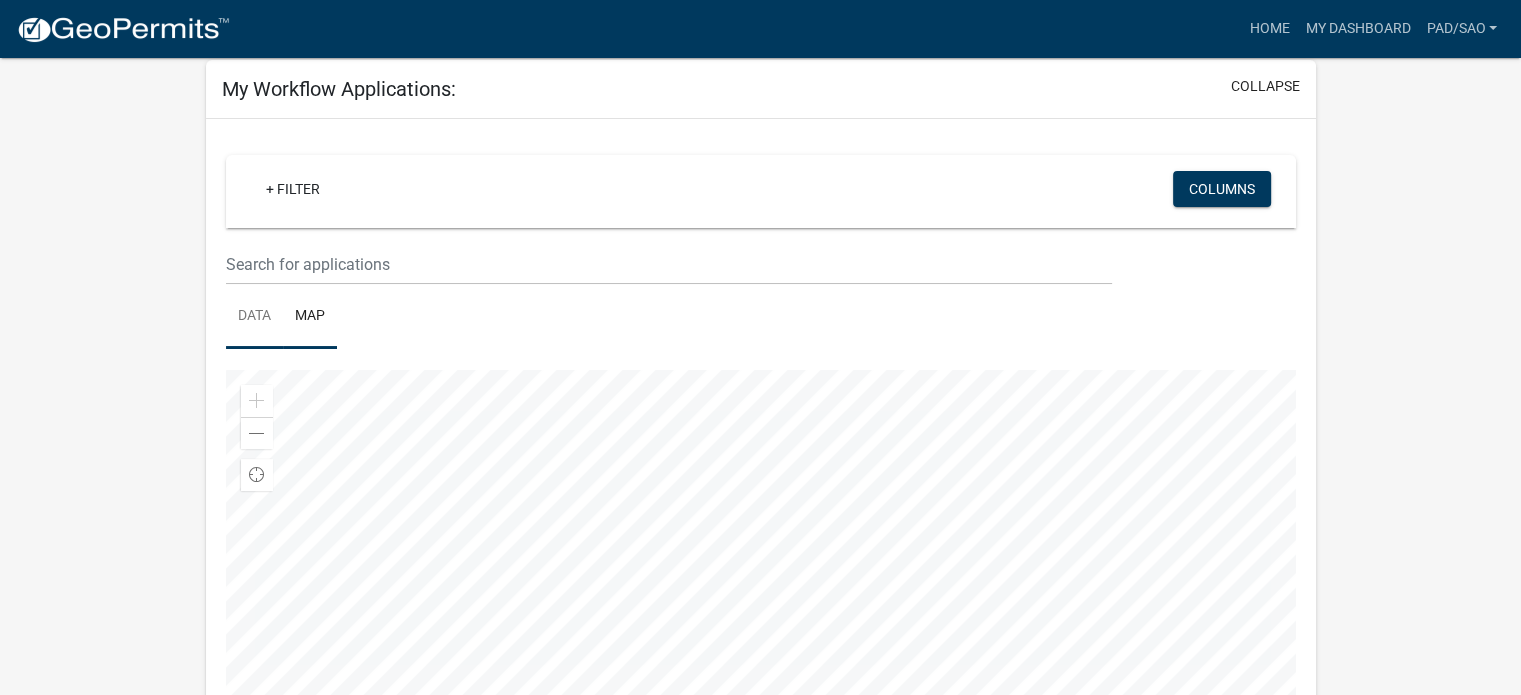click on "Data" at bounding box center (254, 317) 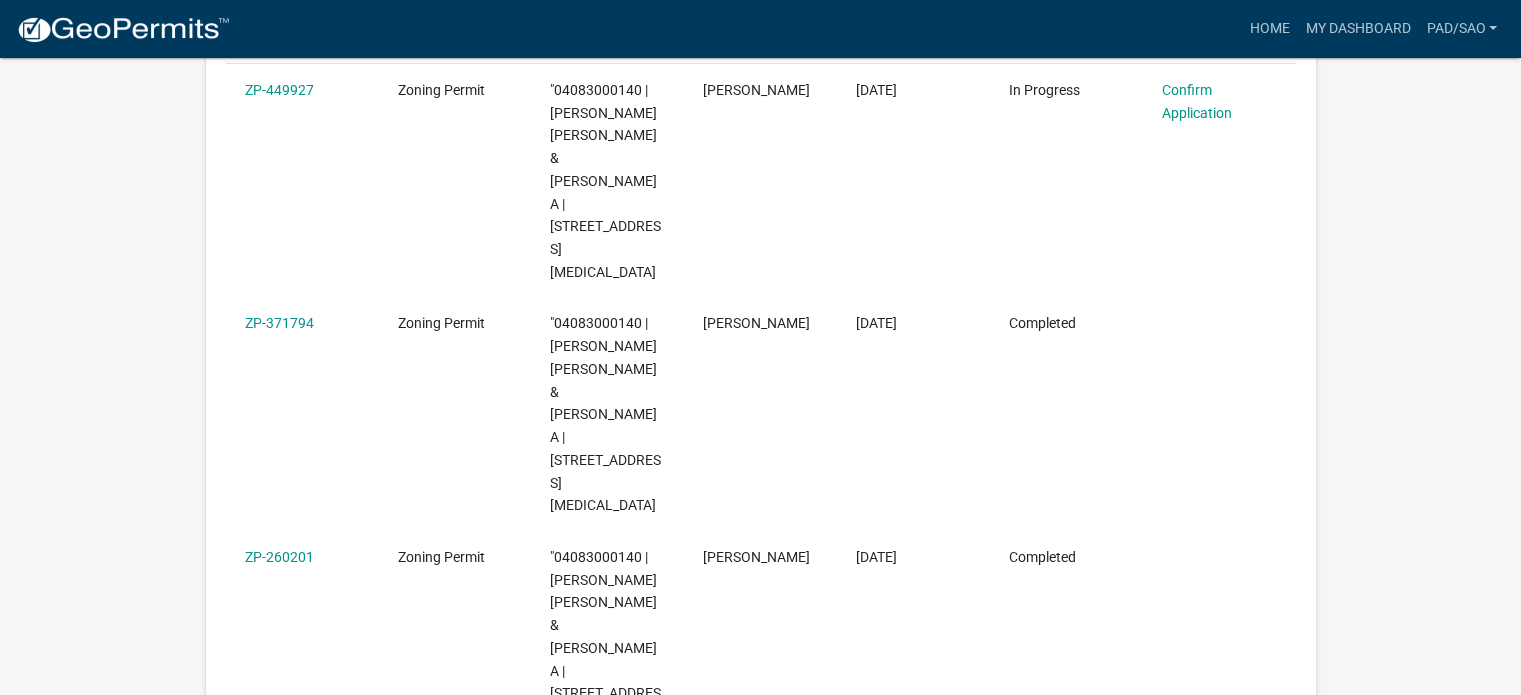 scroll, scrollTop: 445, scrollLeft: 0, axis: vertical 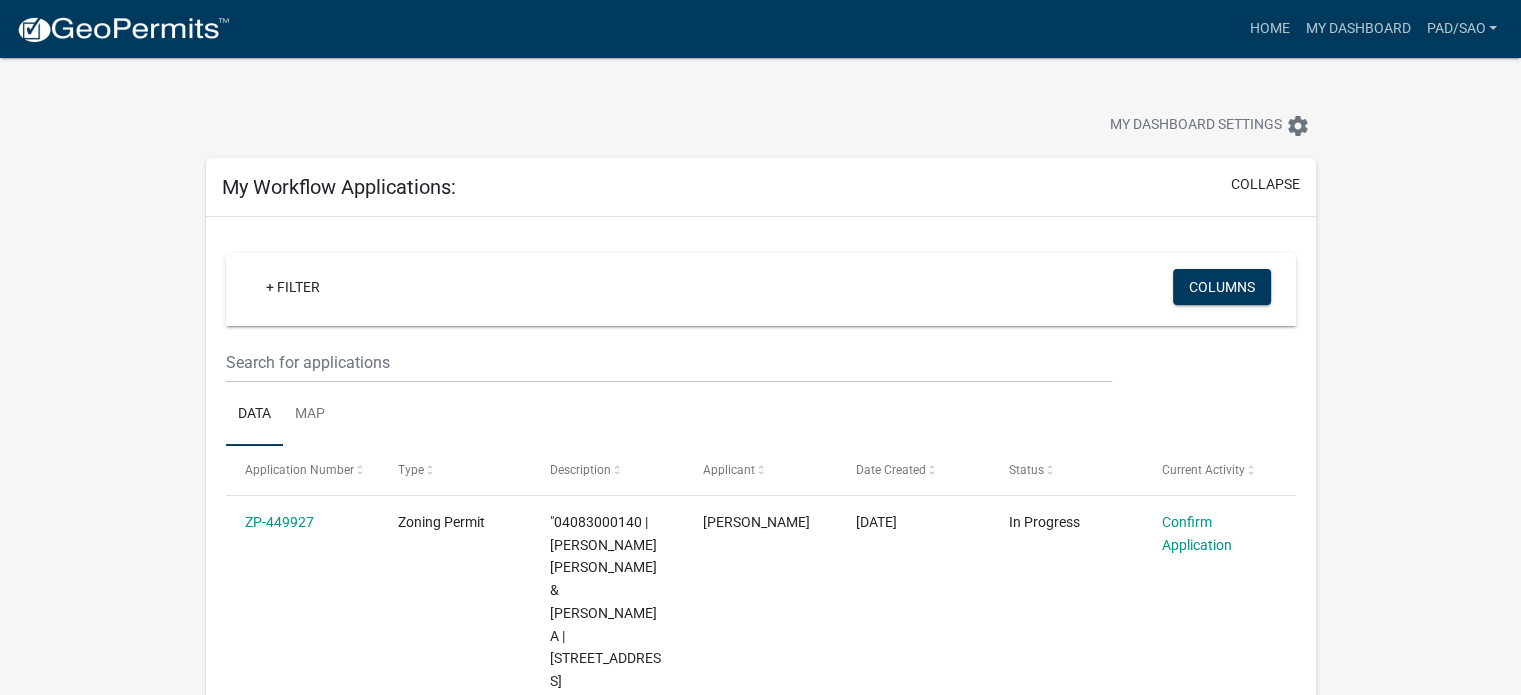 drag, startPoint x: 1492, startPoint y: 27, endPoint x: 1045, endPoint y: 118, distance: 456.16882 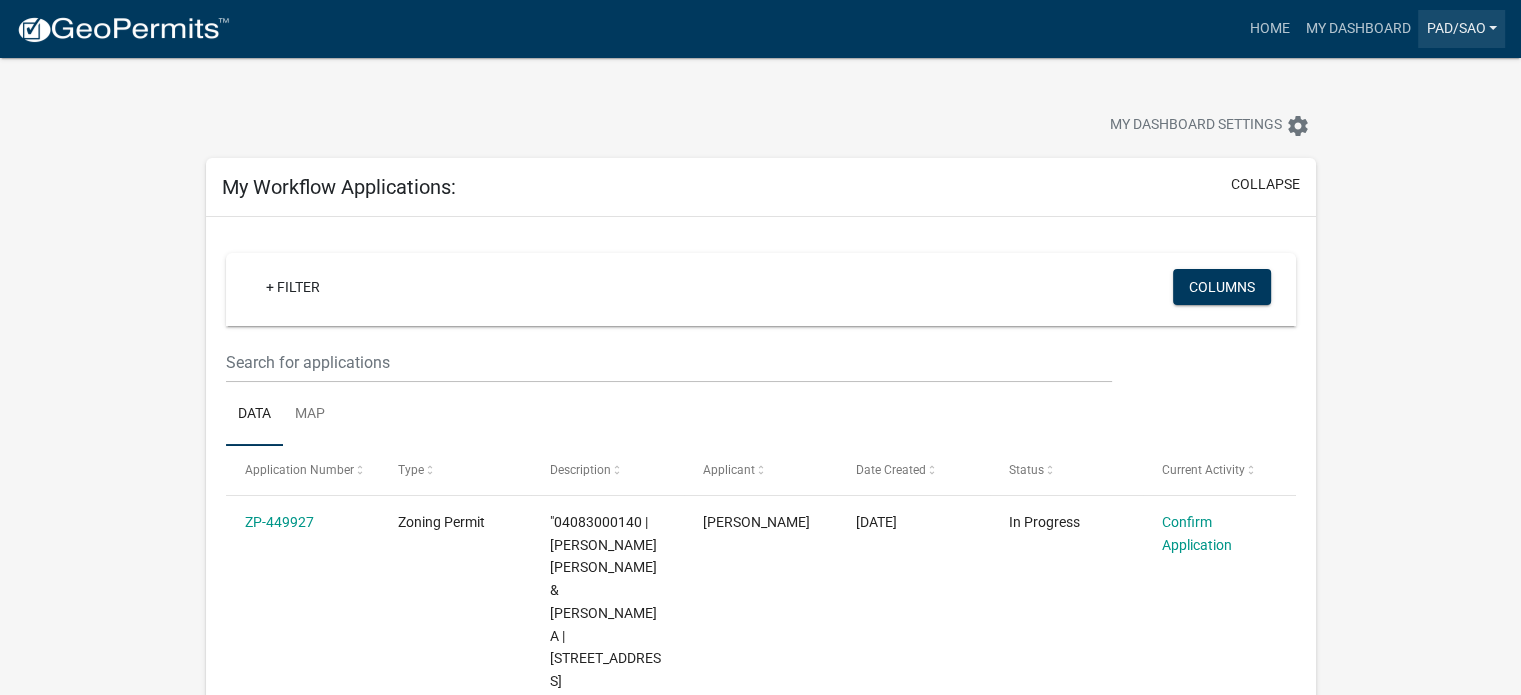 click on "pad/sao" at bounding box center (1461, 29) 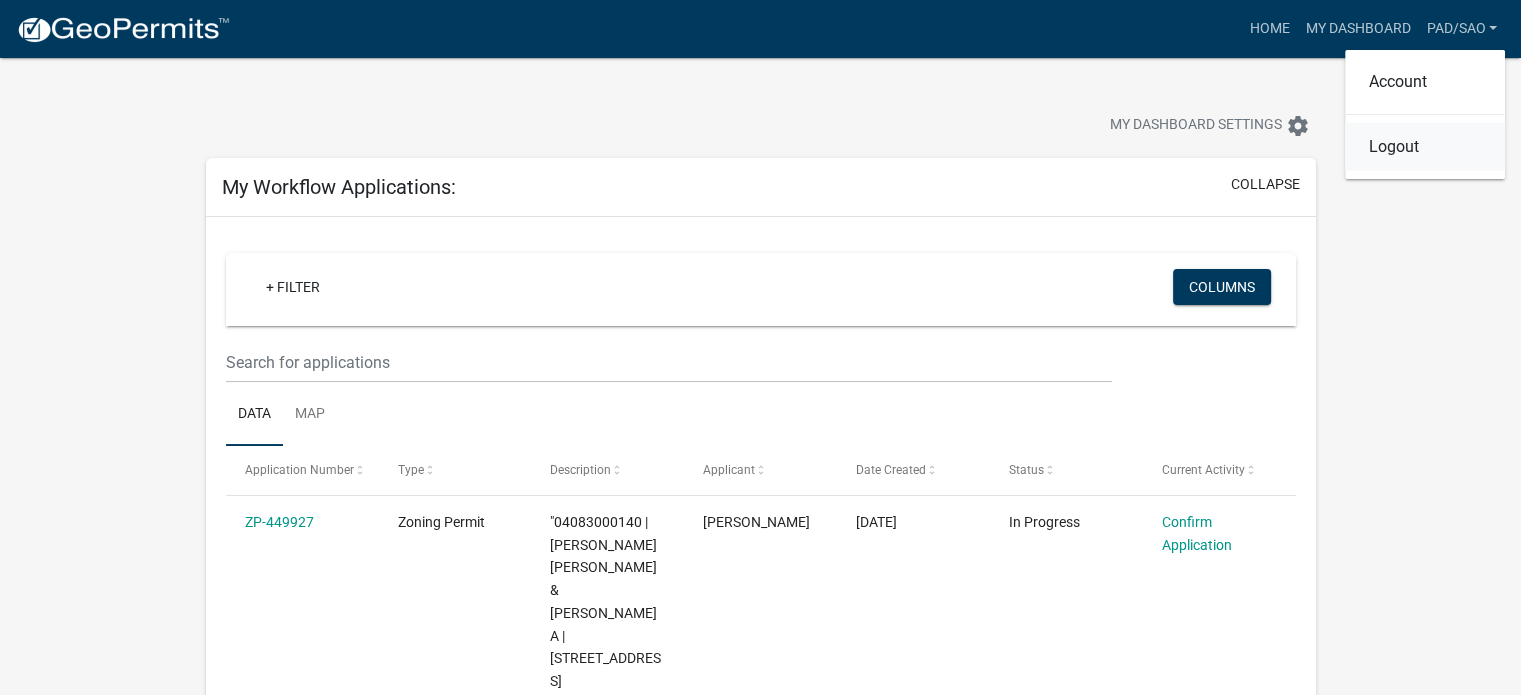 click on "Logout" at bounding box center [1425, 147] 